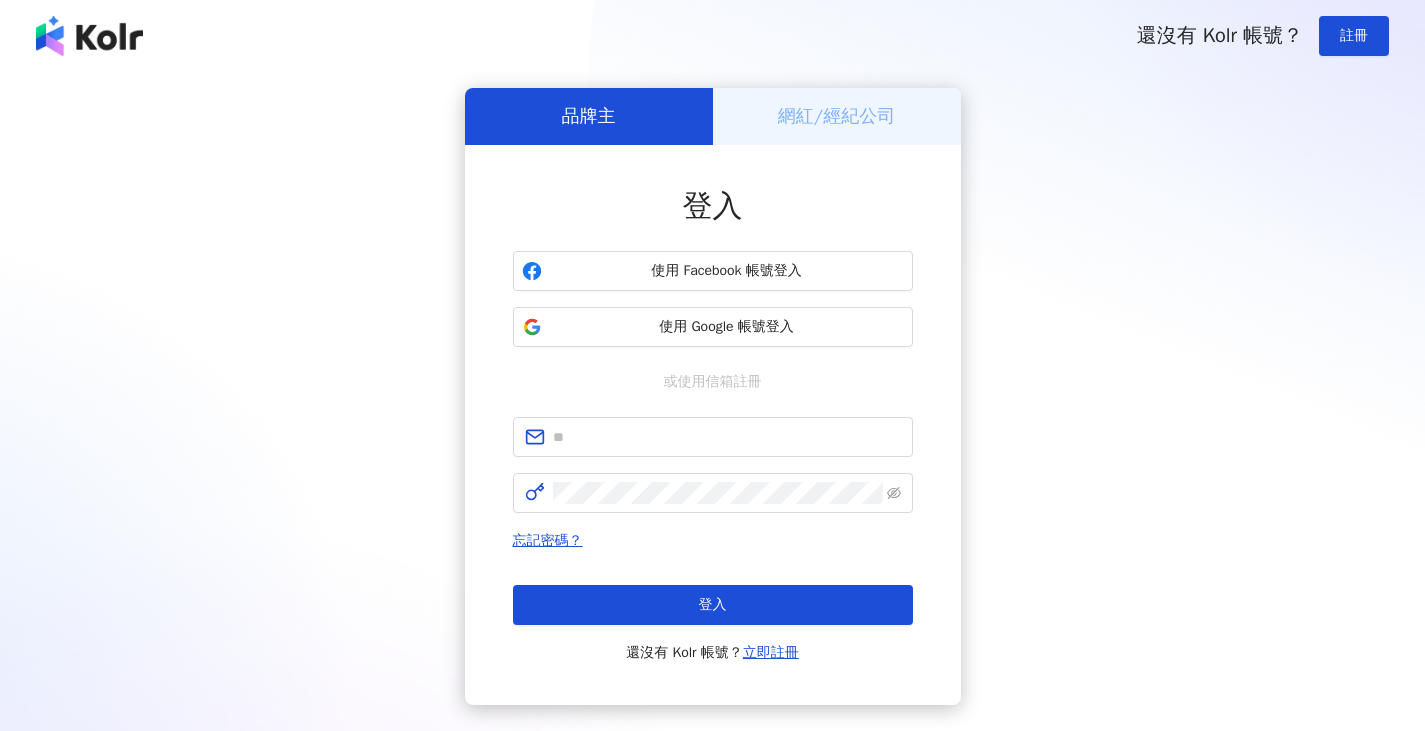 scroll, scrollTop: 0, scrollLeft: 0, axis: both 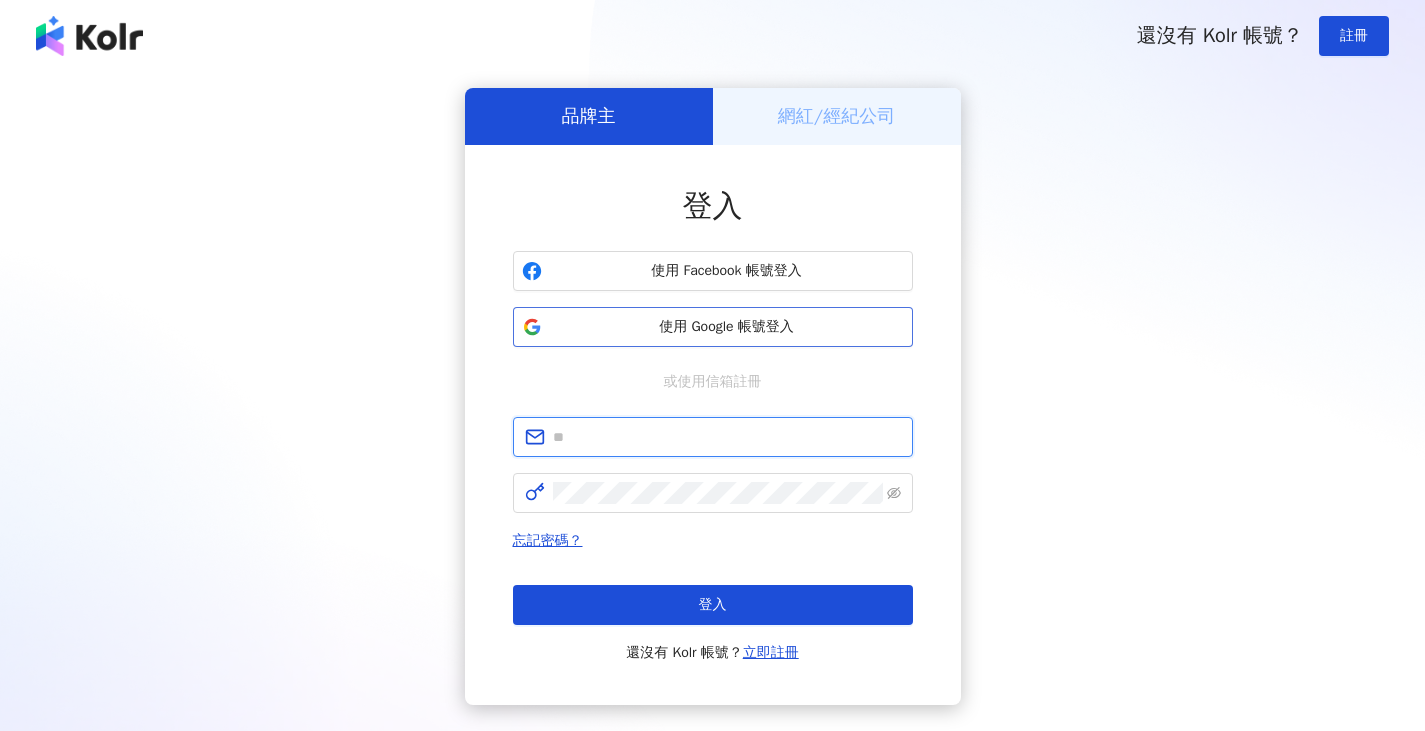 type on "**********" 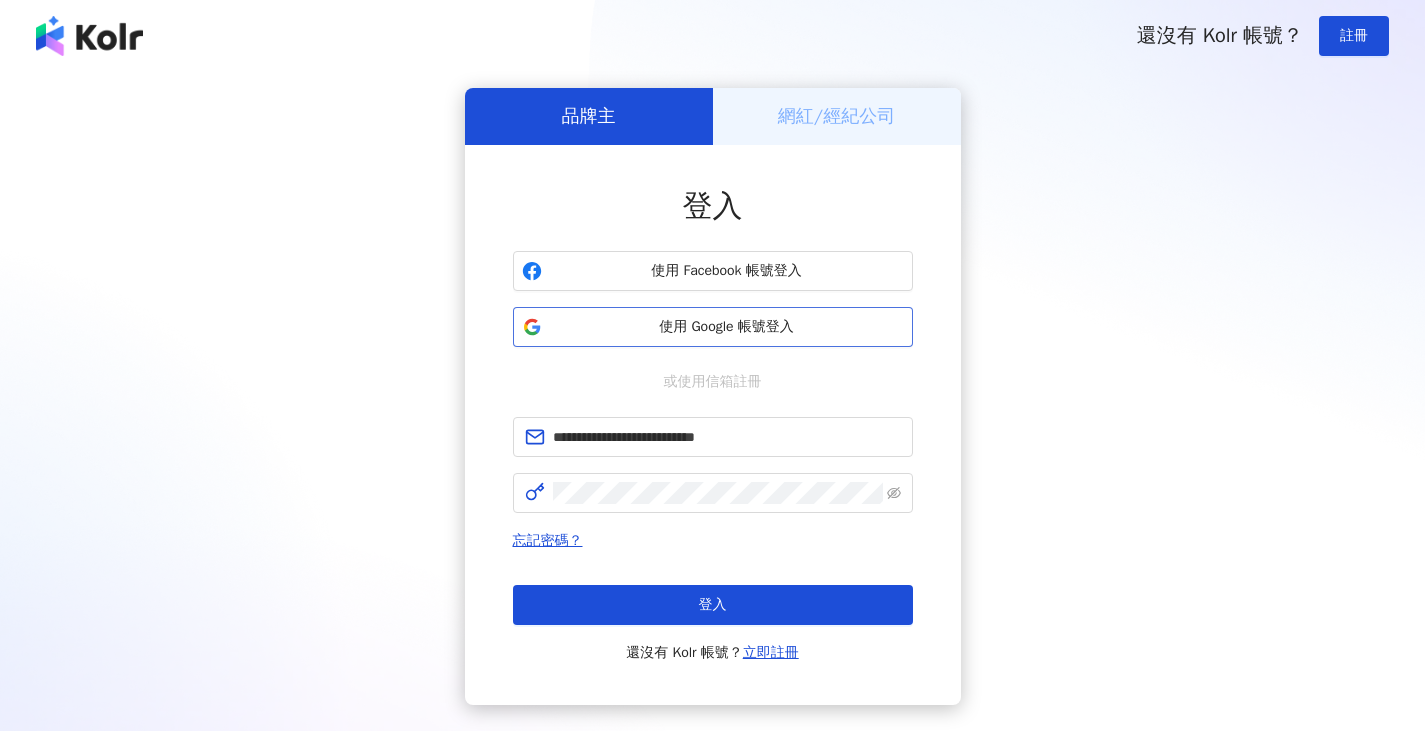 click on "使用 Google 帳號登入" at bounding box center (727, 327) 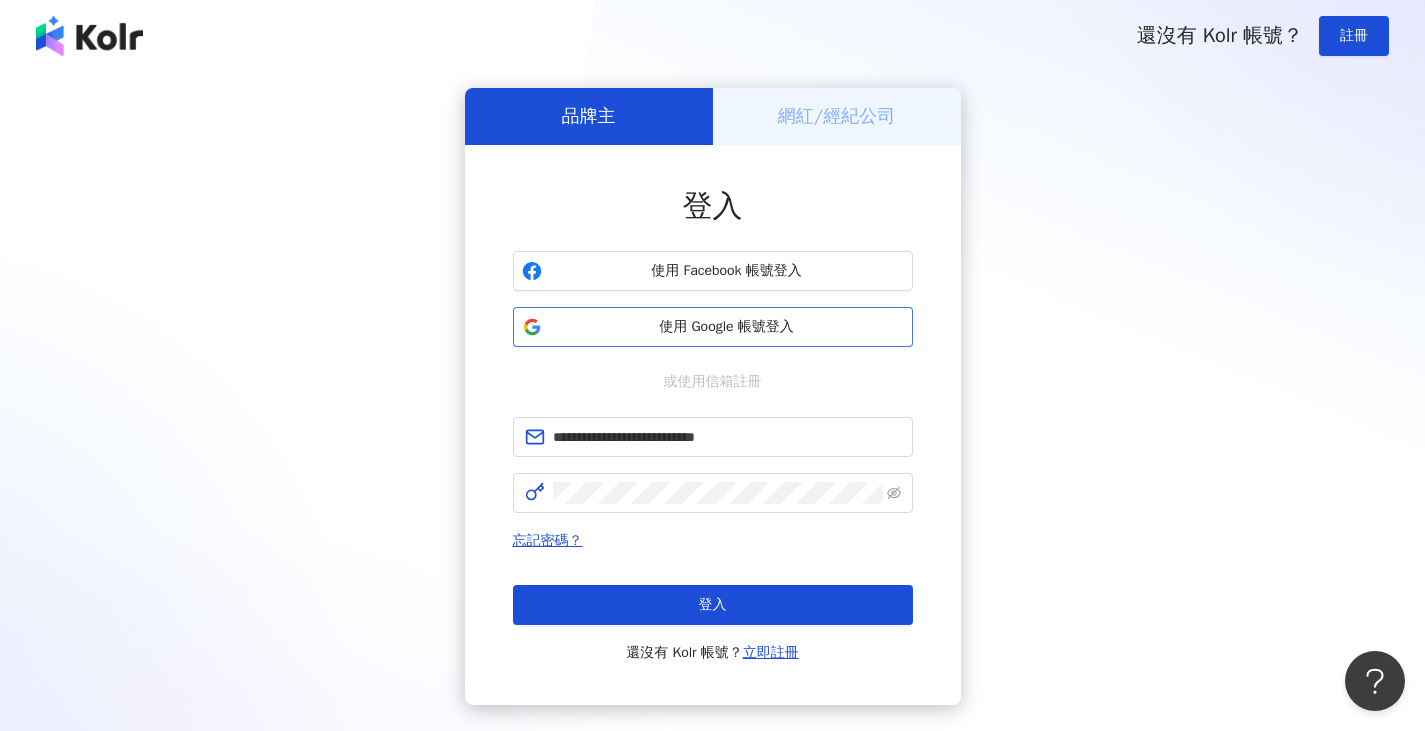 scroll, scrollTop: 0, scrollLeft: 0, axis: both 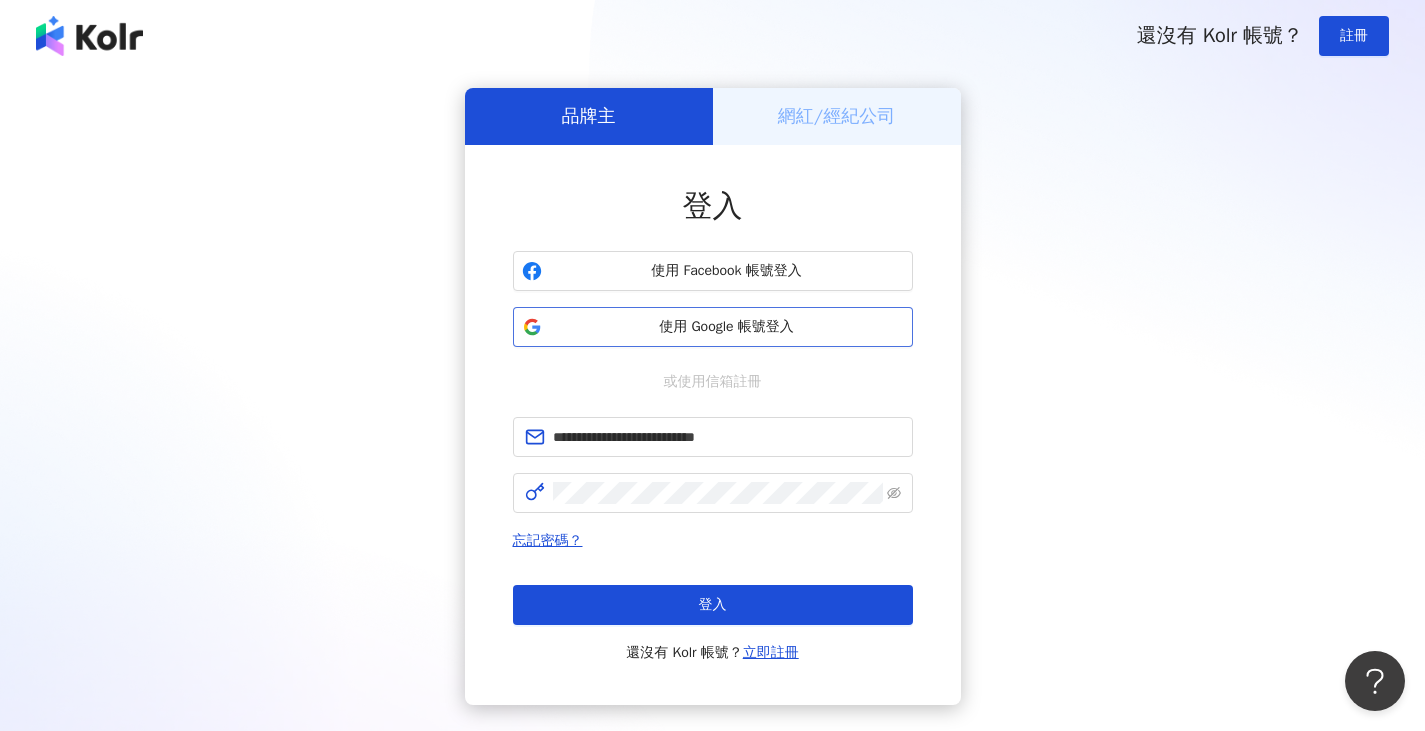 click on "使用 Google 帳號登入" at bounding box center (713, 327) 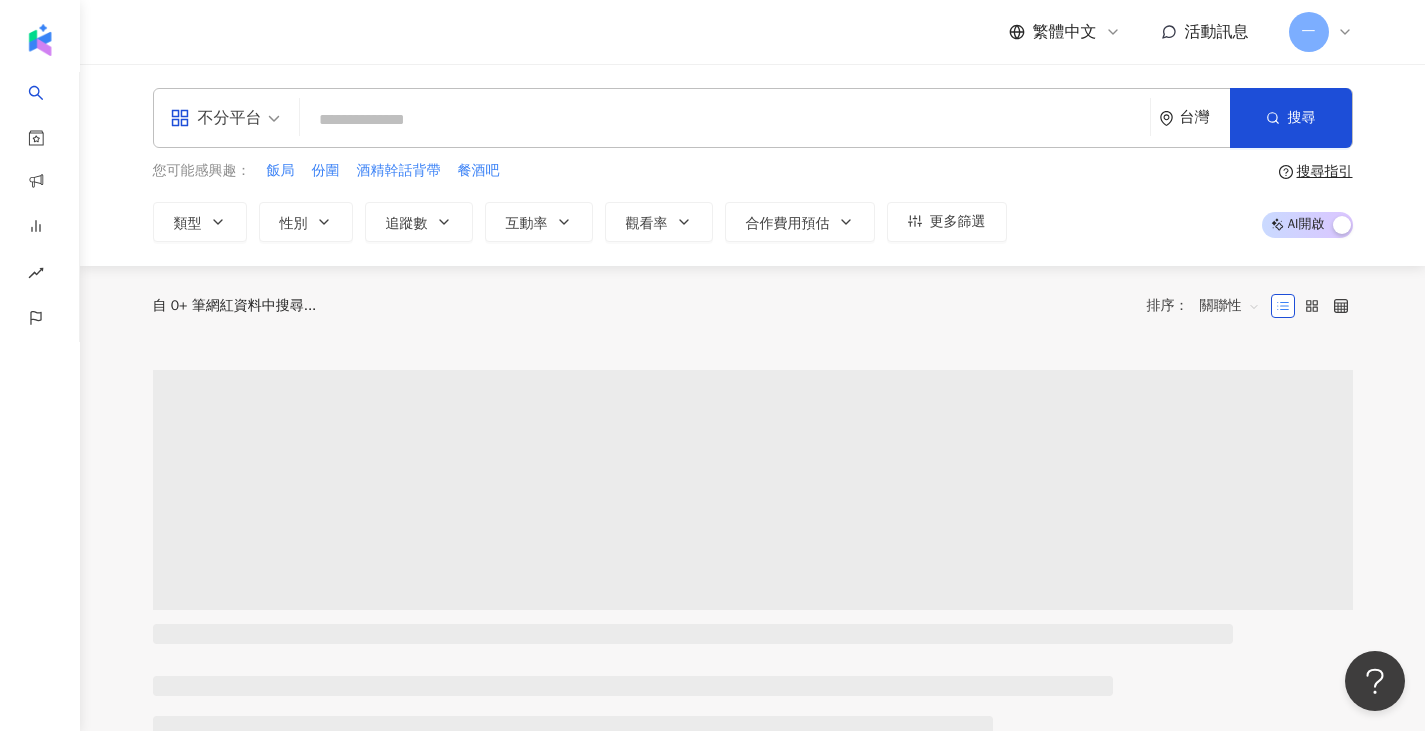 click on "不分平台" at bounding box center [225, 118] 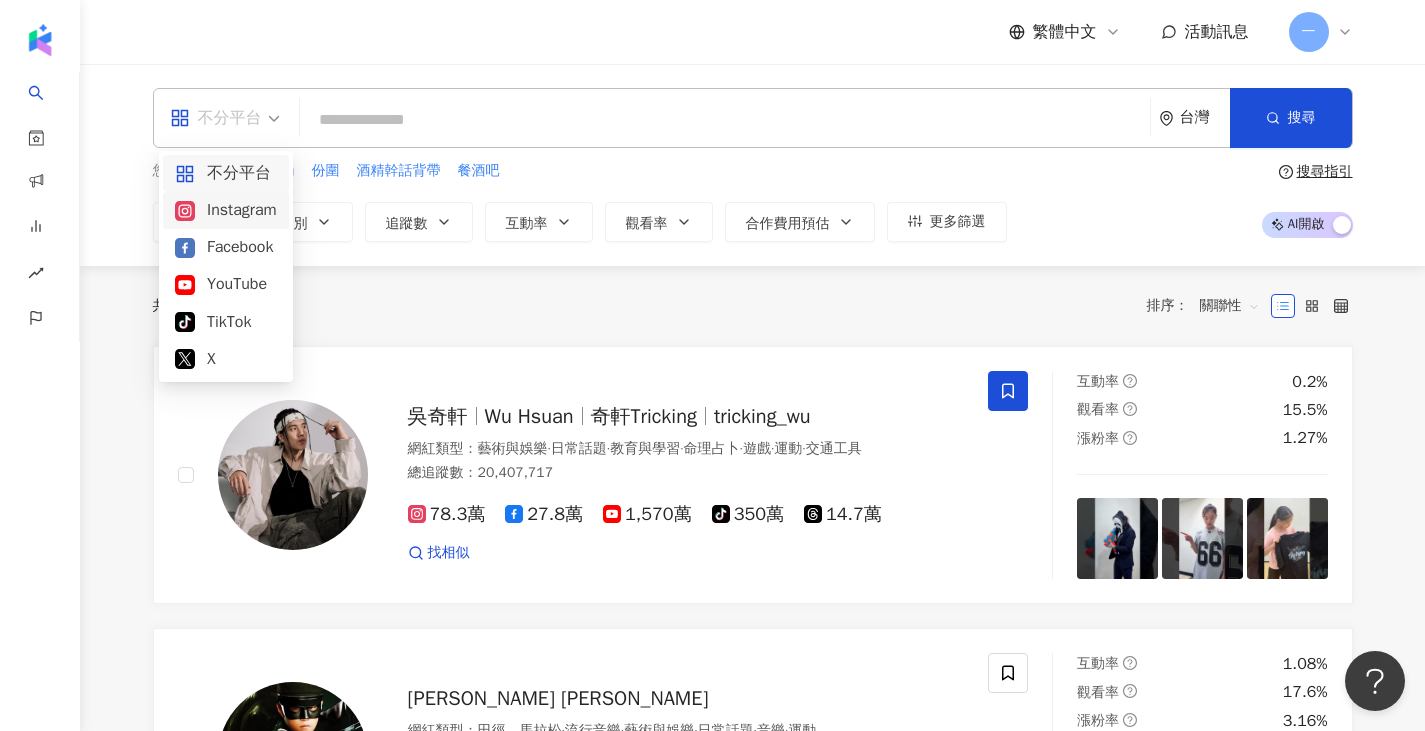 click on "Instagram" at bounding box center (226, 210) 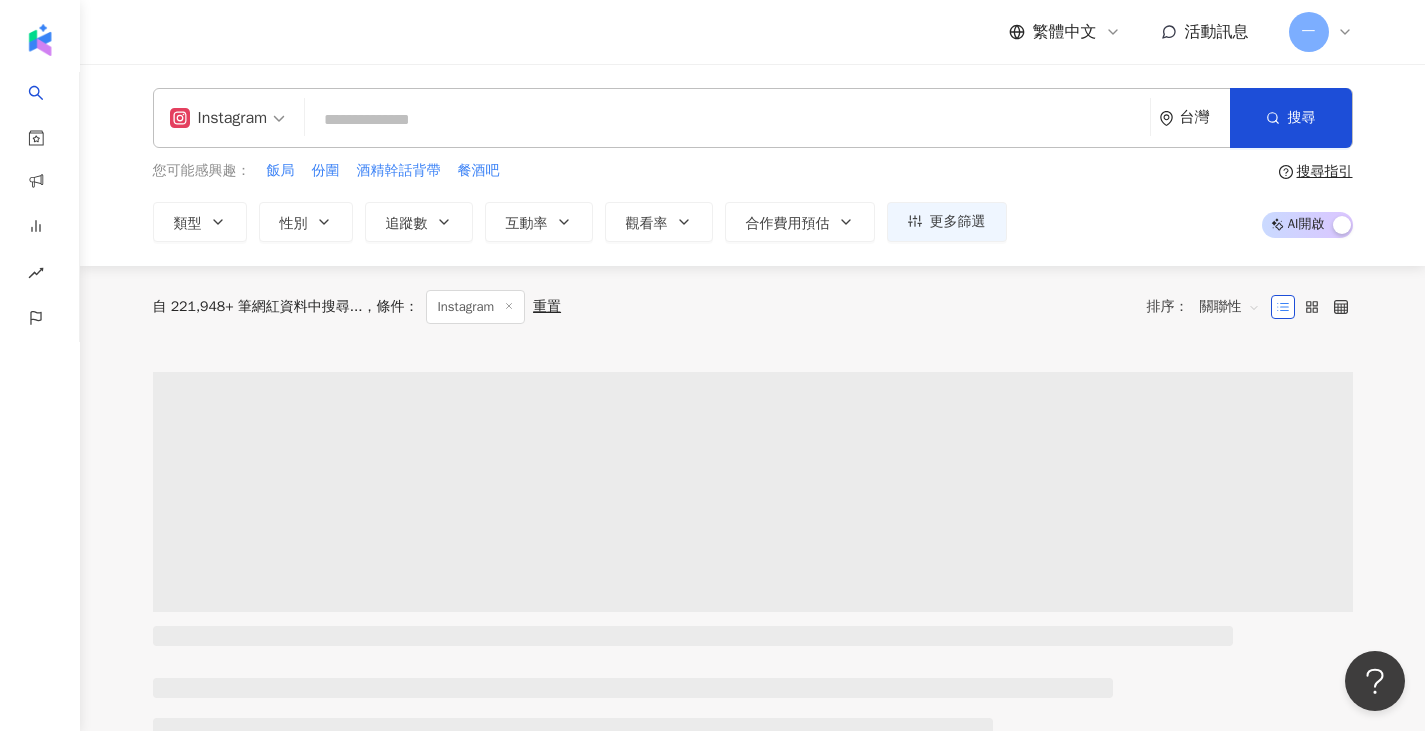 click at bounding box center (727, 120) 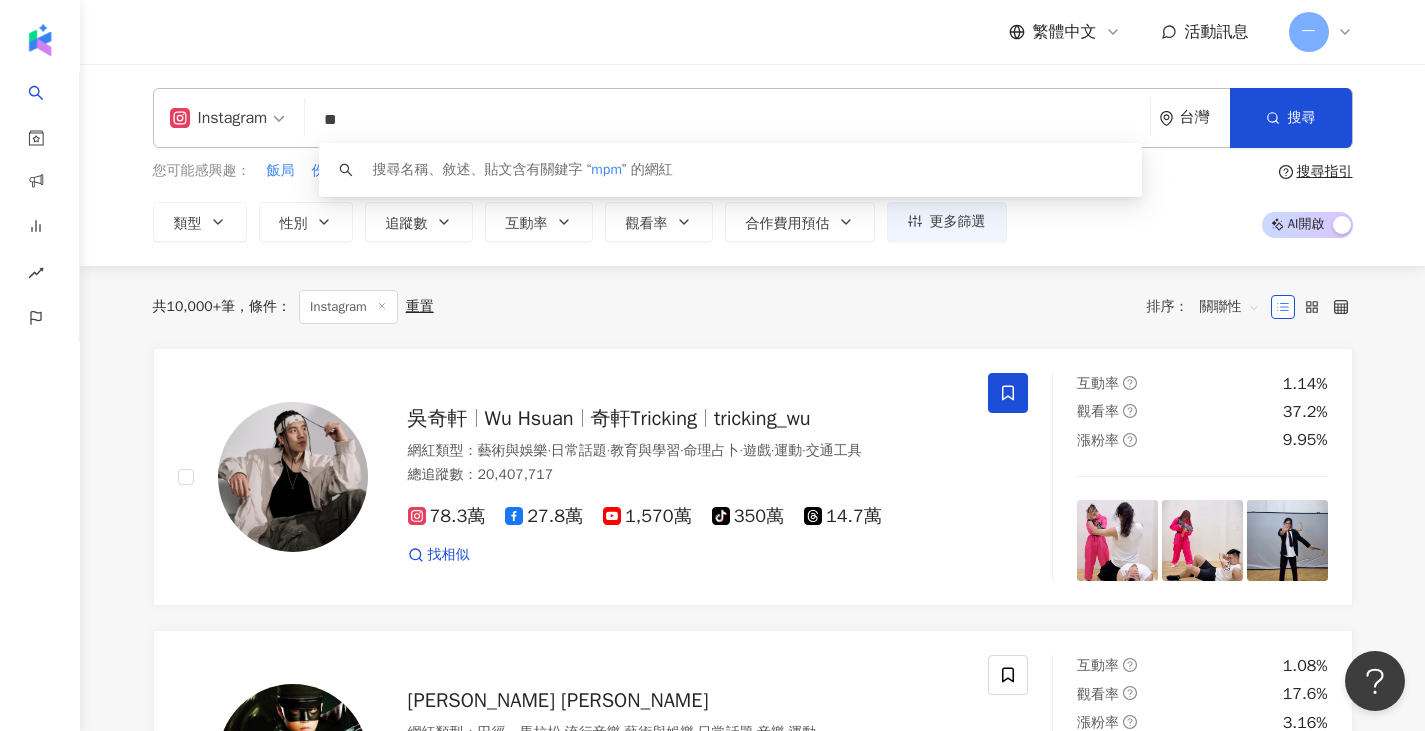 type on "*" 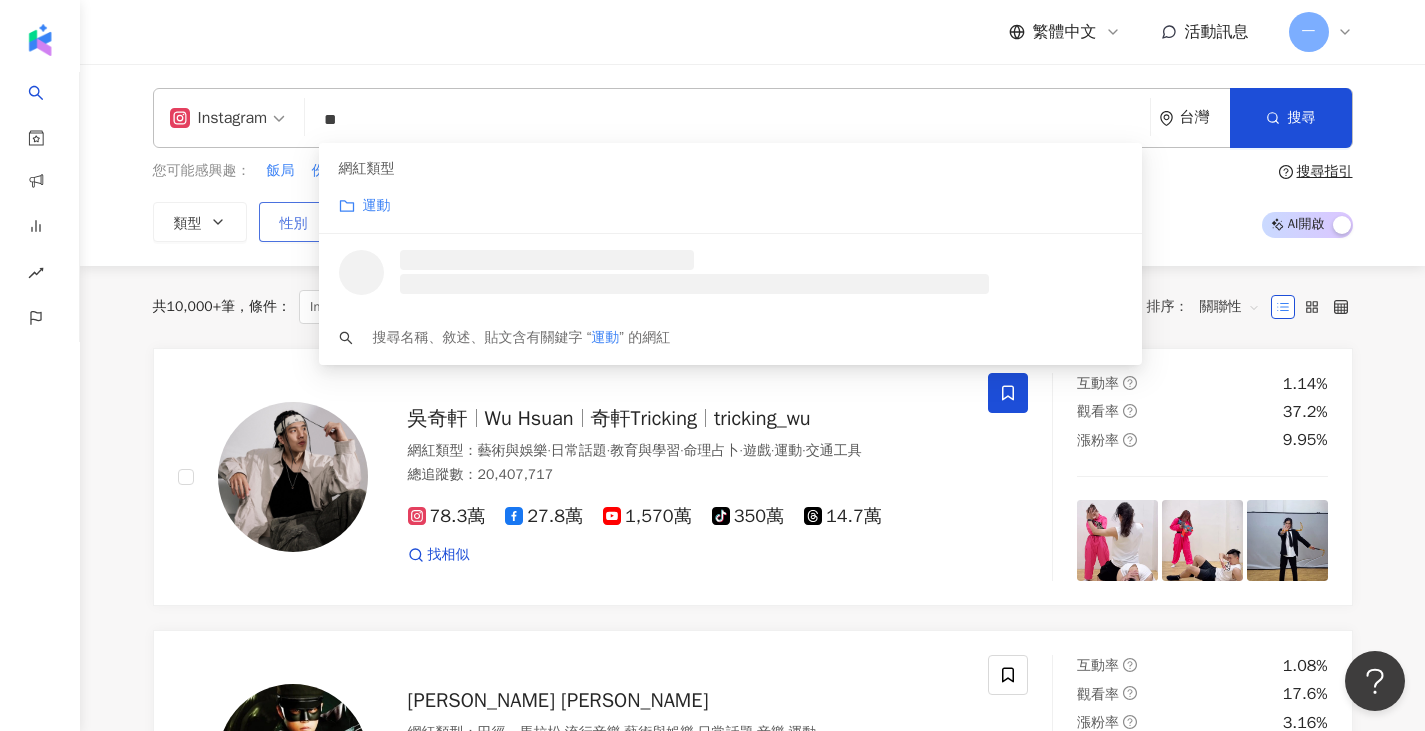 type on "**" 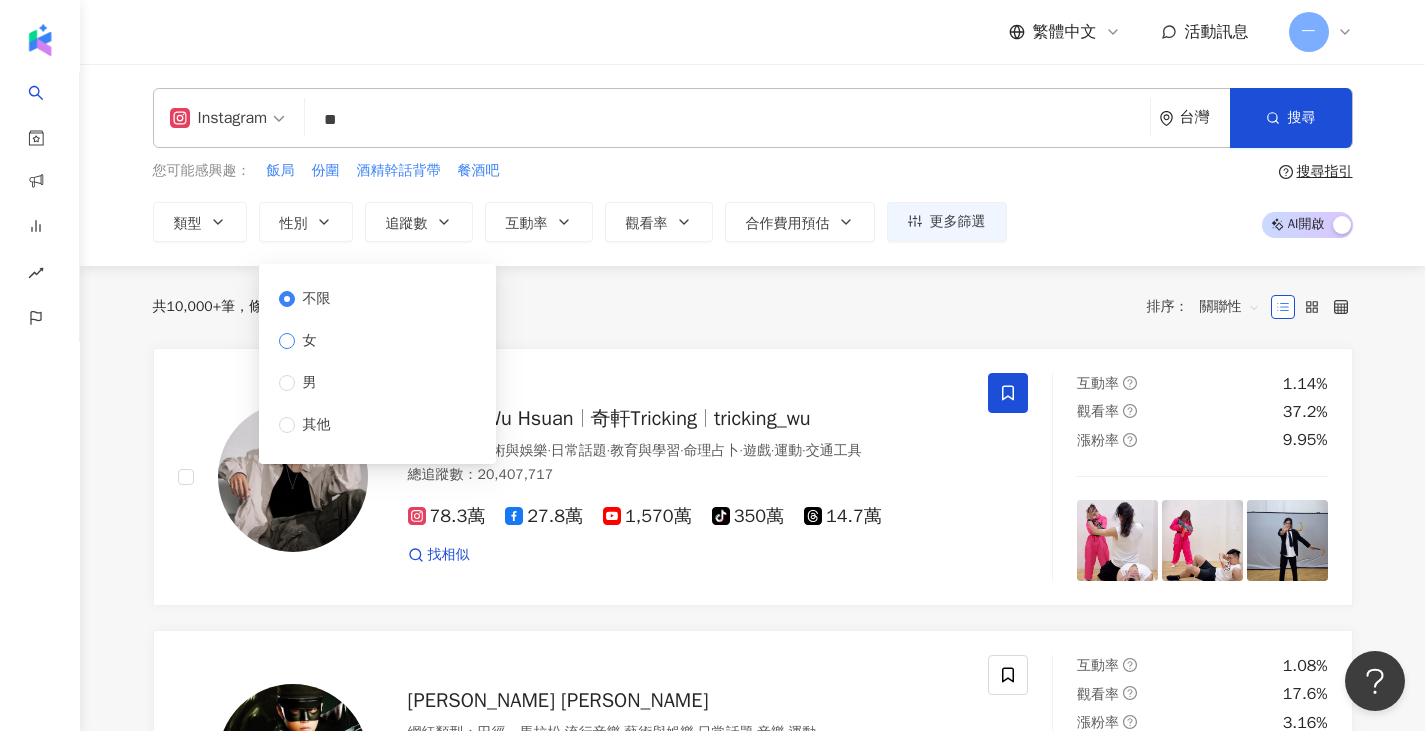 drag, startPoint x: 304, startPoint y: 342, endPoint x: 294, endPoint y: 345, distance: 10.440307 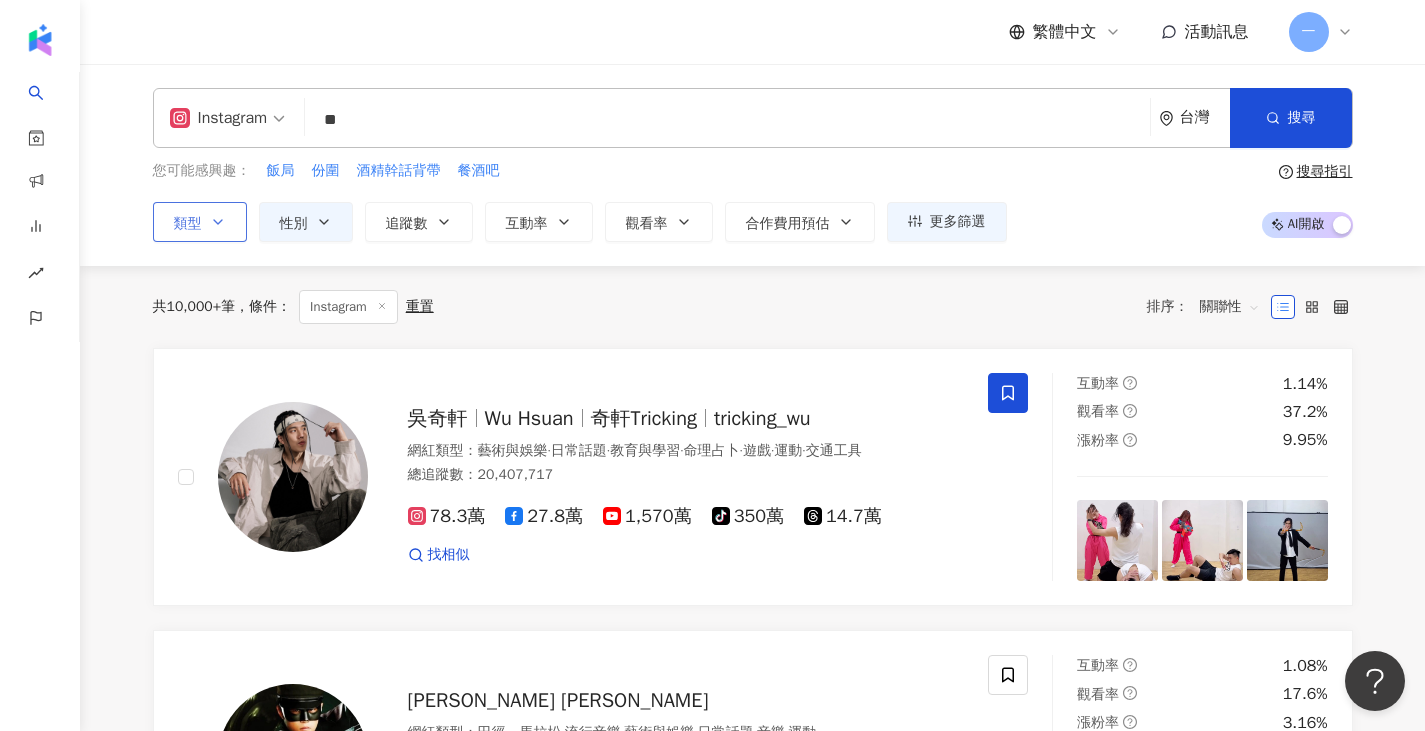 click 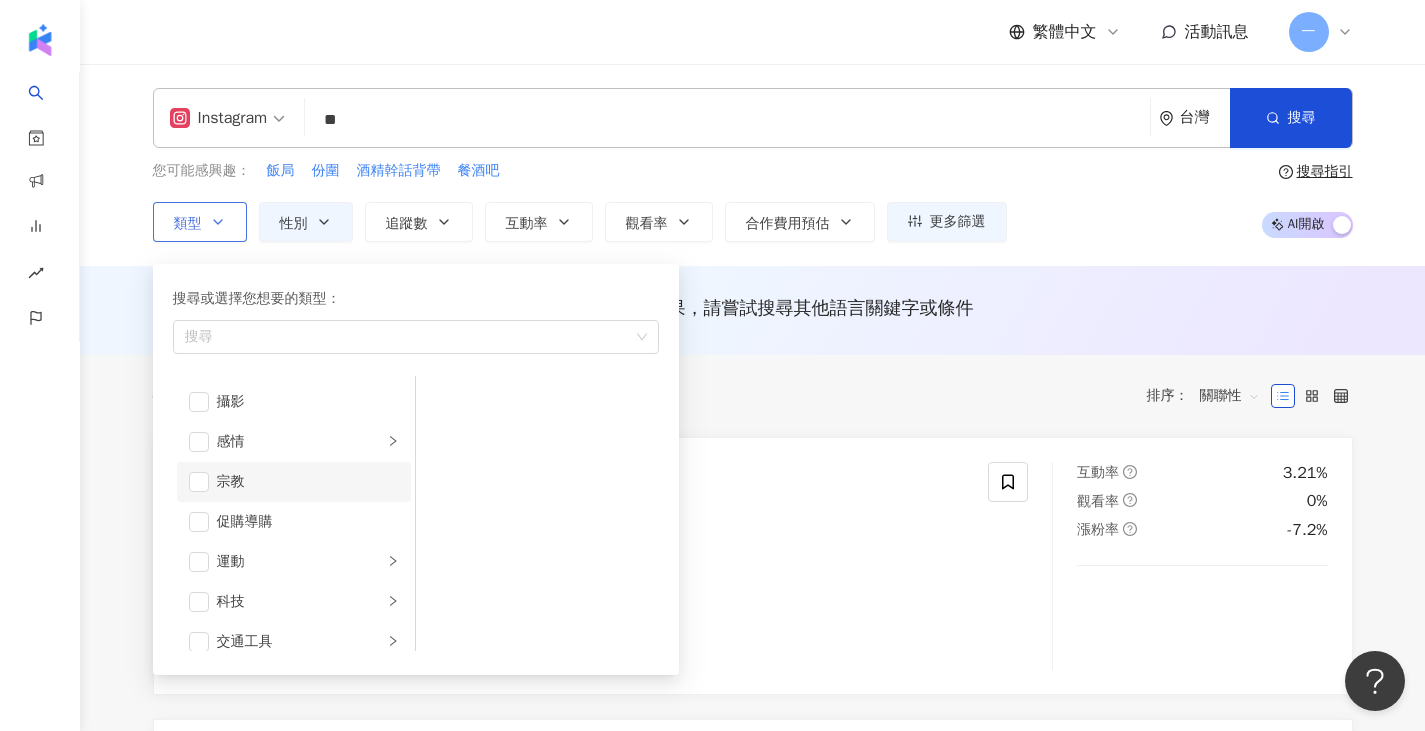 scroll, scrollTop: 600, scrollLeft: 0, axis: vertical 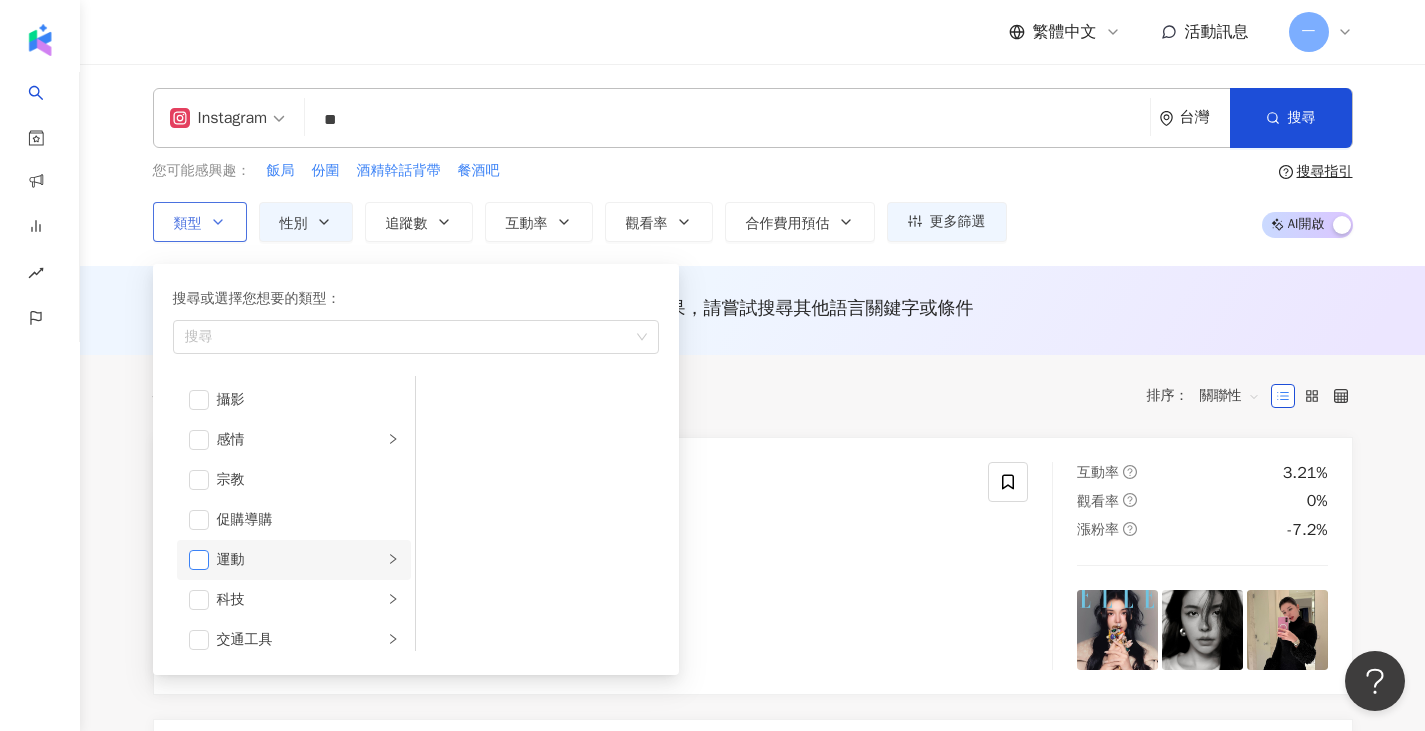 click at bounding box center (199, 560) 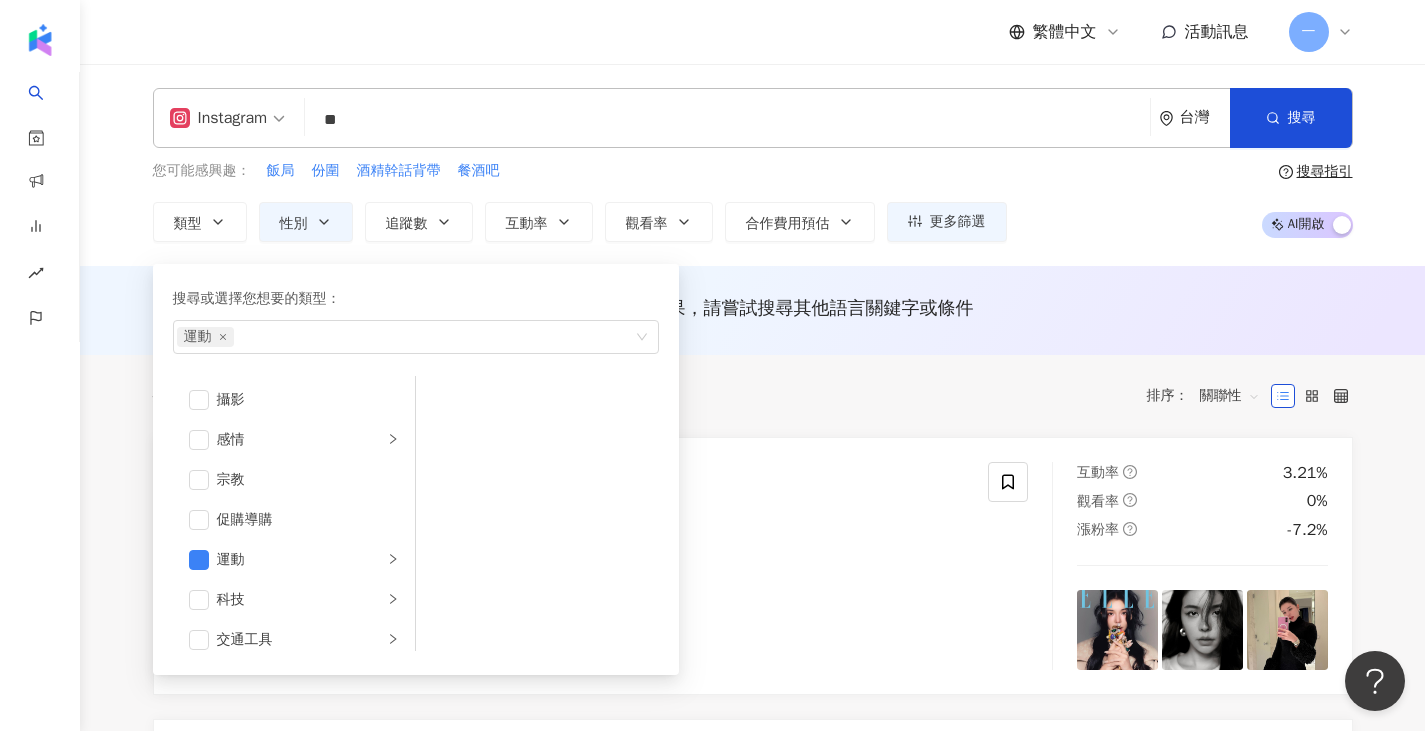 click on "AI 推薦 ： 無結果，請嘗試搜尋其他語言關鍵字或條件" at bounding box center [752, 310] 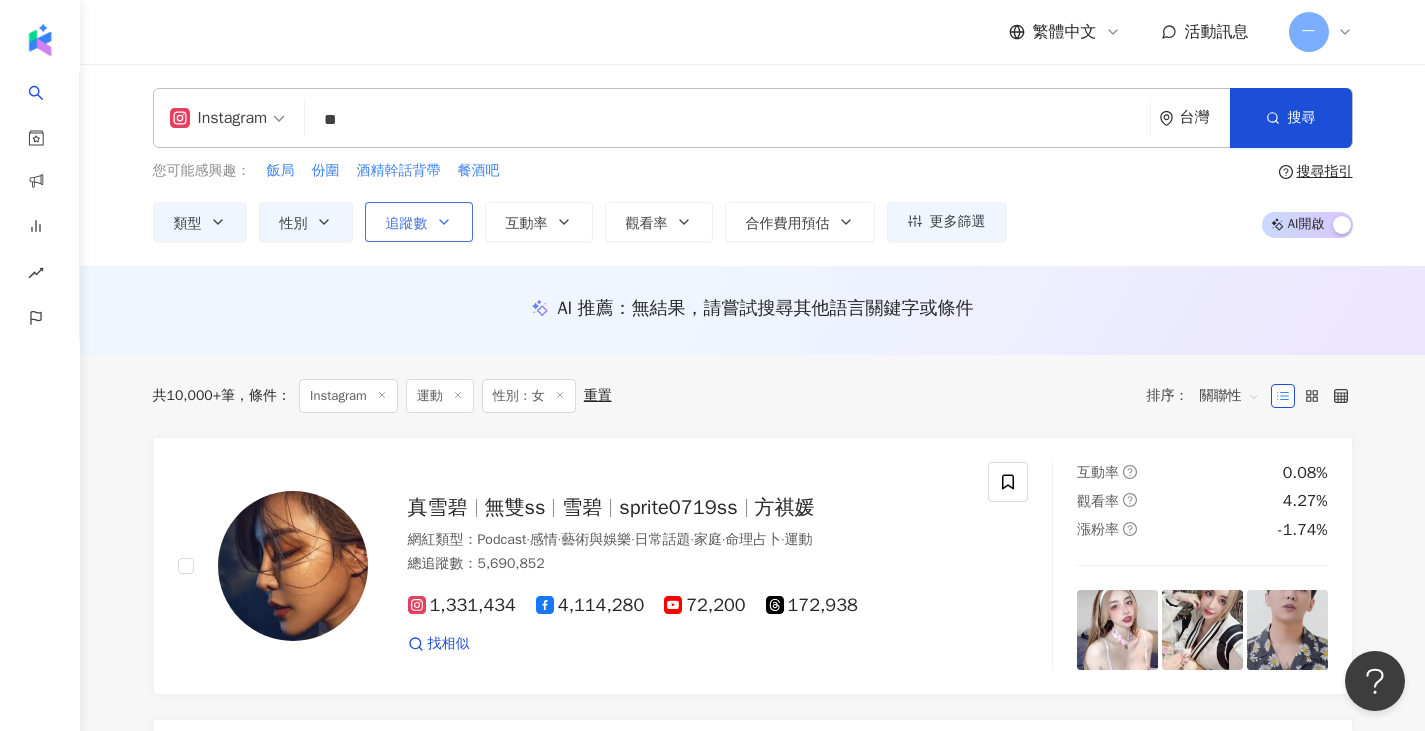 click 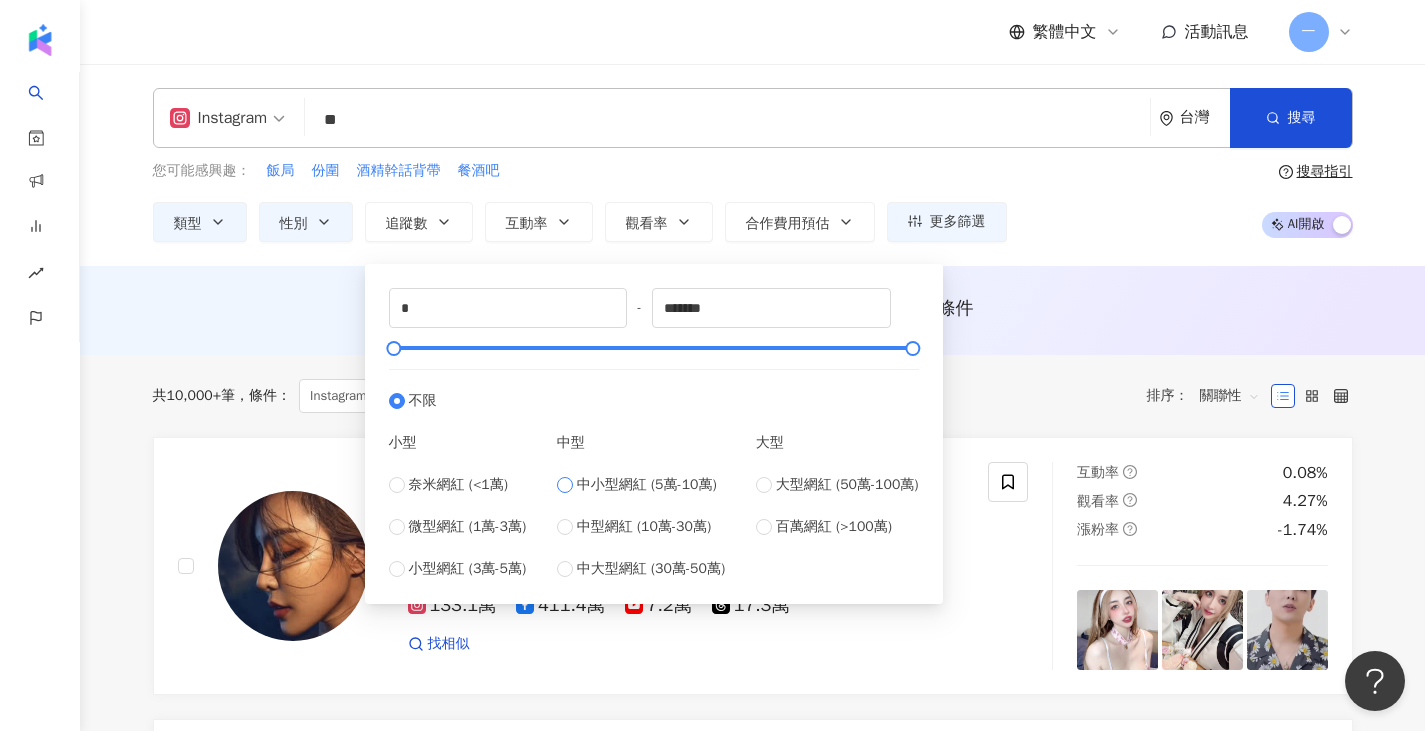 click on "中小型網紅 (5萬-10萬)" at bounding box center [647, 485] 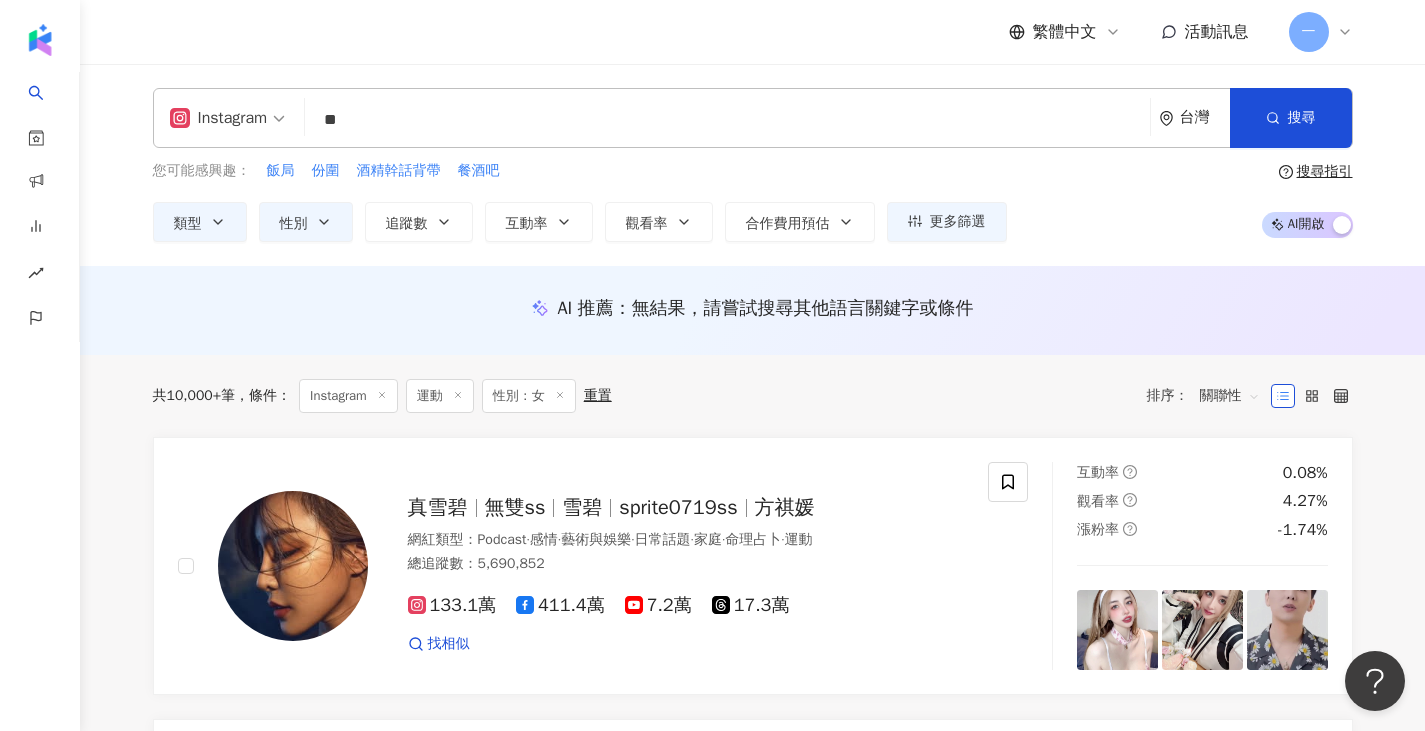 click on "Instagram ** 台灣 搜尋 customizedTag loading 網紅類型 運動 搜尋名稱、敘述、貼文含有關鍵字 “ 運動 ” 的網紅 您可能感興趣： 飯局  份圍  酒精幹話背帶  餐酒吧  類型 性別 追蹤數 互動率 觀看率 合作費用預估  更多篩選 不限 女 男 其他 *****  -  ***** 不限 小型 奈米網紅 (<1萬) 微型網紅 (1萬-3萬) 小型網紅 (3萬-5萬) 中型 中小型網紅 (5萬-10萬) 中型網紅 (10萬-30萬) 中大型網紅 (30萬-50萬) 大型 大型網紅 (50萬-100萬) 百萬網紅 (>100萬) 搜尋指引 AI  開啟 AI  關閉" at bounding box center [753, 165] 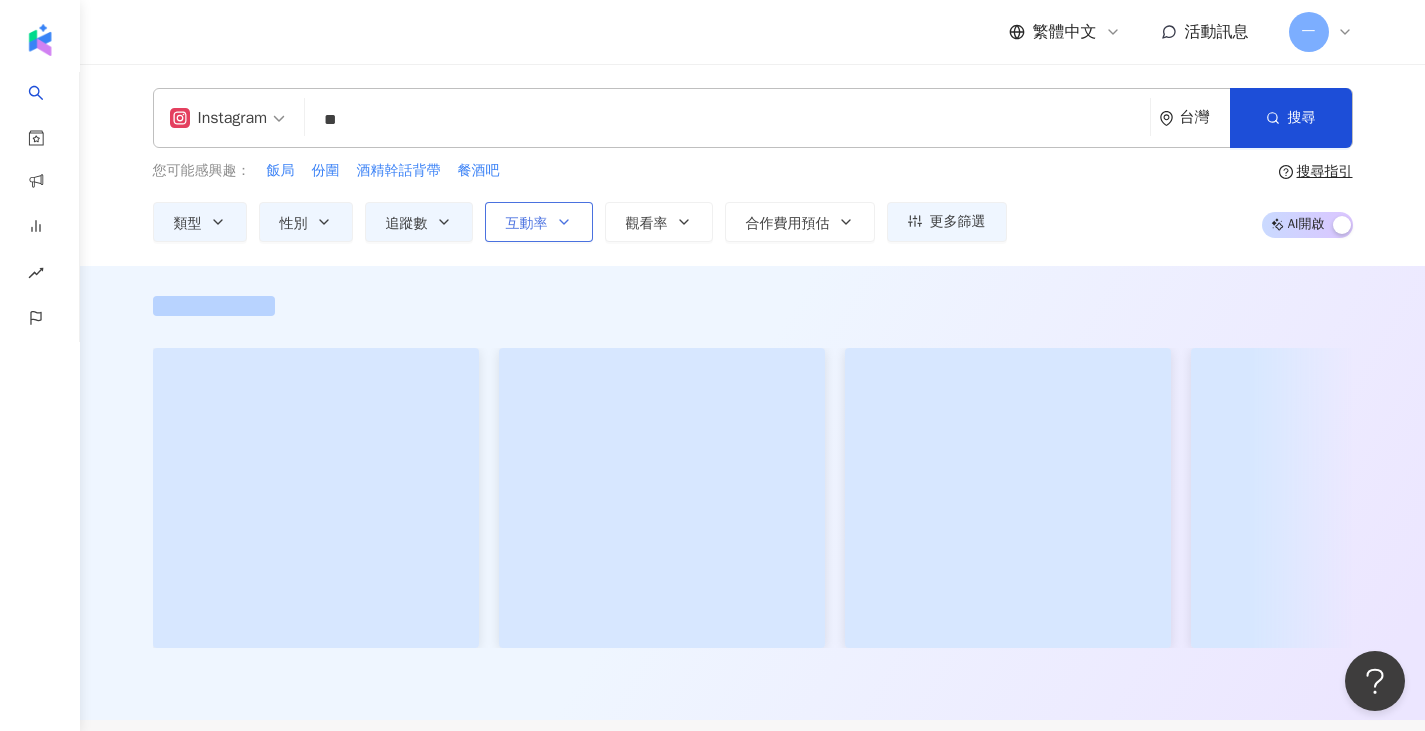 click 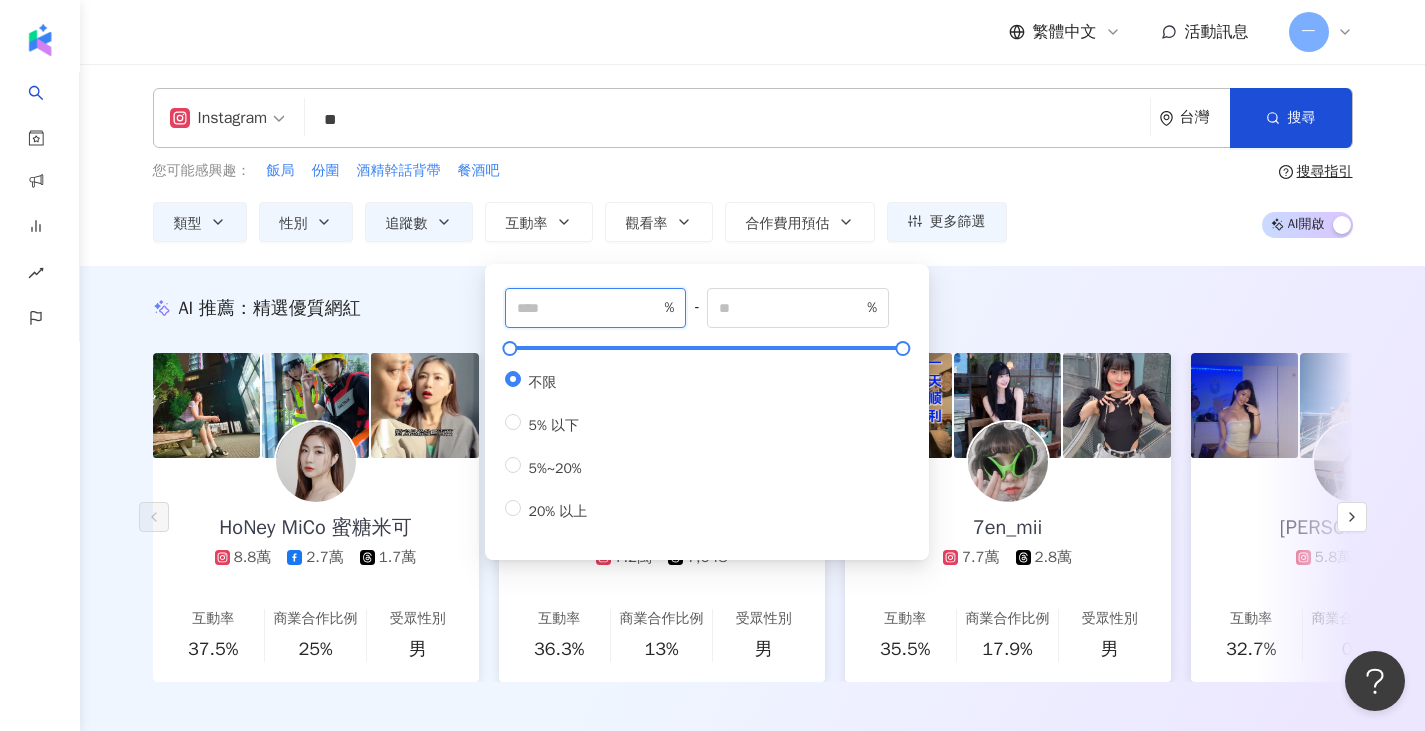 click at bounding box center [589, 308] 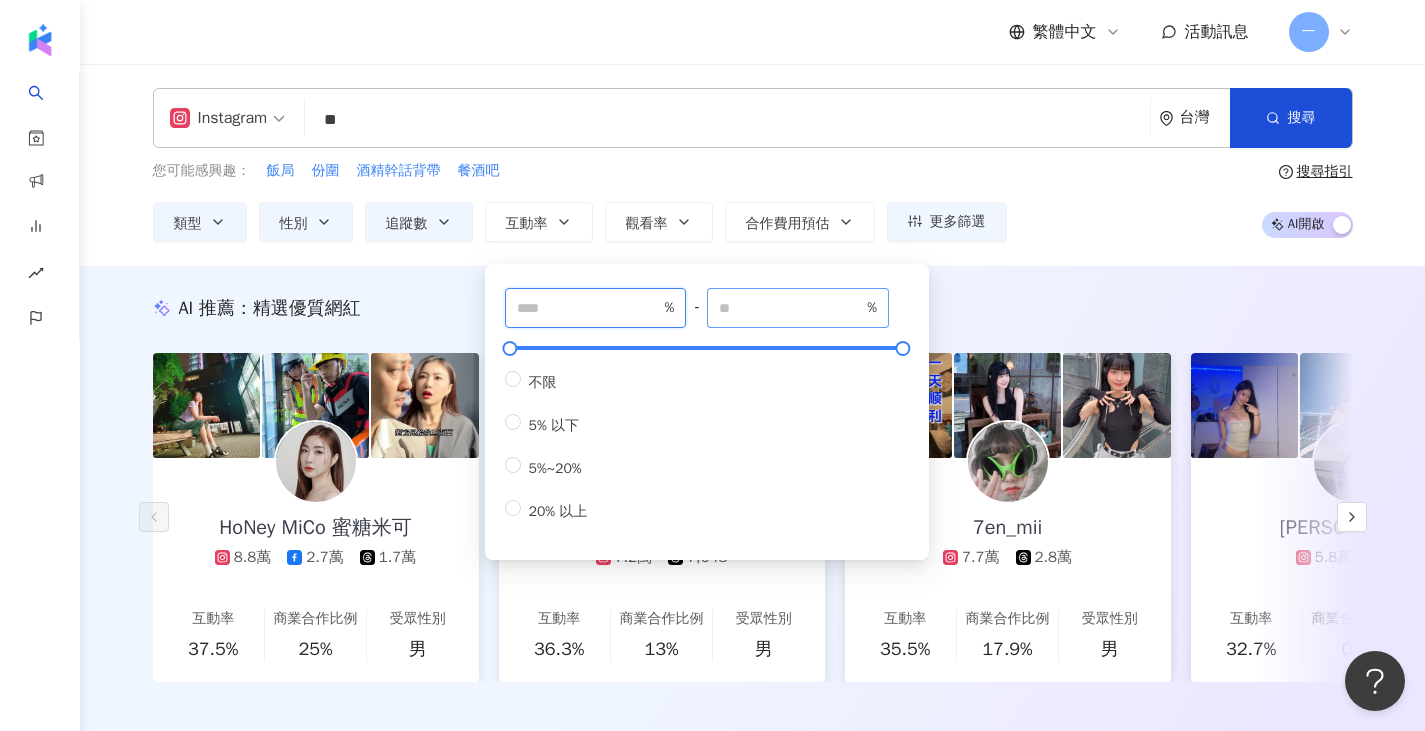 type on "*" 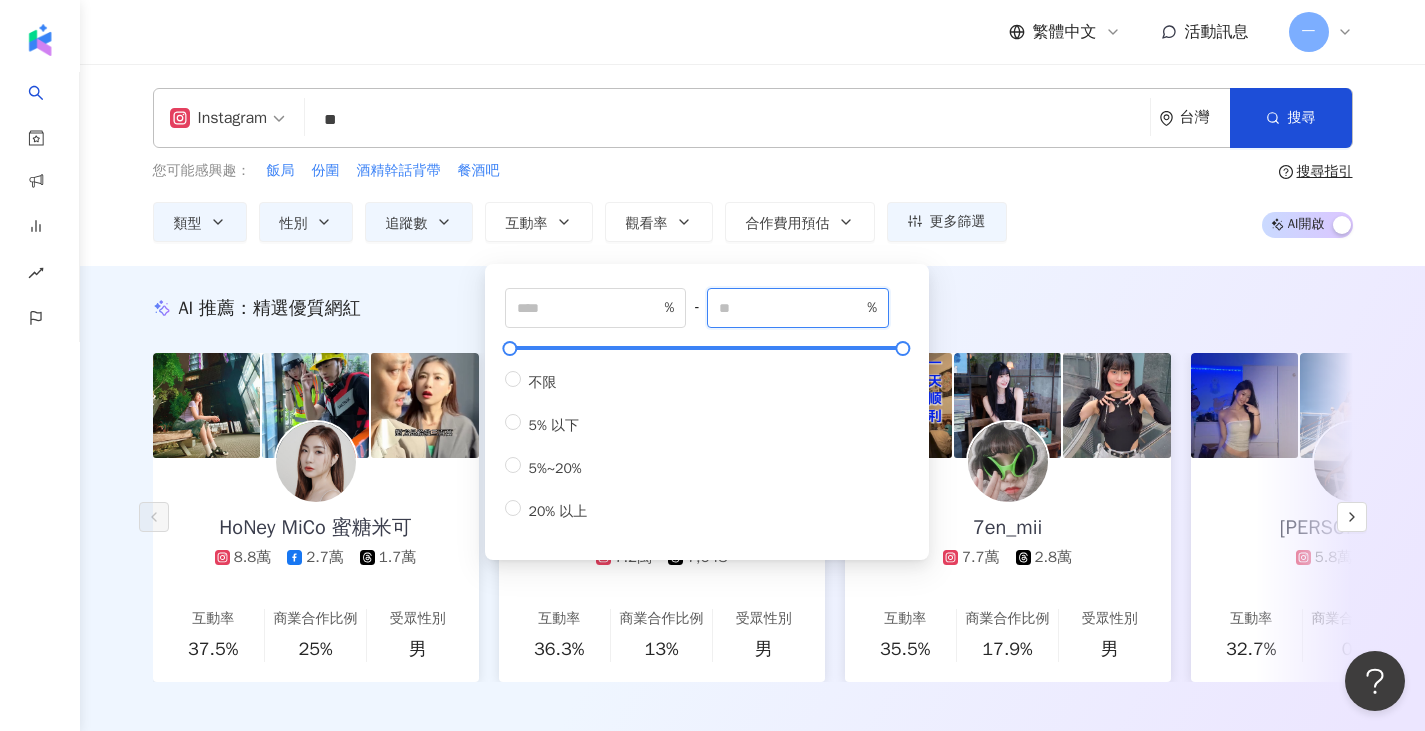 click at bounding box center (791, 308) 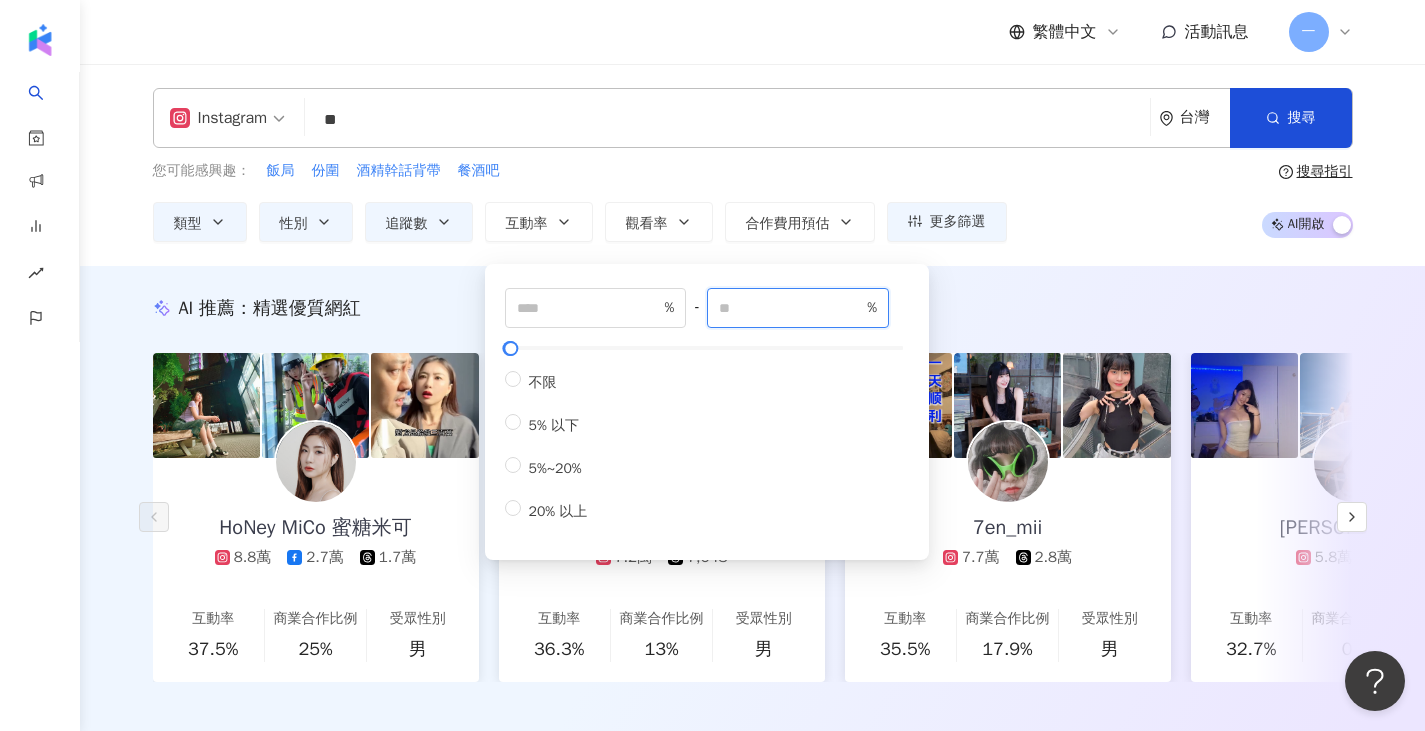 type on "**" 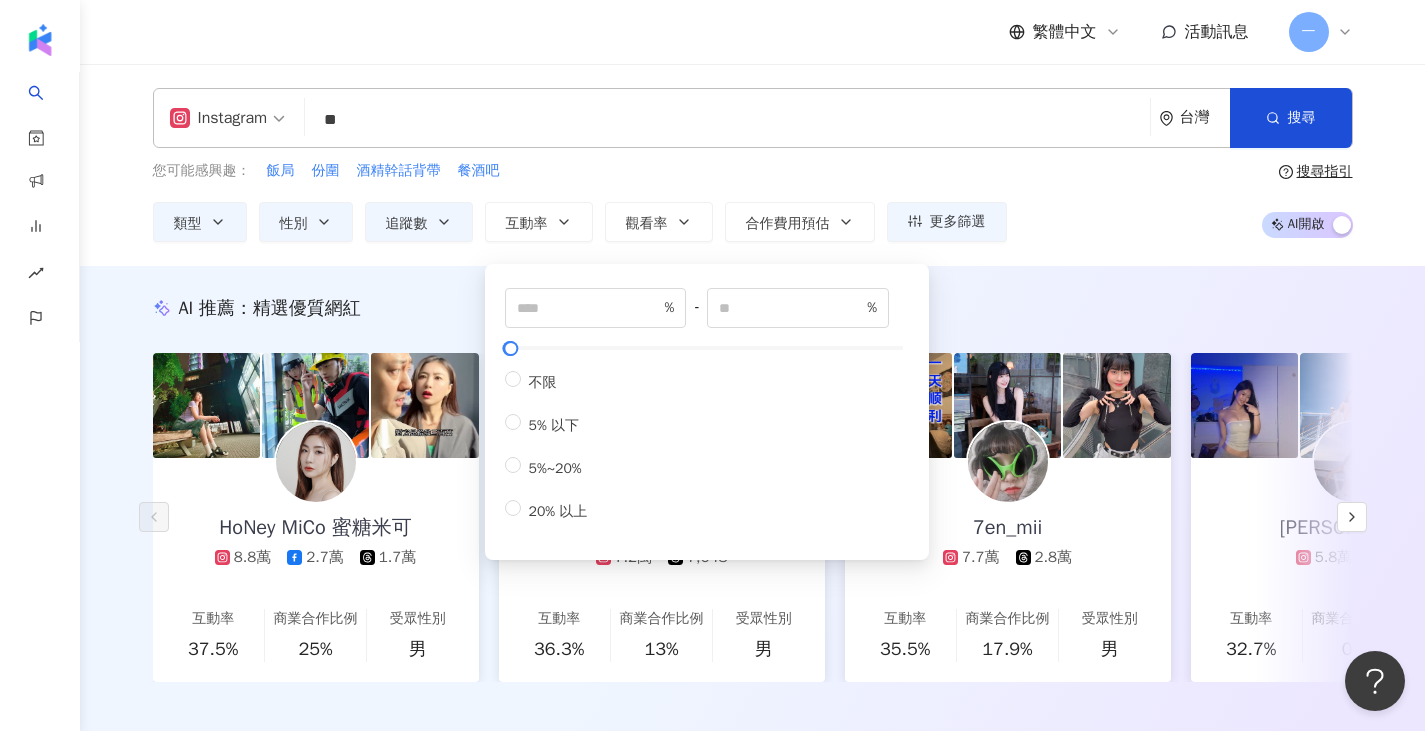 click on "Instagram ** 台灣 搜尋 customizedTag loading 網紅類型 運動 搜尋名稱、敘述、貼文含有關鍵字 “ 運動 ” 的網紅" at bounding box center [753, 118] 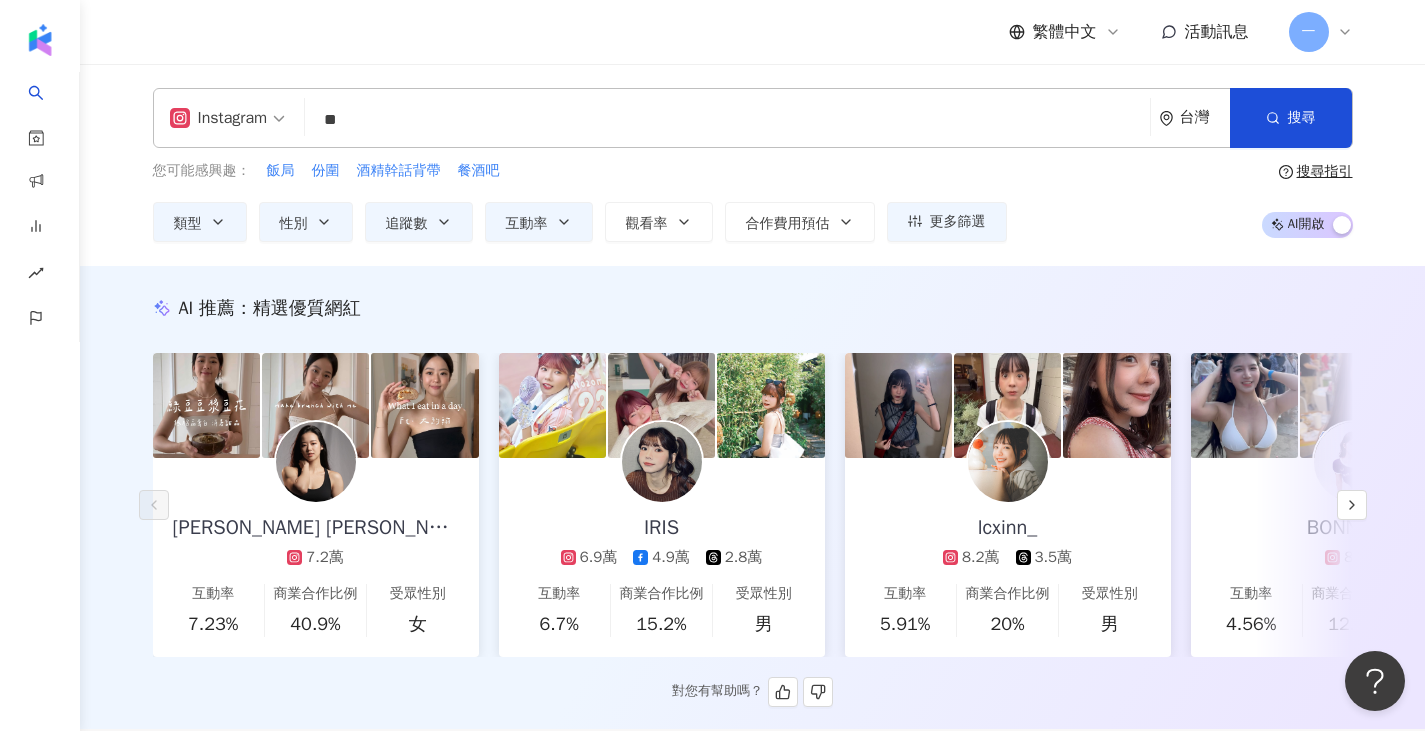 drag, startPoint x: 338, startPoint y: 477, endPoint x: 296, endPoint y: 502, distance: 48.8774 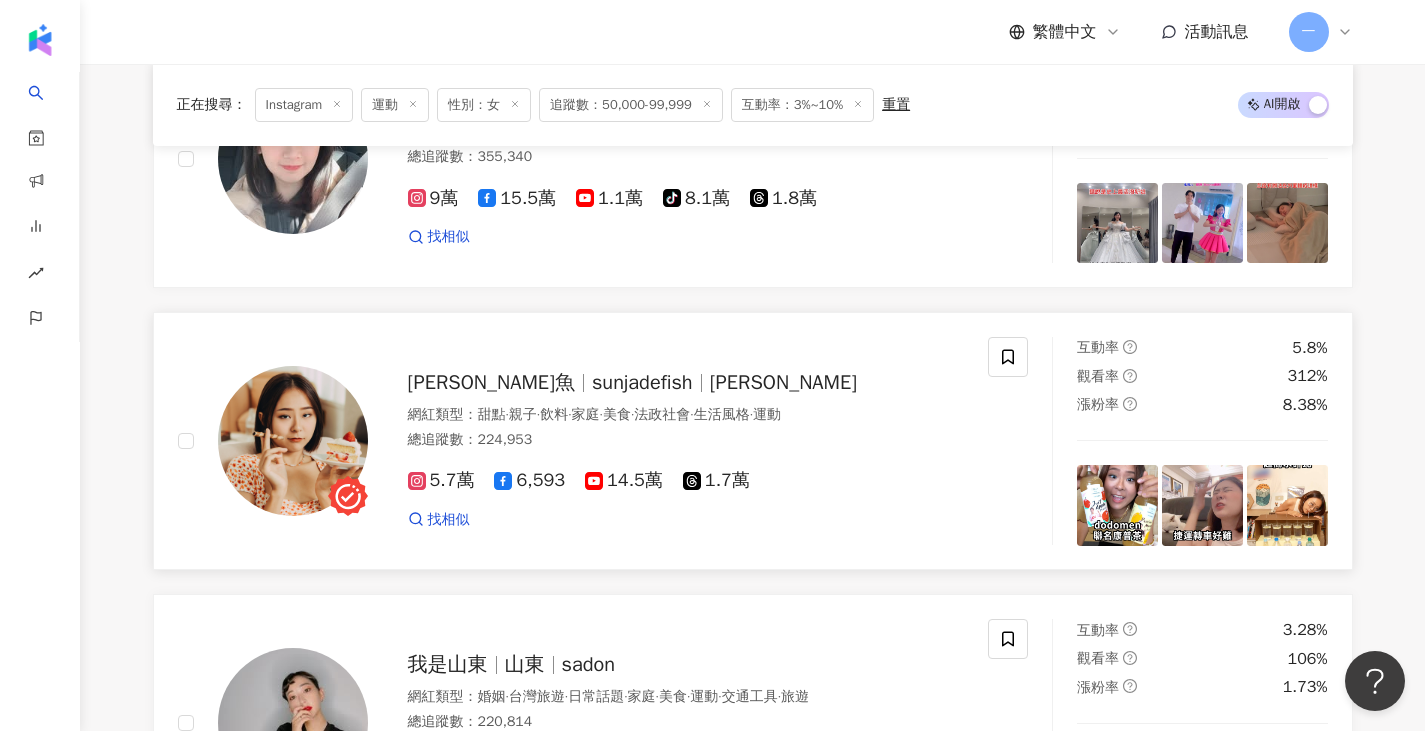 scroll, scrollTop: 2200, scrollLeft: 0, axis: vertical 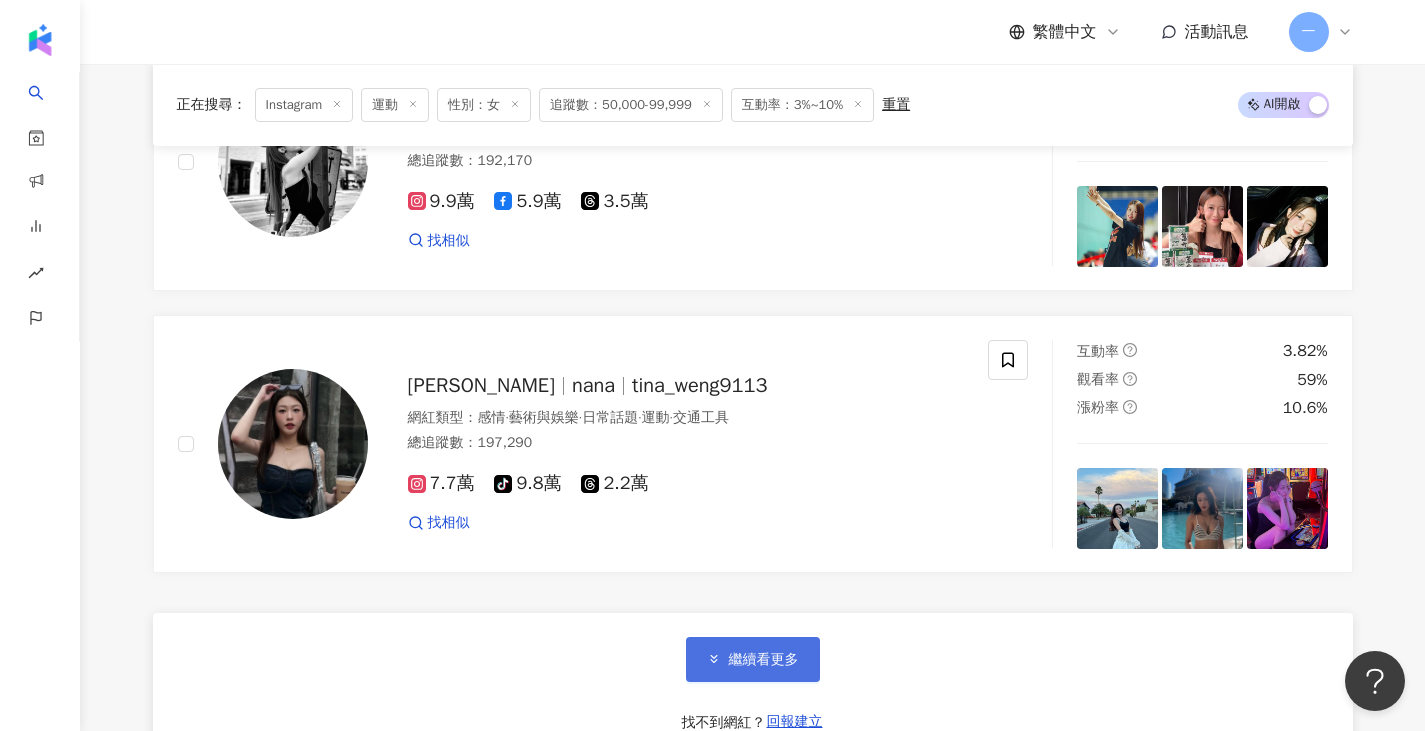 click on "繼續看更多" at bounding box center [764, 660] 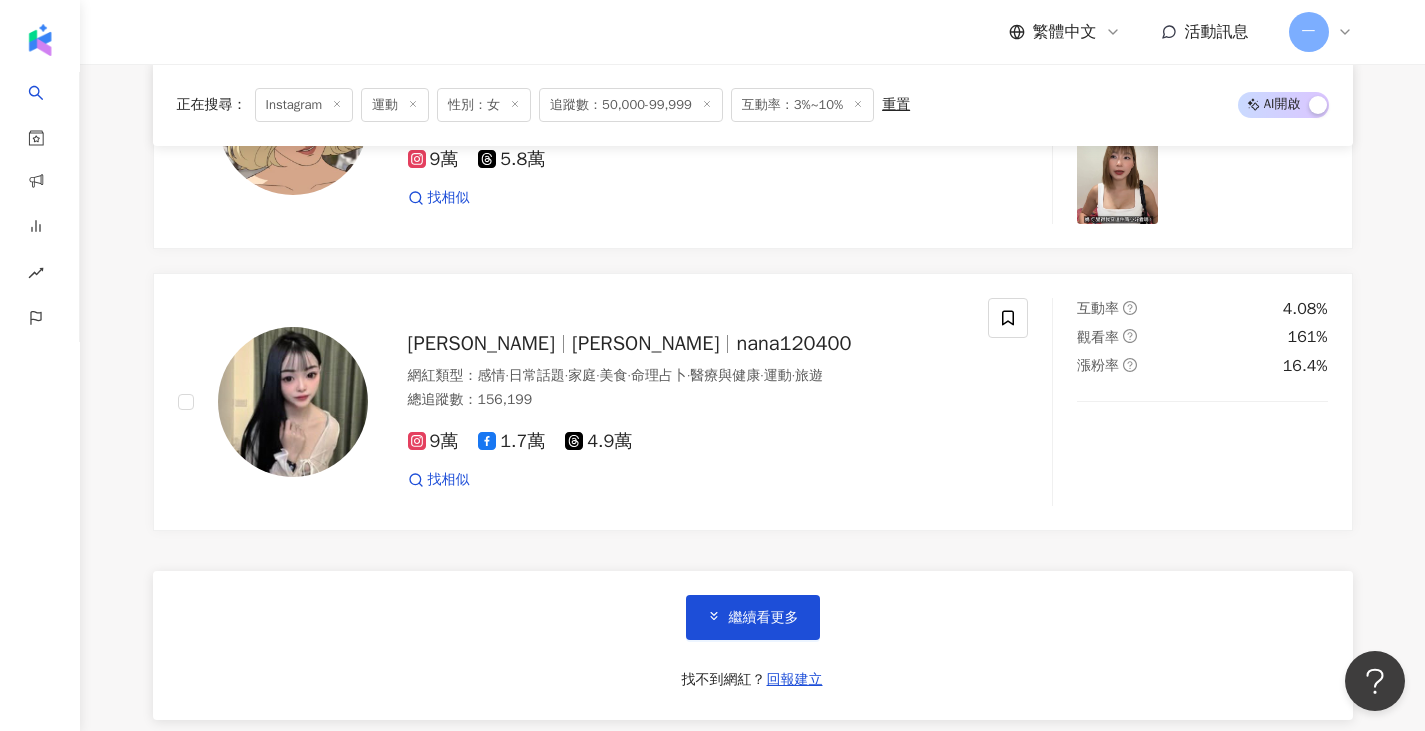 scroll, scrollTop: 7100, scrollLeft: 0, axis: vertical 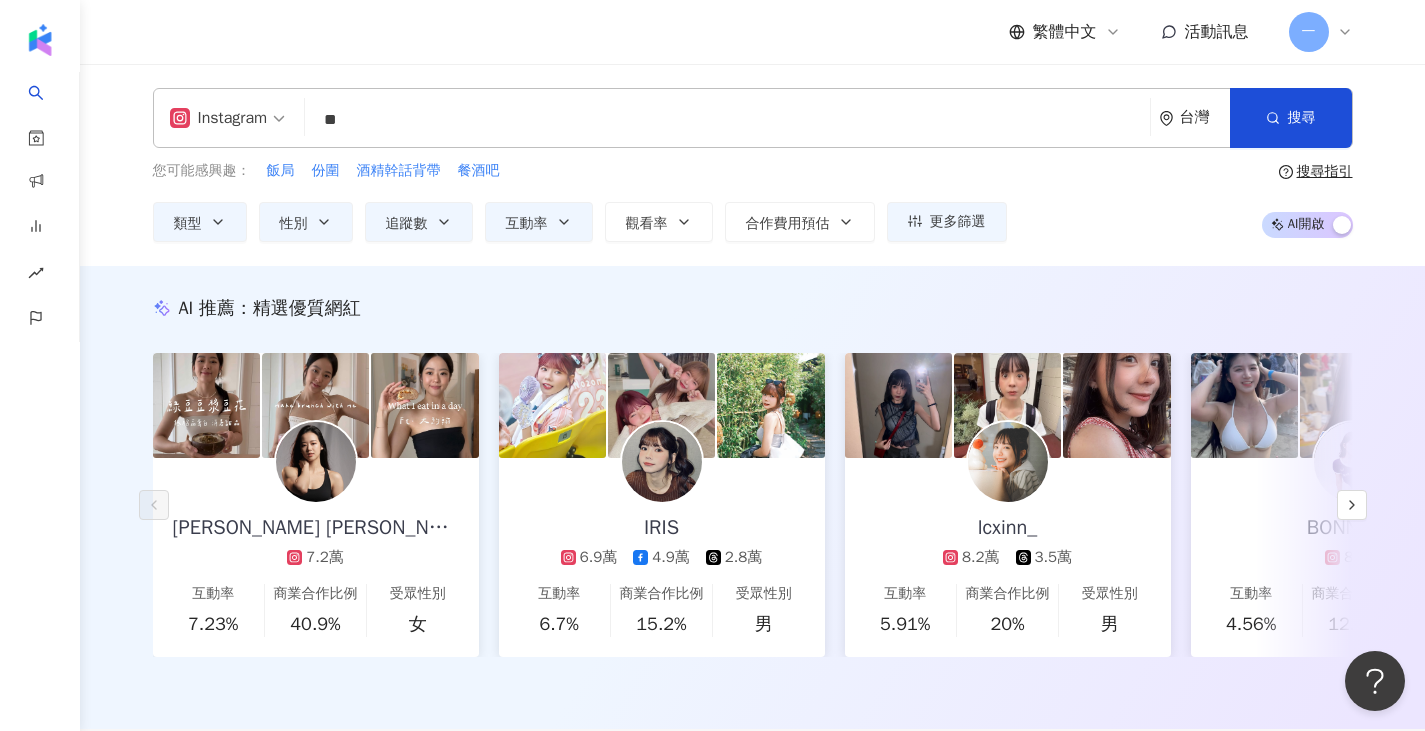 click on "**" at bounding box center (727, 120) 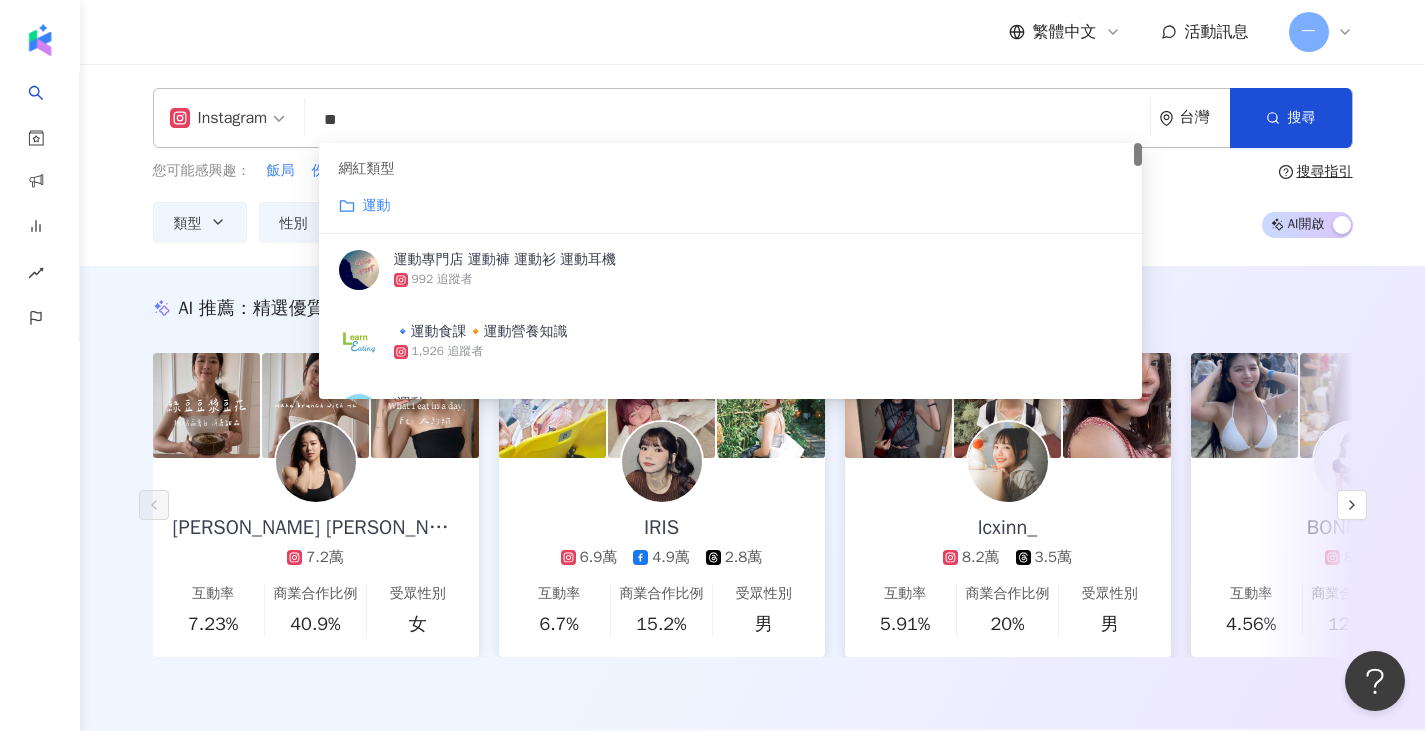 type on "*" 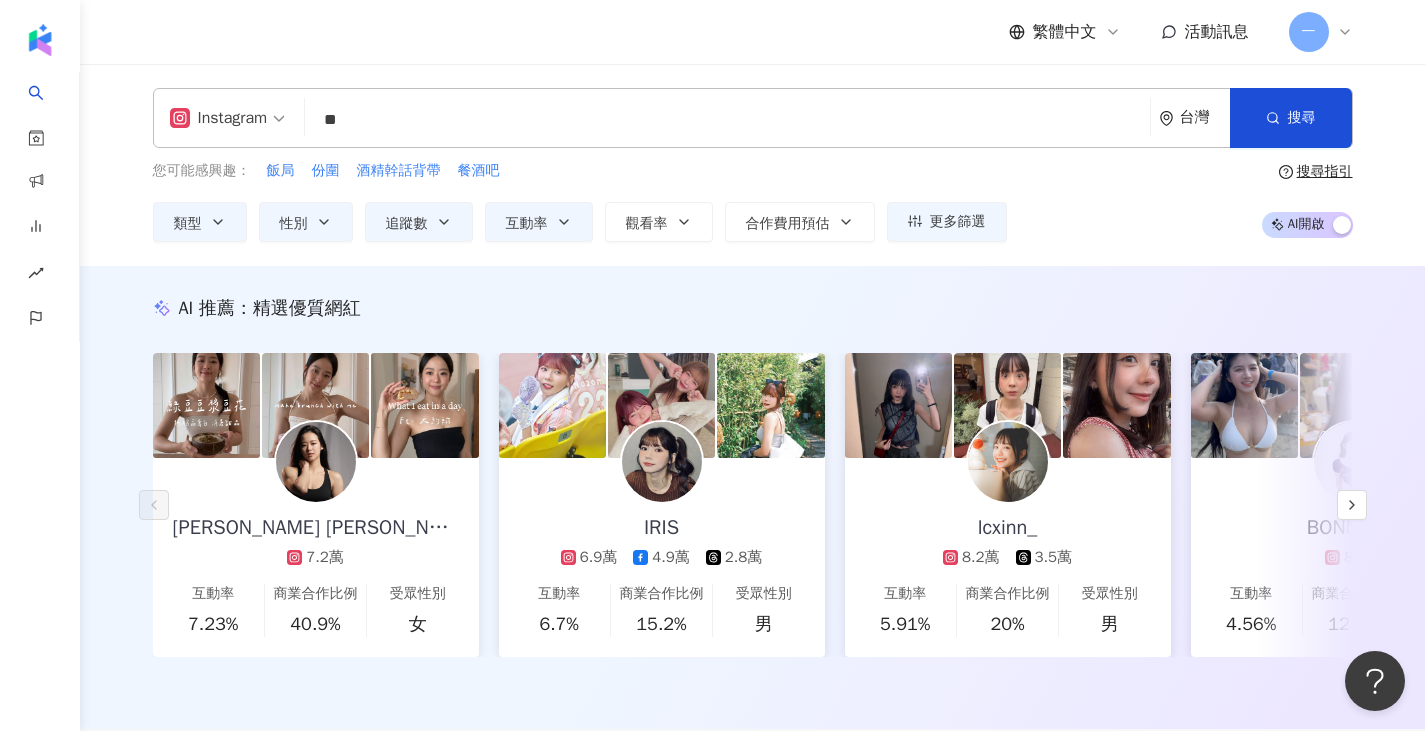type on "*" 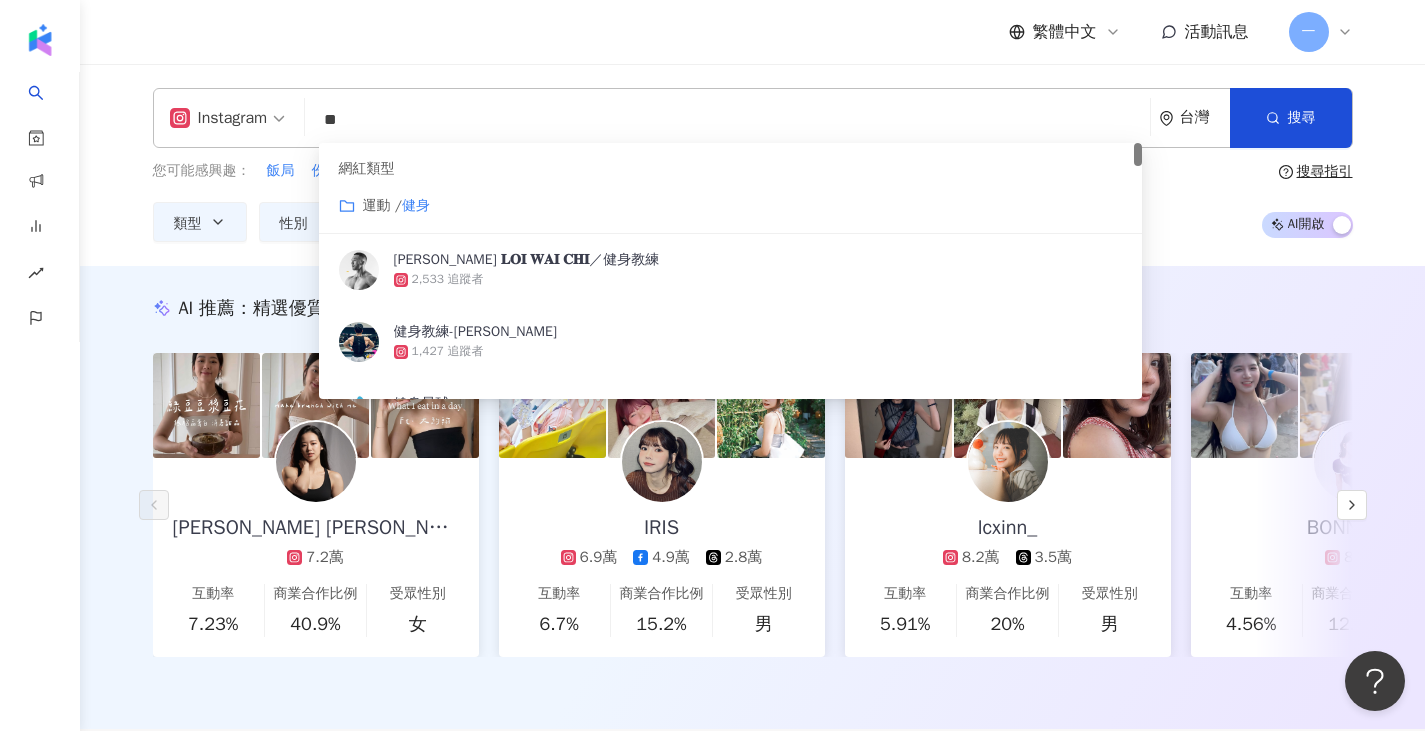 click on "健身" at bounding box center (416, 205) 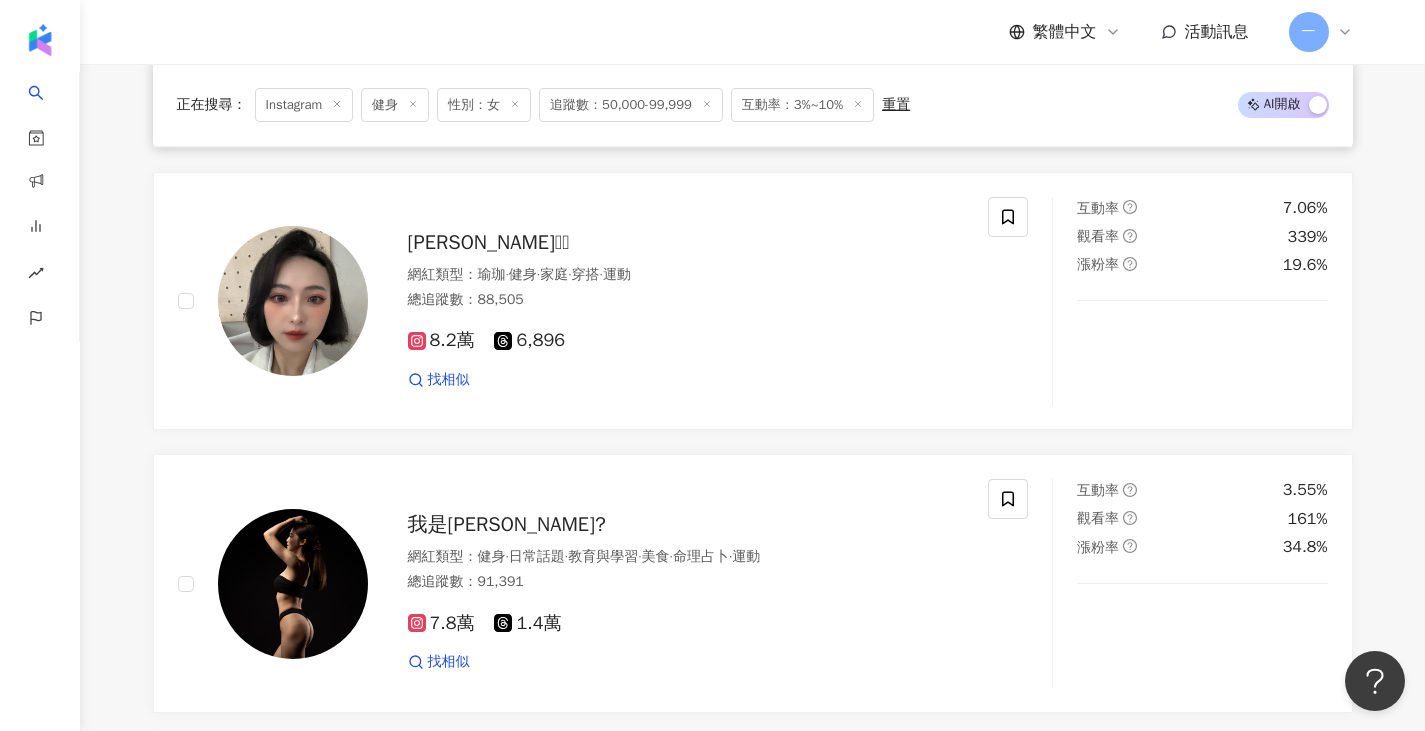 scroll, scrollTop: 1100, scrollLeft: 0, axis: vertical 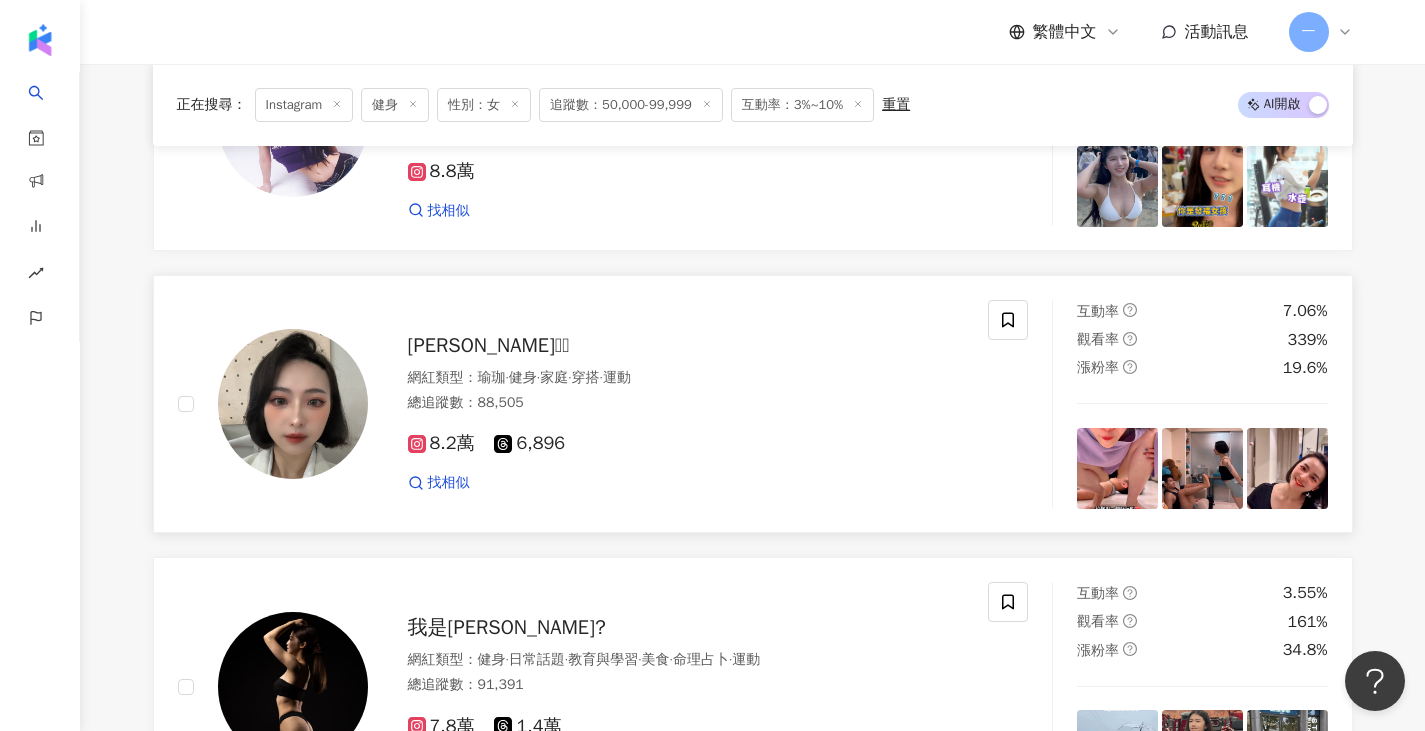 type on "**" 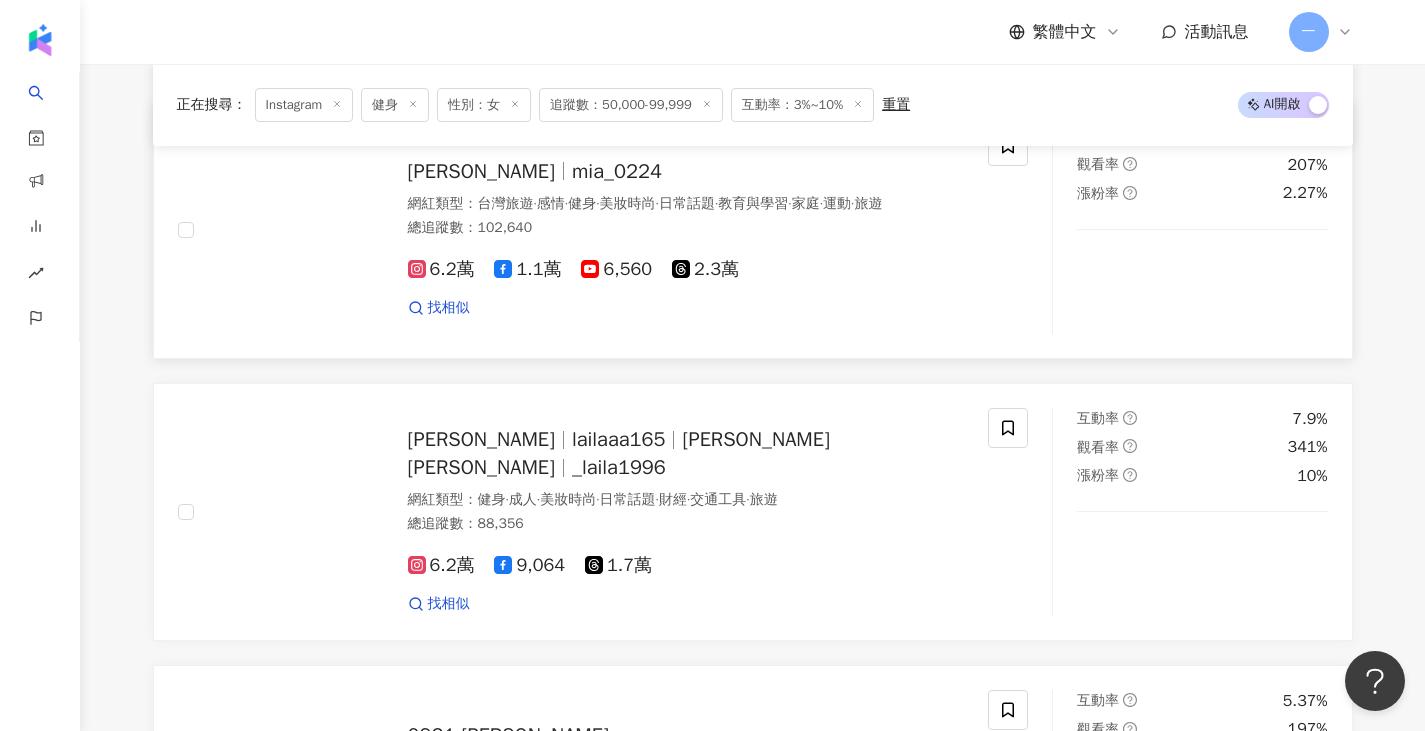 scroll, scrollTop: 1900, scrollLeft: 0, axis: vertical 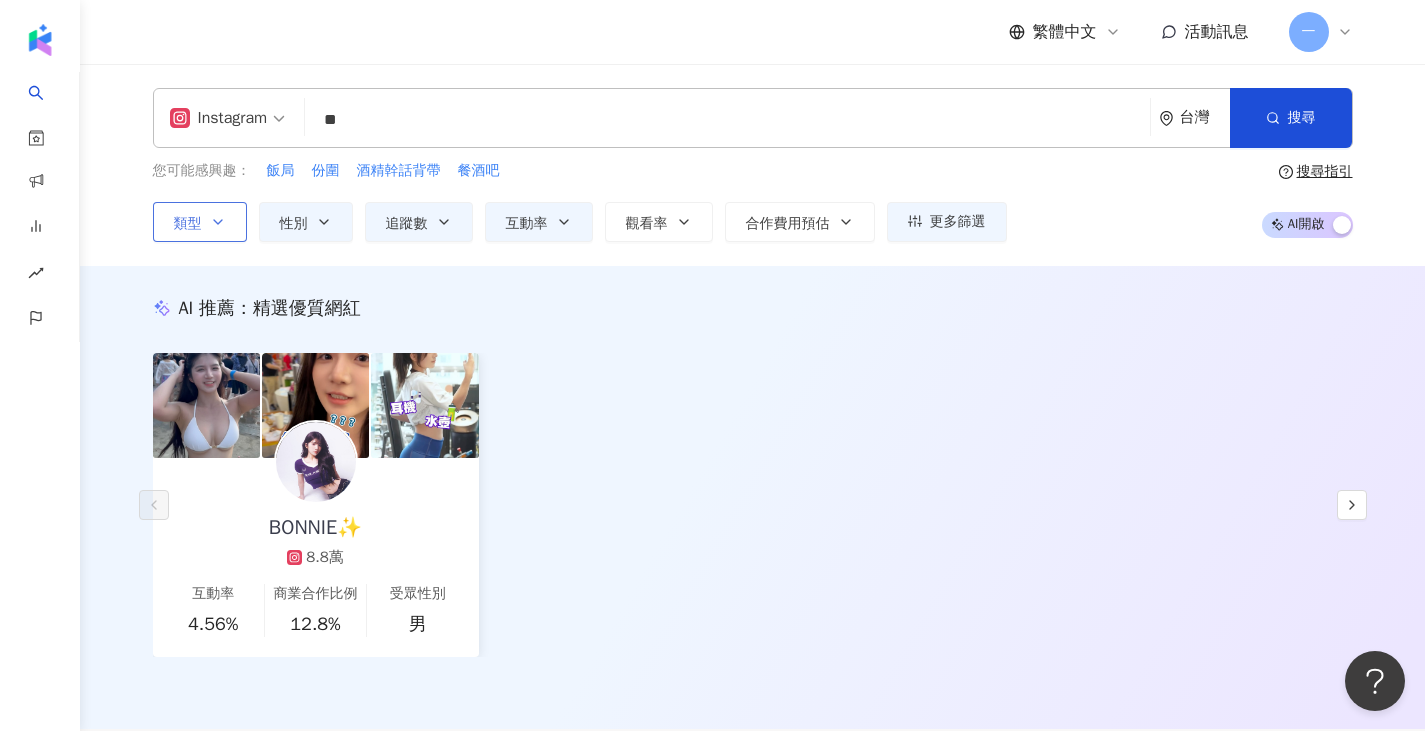 click on "類型" at bounding box center [188, 224] 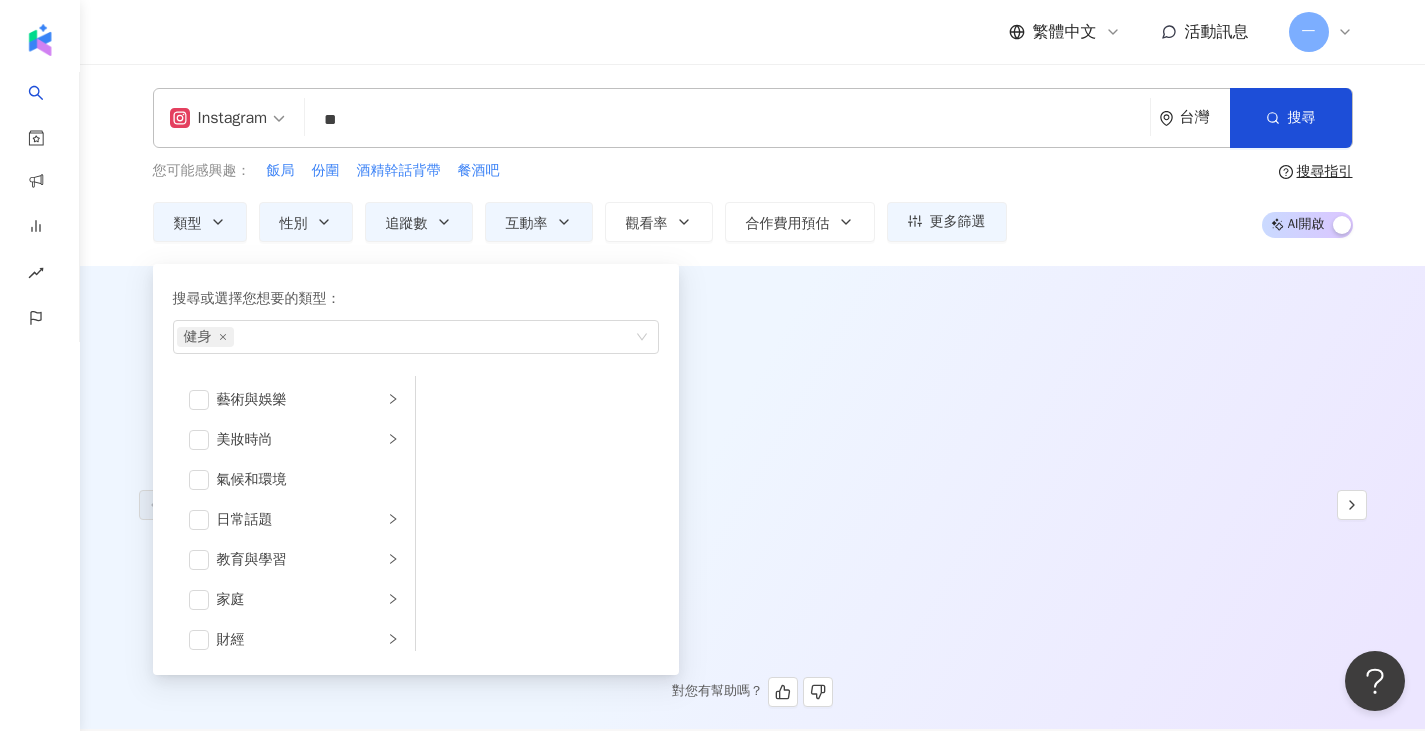 click on "BONNIE✨ 8.8萬 互動率 4.56% 商業合作比例 12.8% 受眾性別 男" at bounding box center (753, 505) 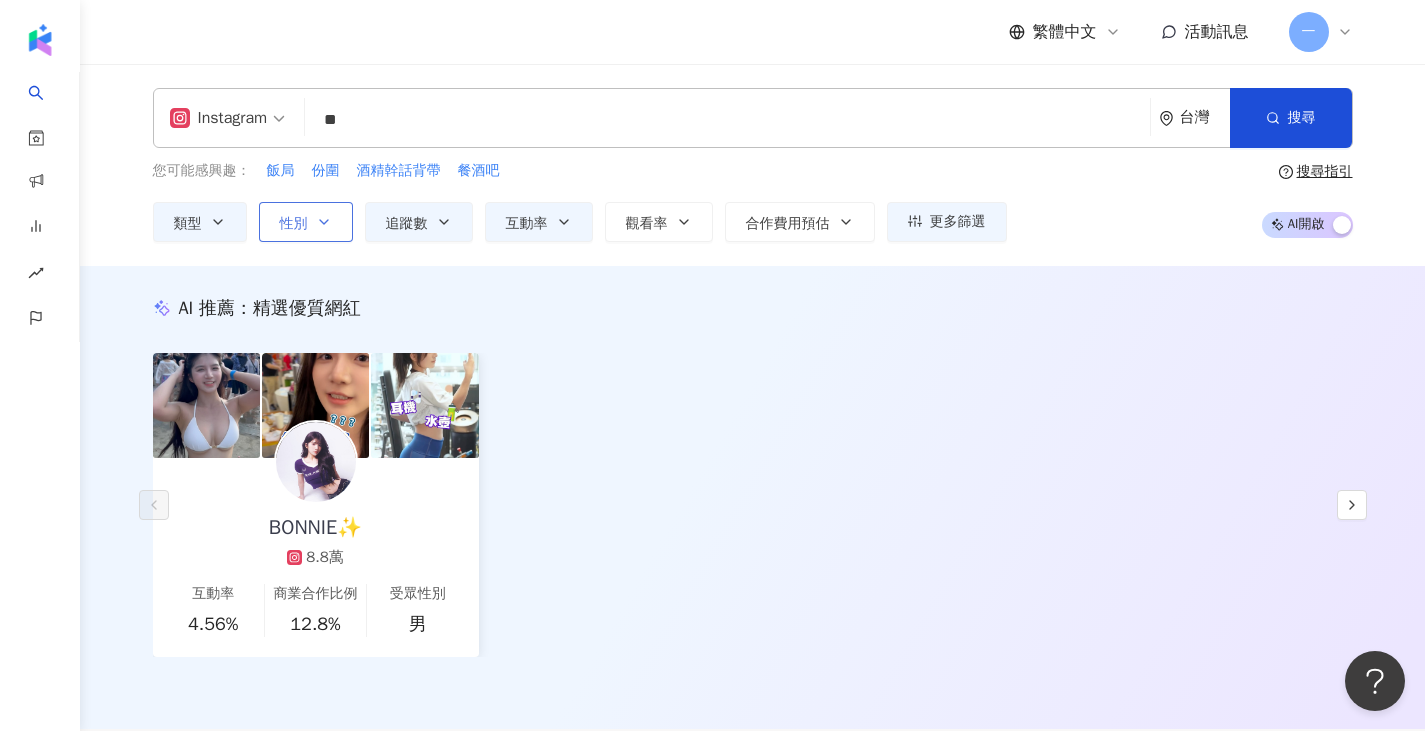 click on "性別" at bounding box center [294, 224] 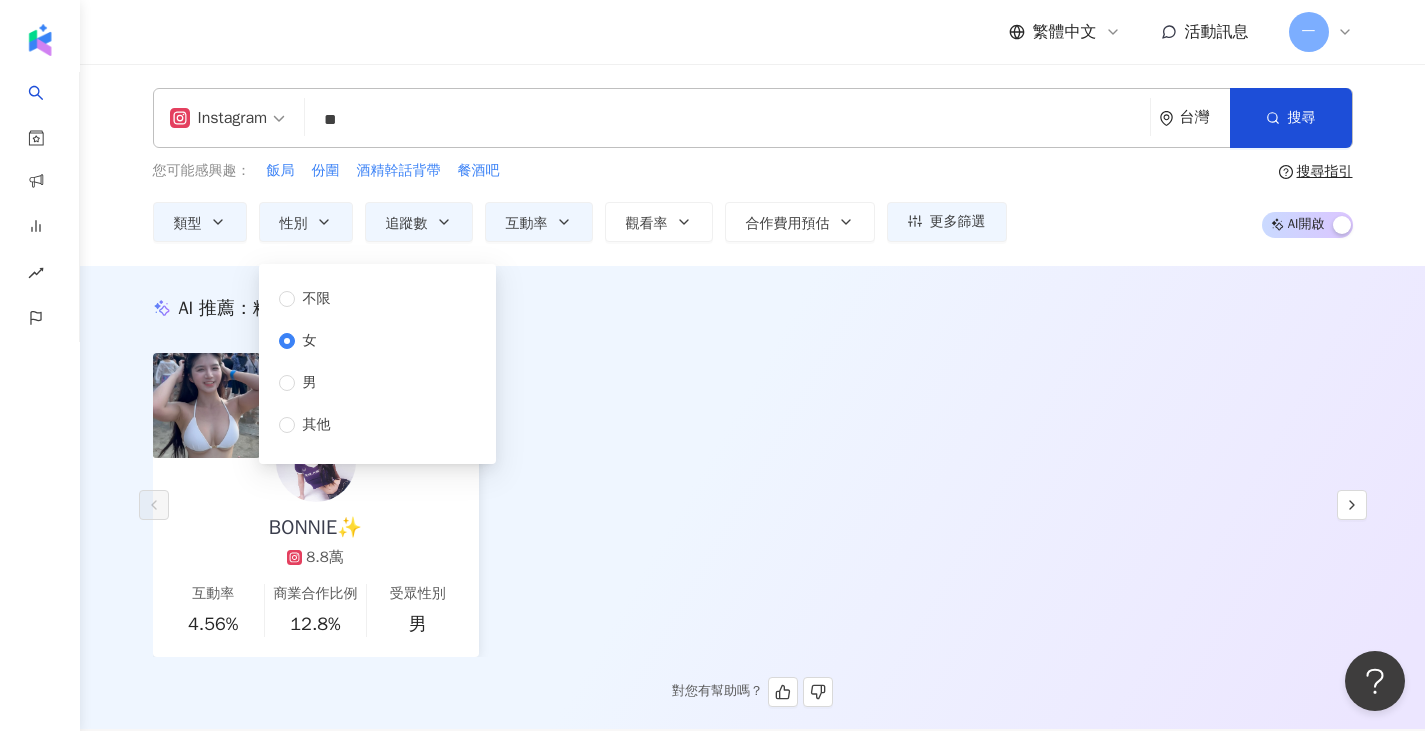 click on "BONNIE✨ 8.8萬 互動率 4.56% 商業合作比例 12.8% 受眾性別 男" at bounding box center (753, 505) 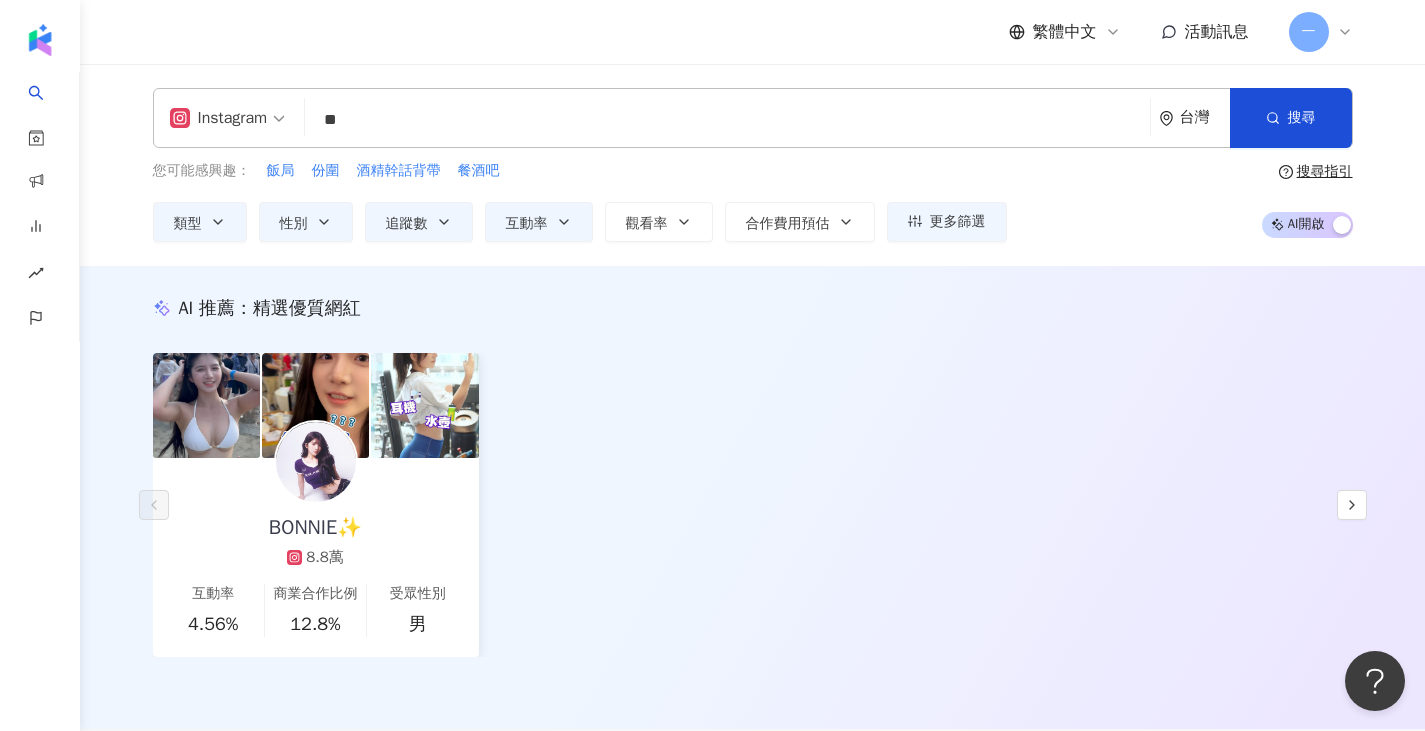 click on "您可能感興趣： 飯局  份圍  酒精幹話背帶  餐酒吧  類型 性別 追蹤數 互動率 觀看率 合作費用預估  更多篩選 不限 女 男 其他 *****  -  ***** 不限 小型 奈米網紅 (<1萬) 微型網紅 (1萬-3萬) 小型網紅 (3萬-5萬) 中型 中小型網紅 (5萬-10萬) 中型網紅 (10萬-30萬) 中大型網紅 (30萬-50萬) 大型 大型網紅 (50萬-100萬) 百萬網紅 (>100萬) * %  -  ** % 不限 5% 以下 5%~20% 20% 以上" at bounding box center (580, 201) 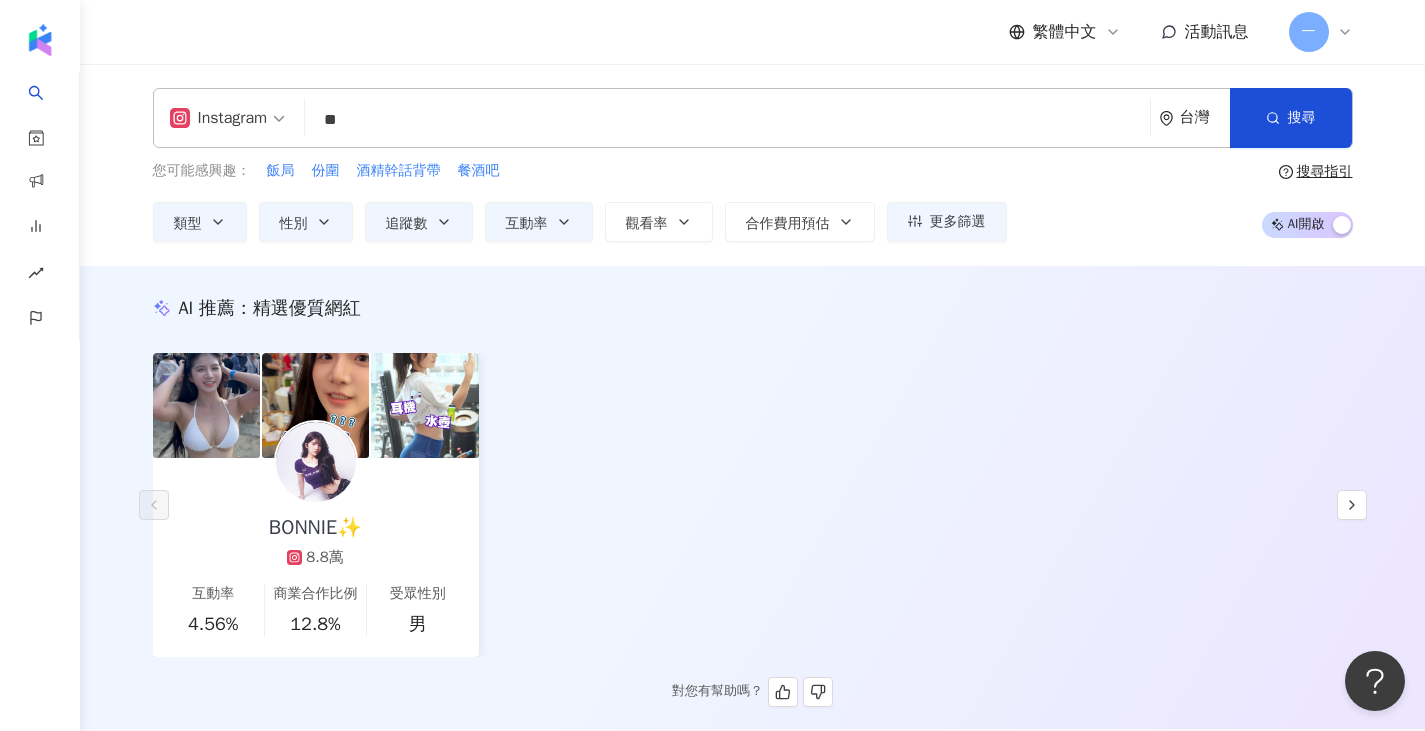 click at bounding box center (315, 405) 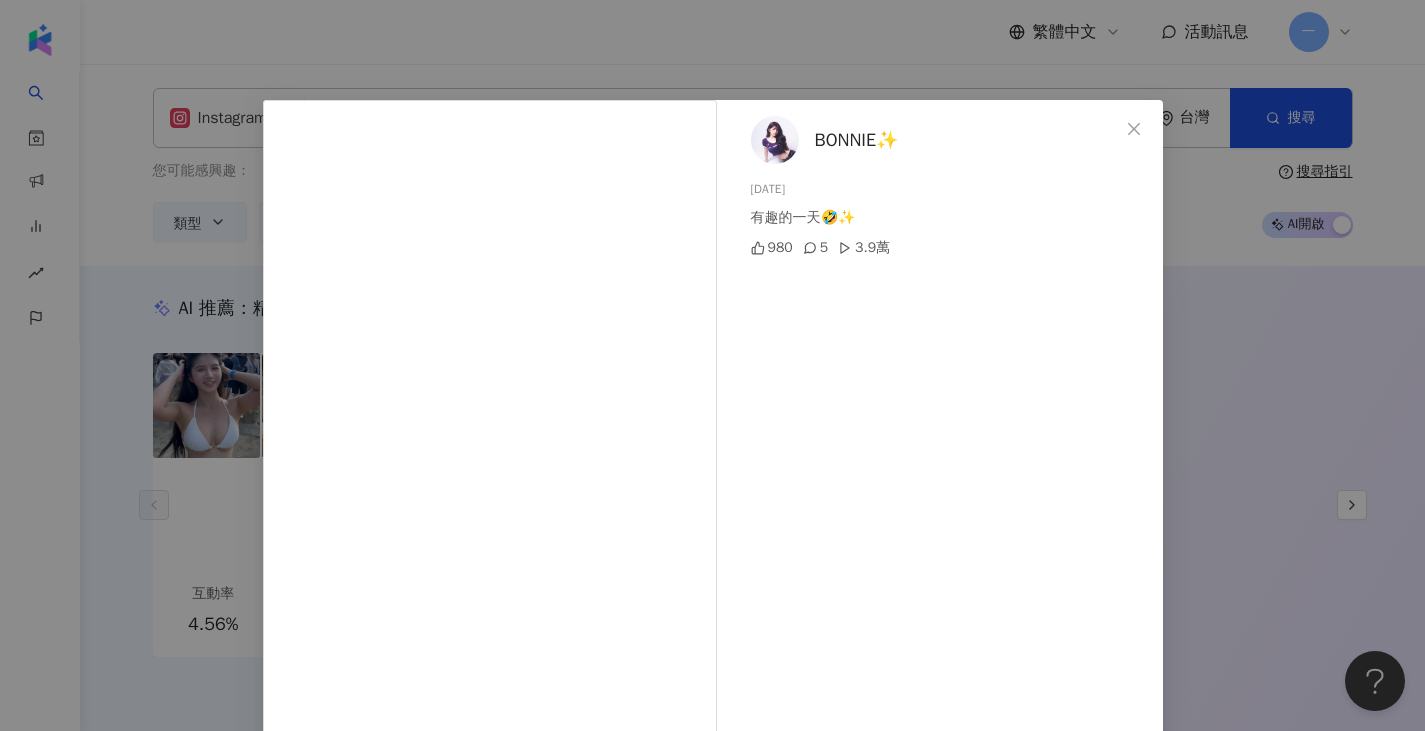 click on "BONNIE✨ 2025/7/13 有趣的一天🤣✨ 980 5 3.9萬 查看原始貼文" at bounding box center (712, 365) 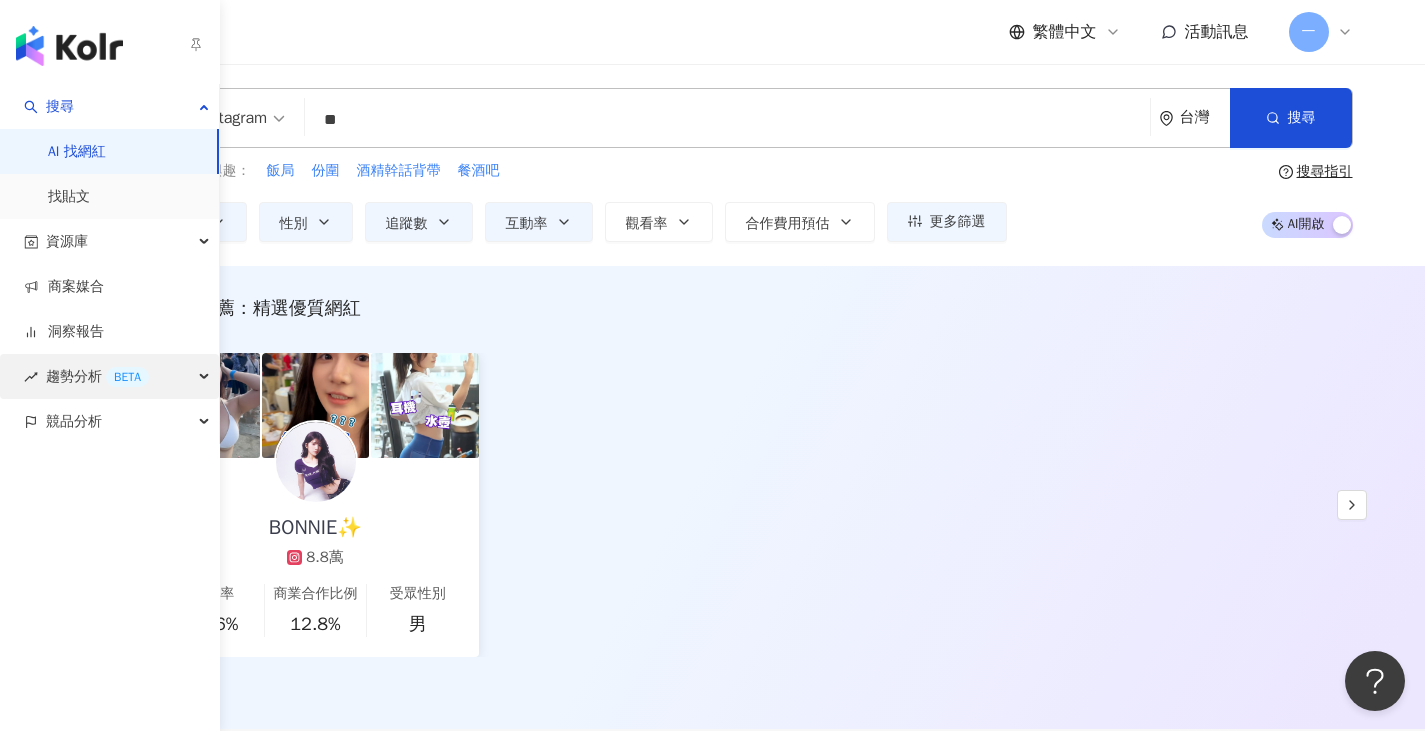 click on "趨勢分析 BETA" at bounding box center (109, 376) 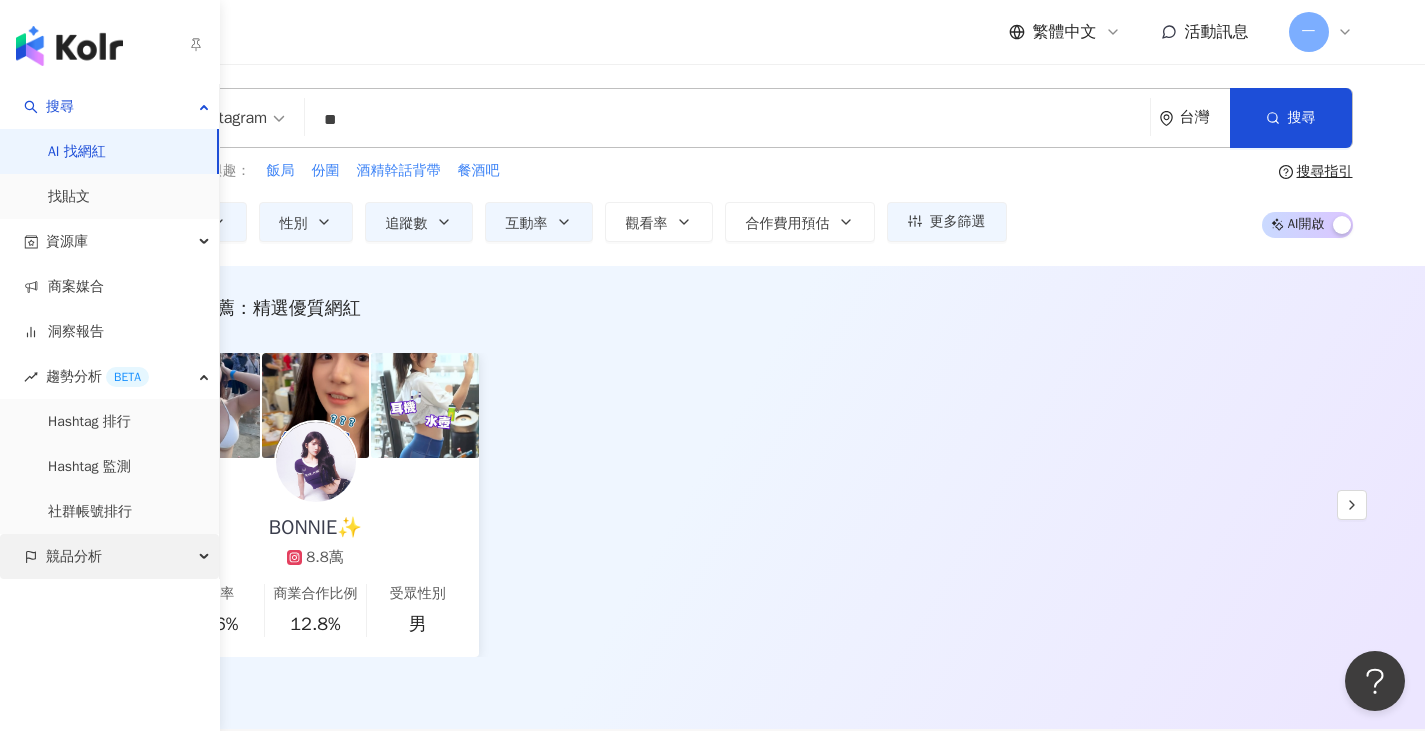drag, startPoint x: 145, startPoint y: 551, endPoint x: 138, endPoint y: 565, distance: 15.652476 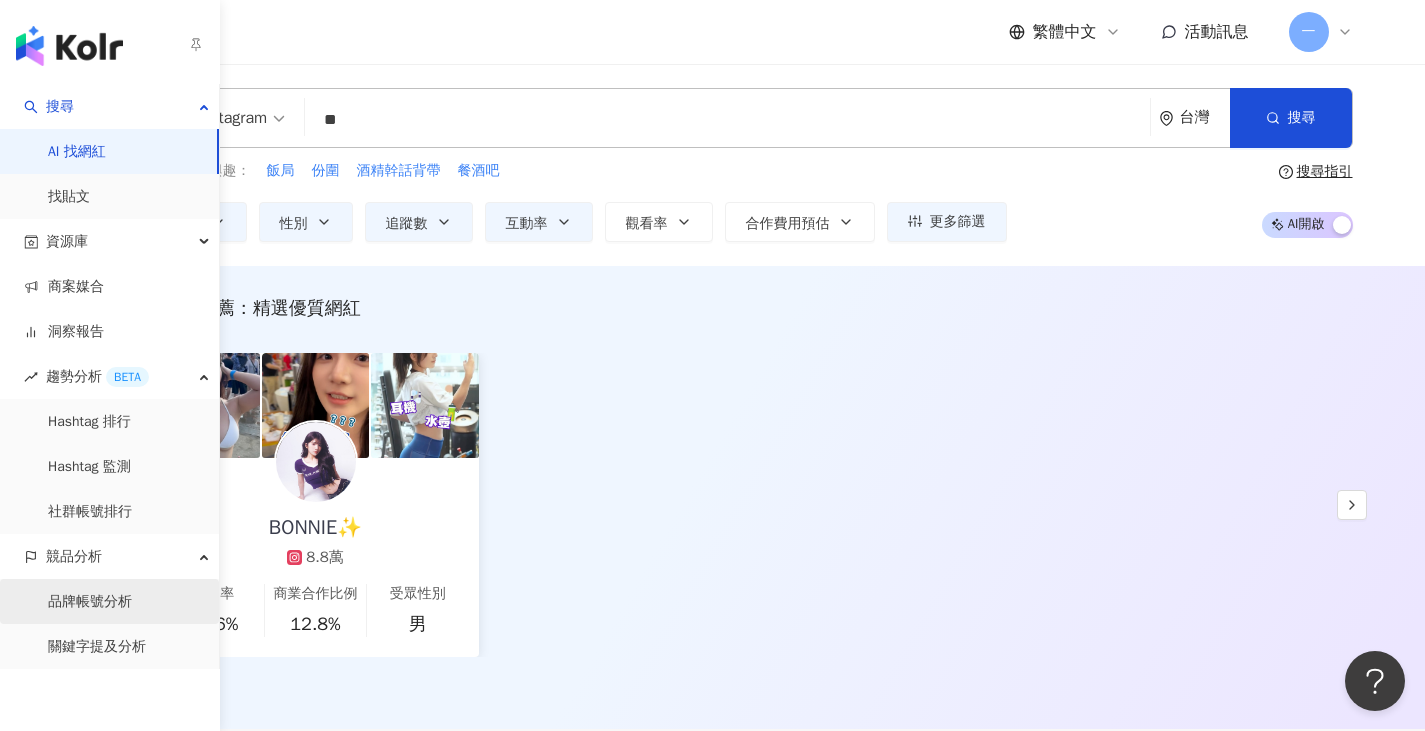 click on "品牌帳號分析" at bounding box center (90, 602) 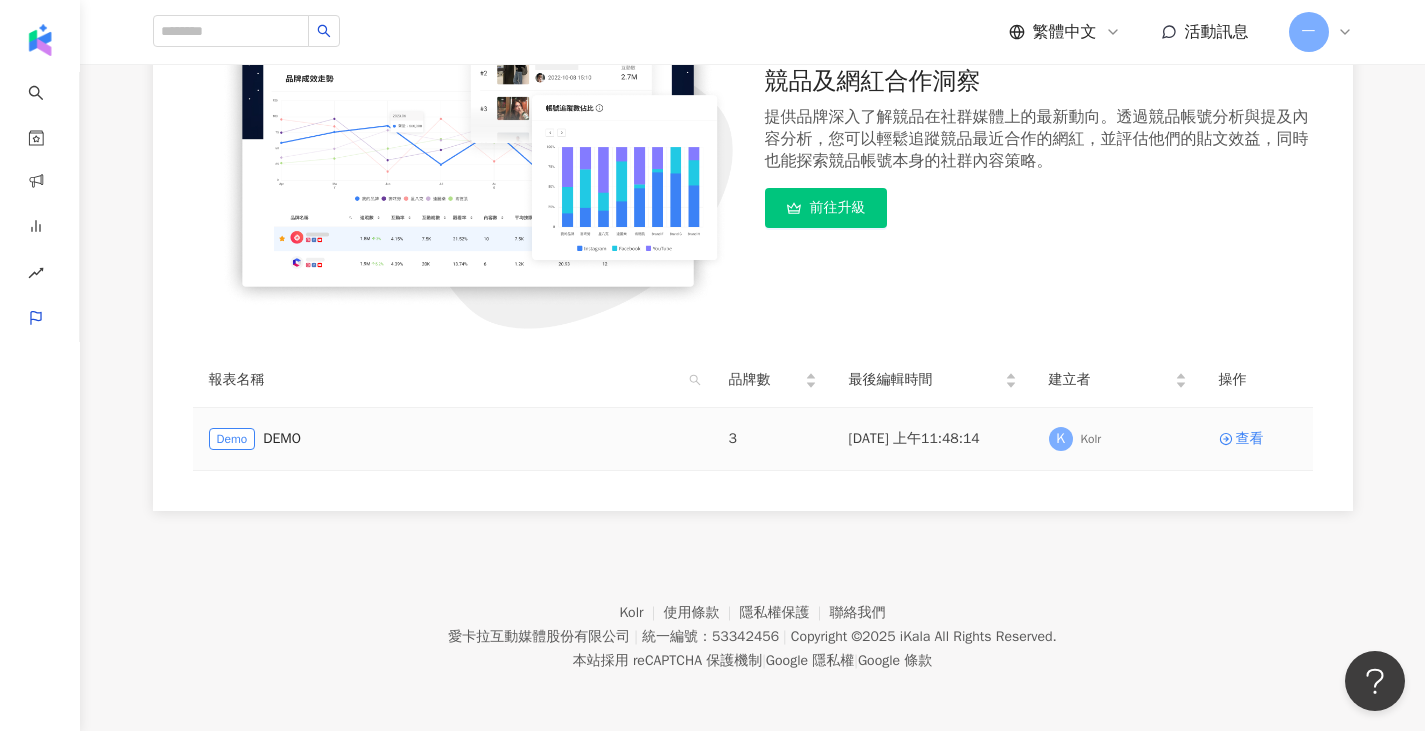 scroll, scrollTop: 0, scrollLeft: 0, axis: both 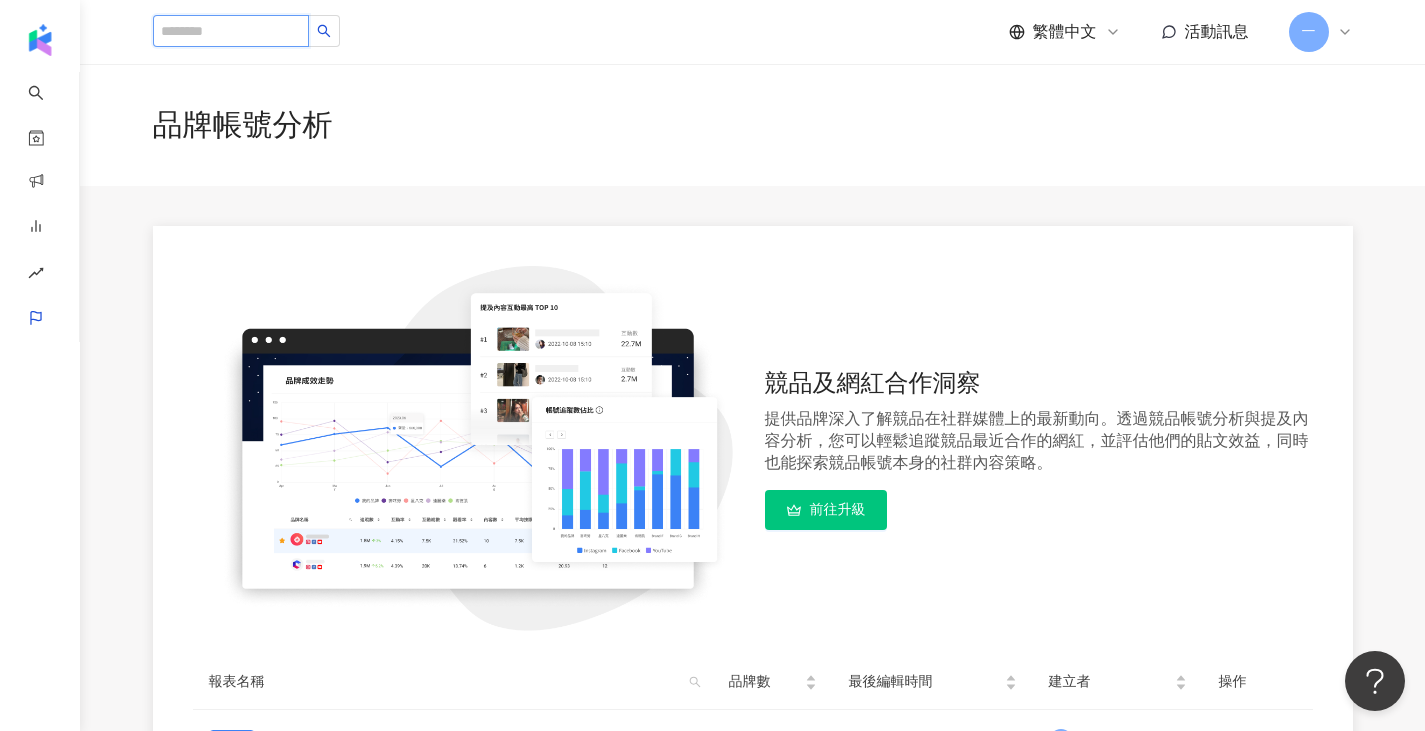 click at bounding box center (231, 31) 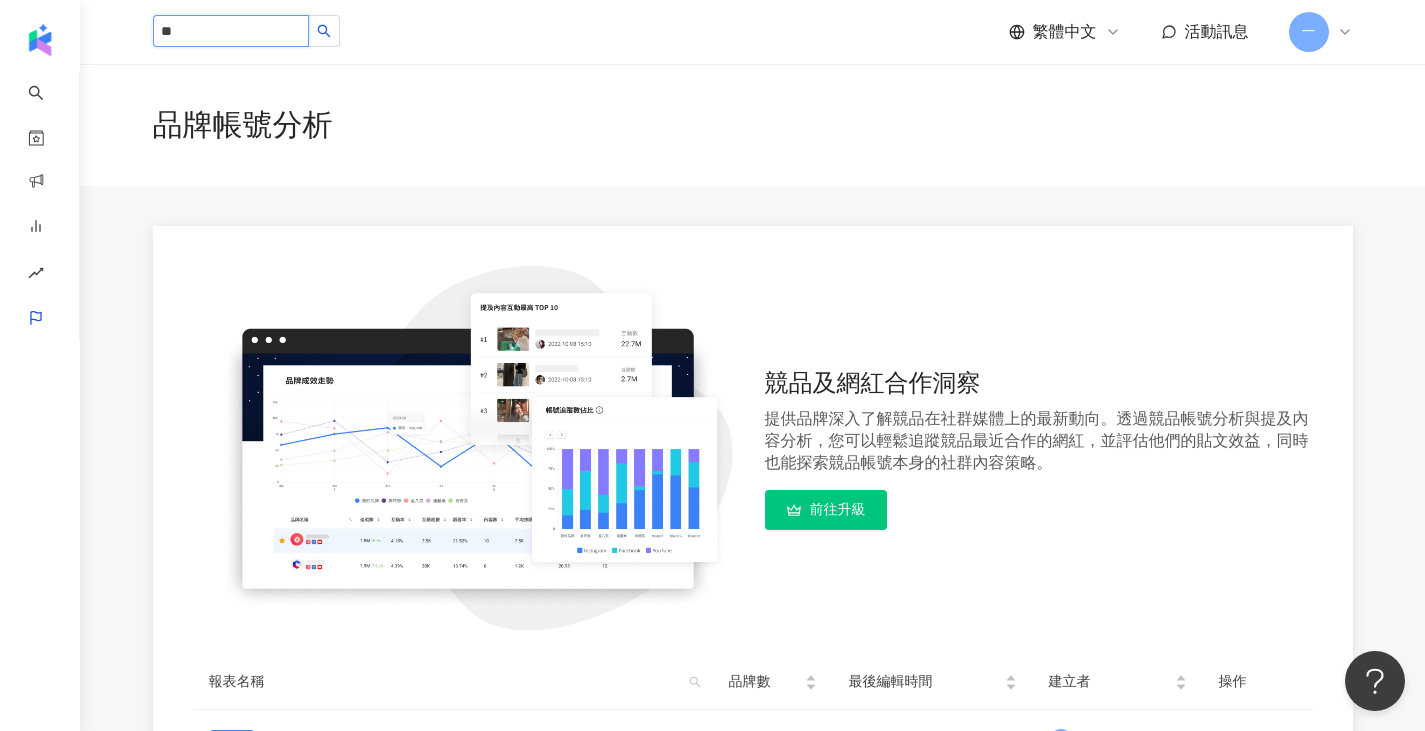 type on "*" 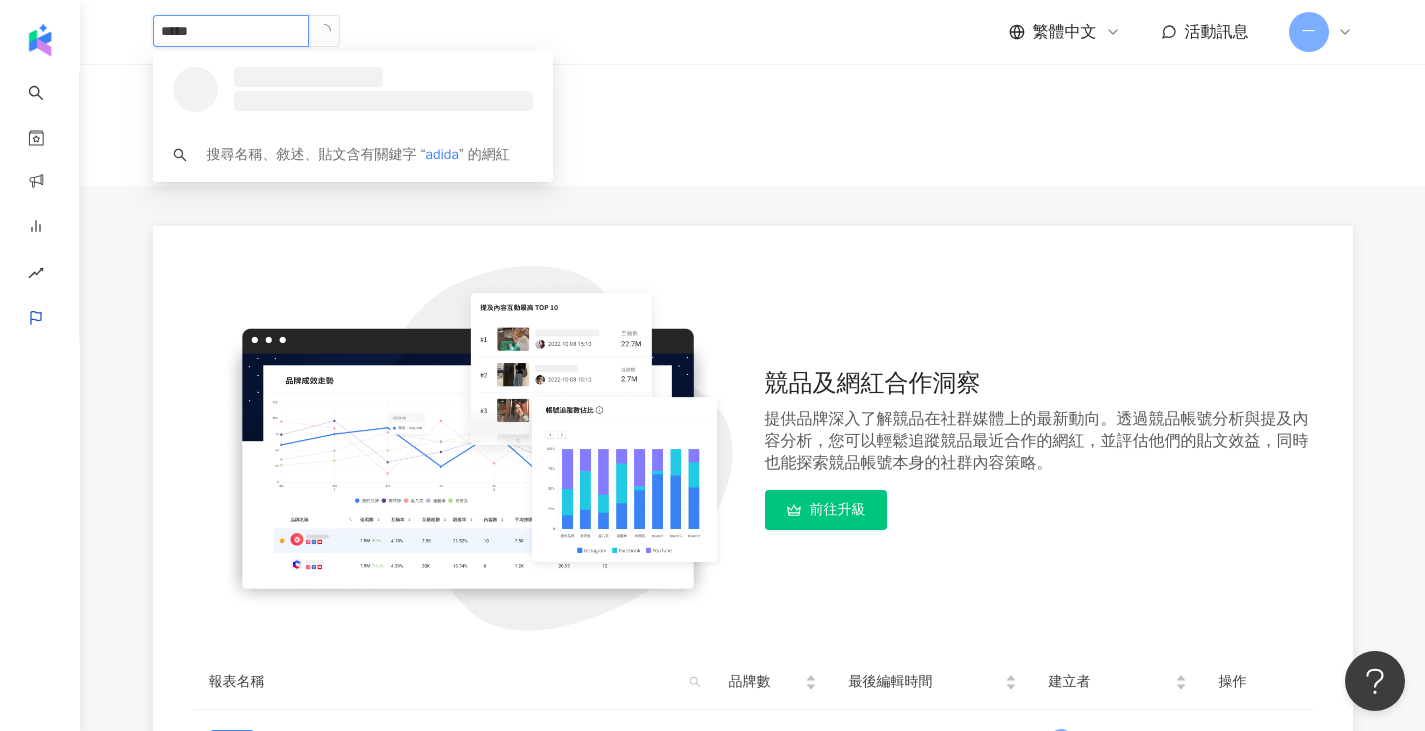type on "******" 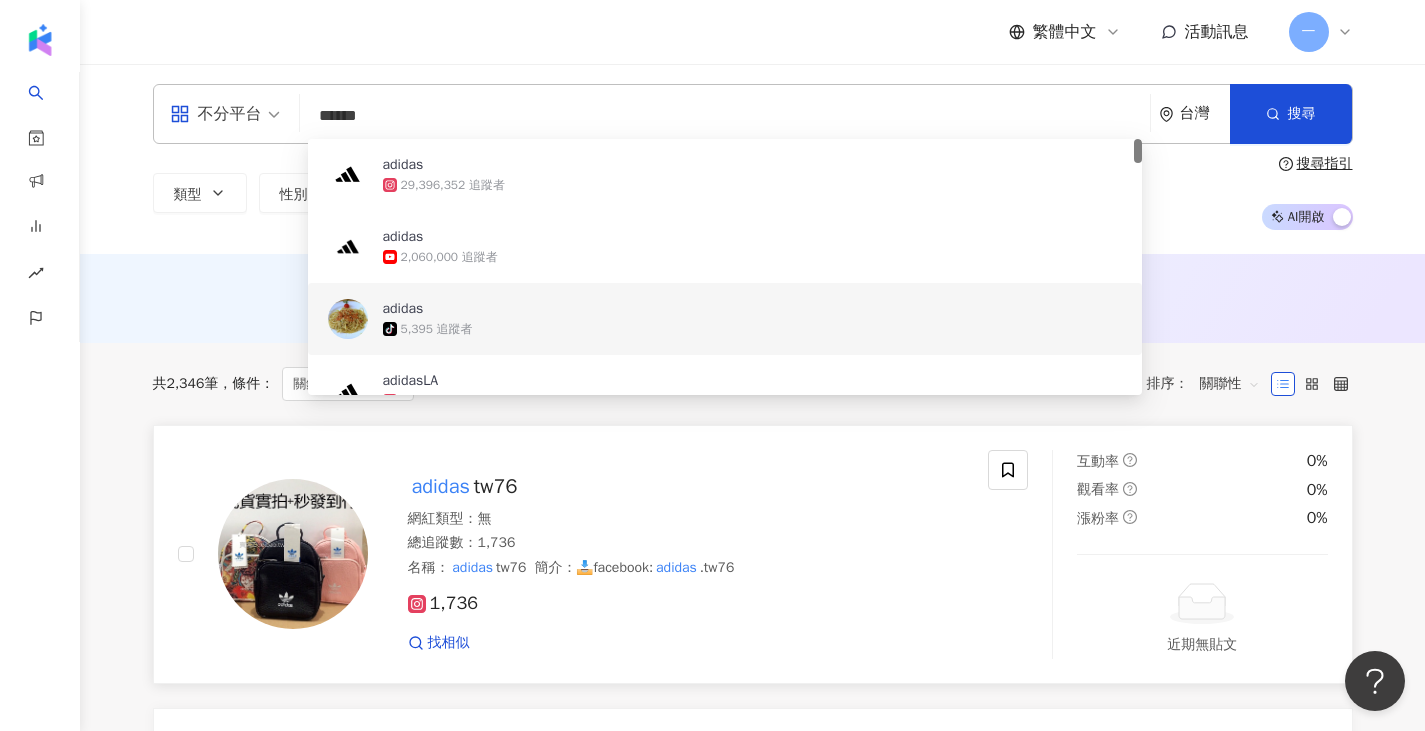 scroll, scrollTop: 100, scrollLeft: 0, axis: vertical 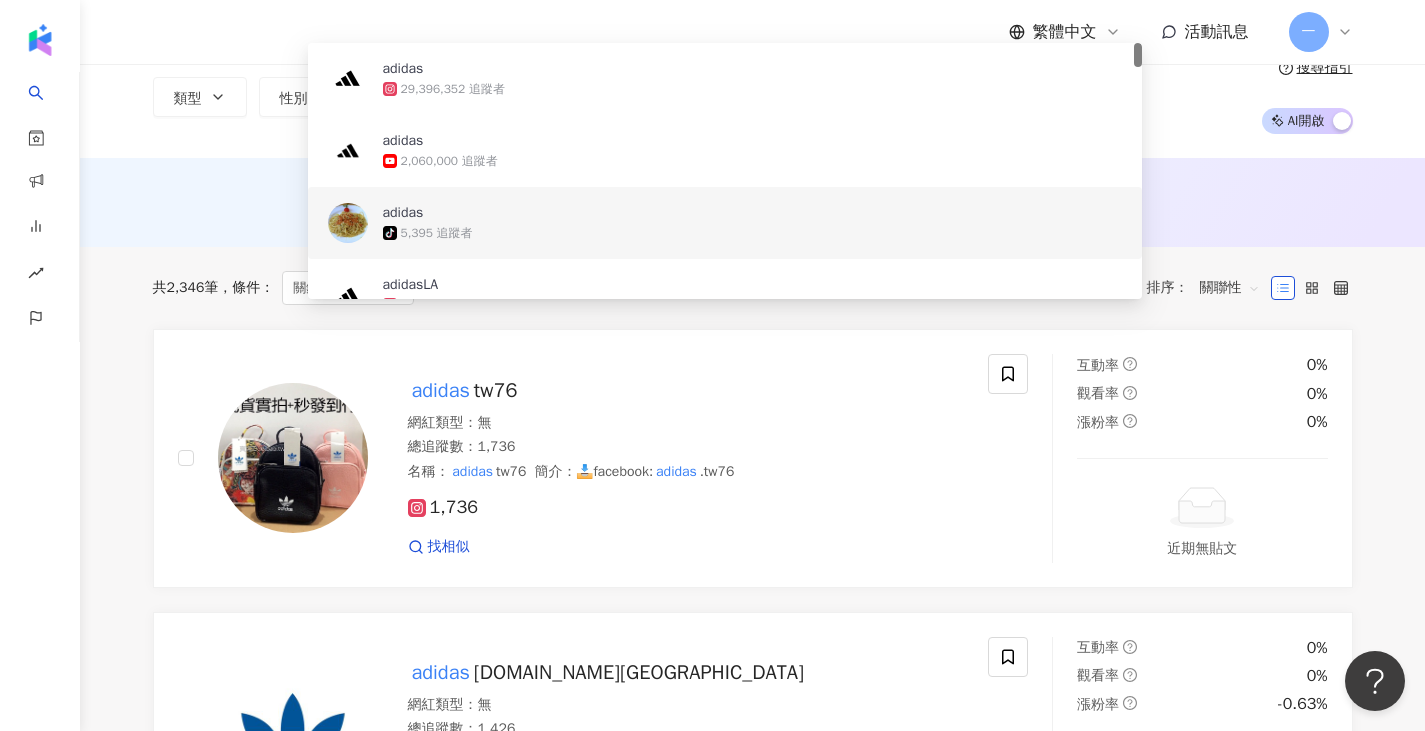 click on "不分平台 ****** 台灣 搜尋 3b879988-beab-4067-b192-f531ae5bee78 fcfb9acb-bc82-4bf2-817d-5b055de1d928 7f7e381e-abde-483c-a249-e17f8c43b18b adidas 29,396,352   追蹤者 adidas 2,060,000   追蹤者 adidas tiktok-icon 5,395   追蹤者 adidasLA 100,000   追蹤者 adidas nike  fial ของแท้ 16,570   追蹤者 類型 性別 追蹤數 互動率 觀看率 合作費用預估  更多篩選 搜尋指引 AI  開啟 AI  關閉" at bounding box center [752, 61] 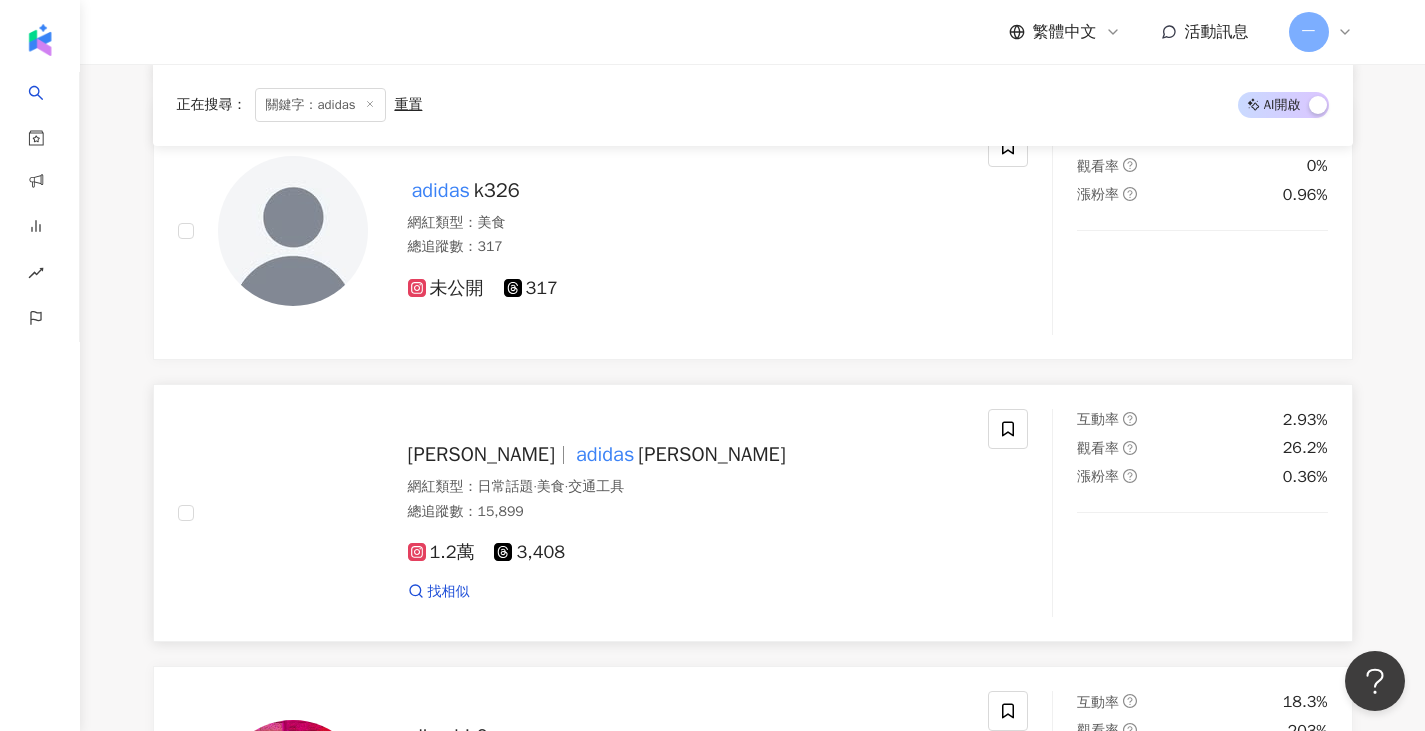 scroll, scrollTop: 1000, scrollLeft: 0, axis: vertical 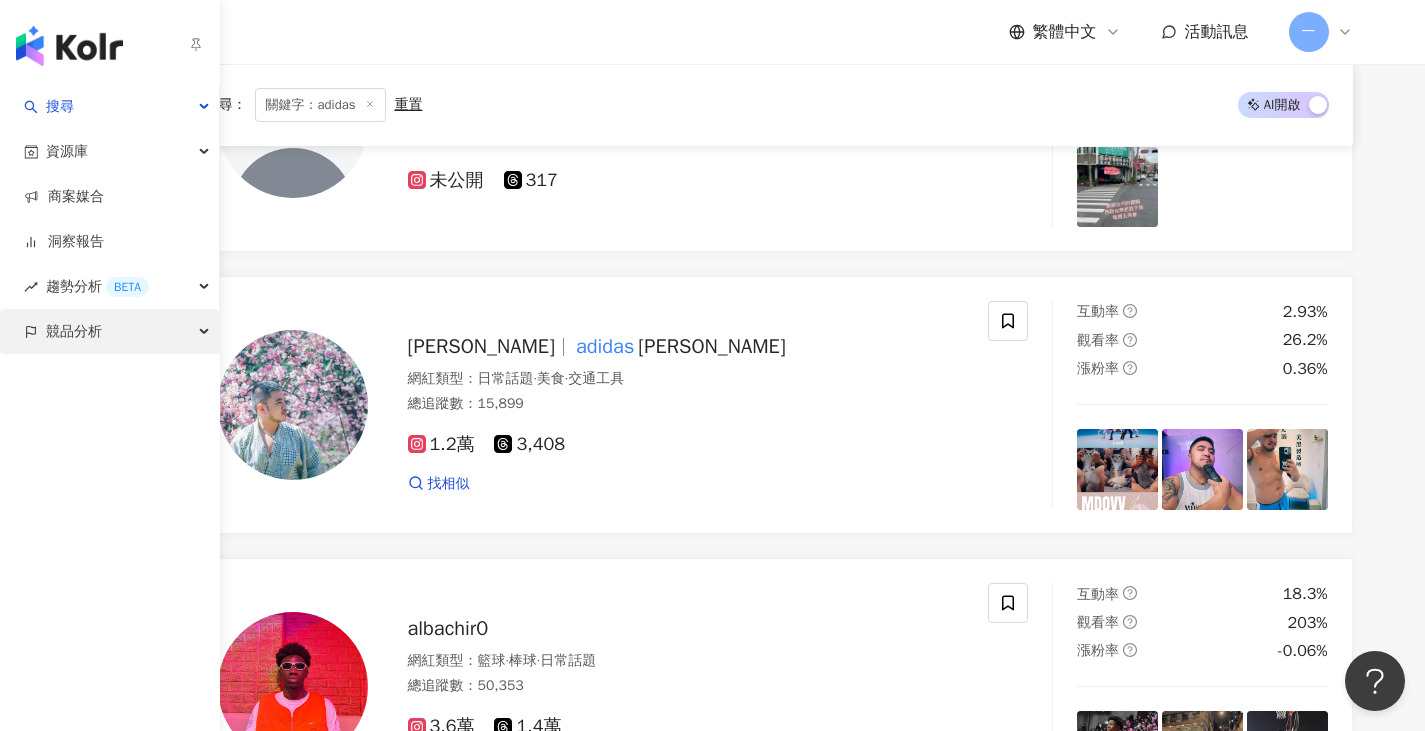 click on "競品分析" at bounding box center [109, 331] 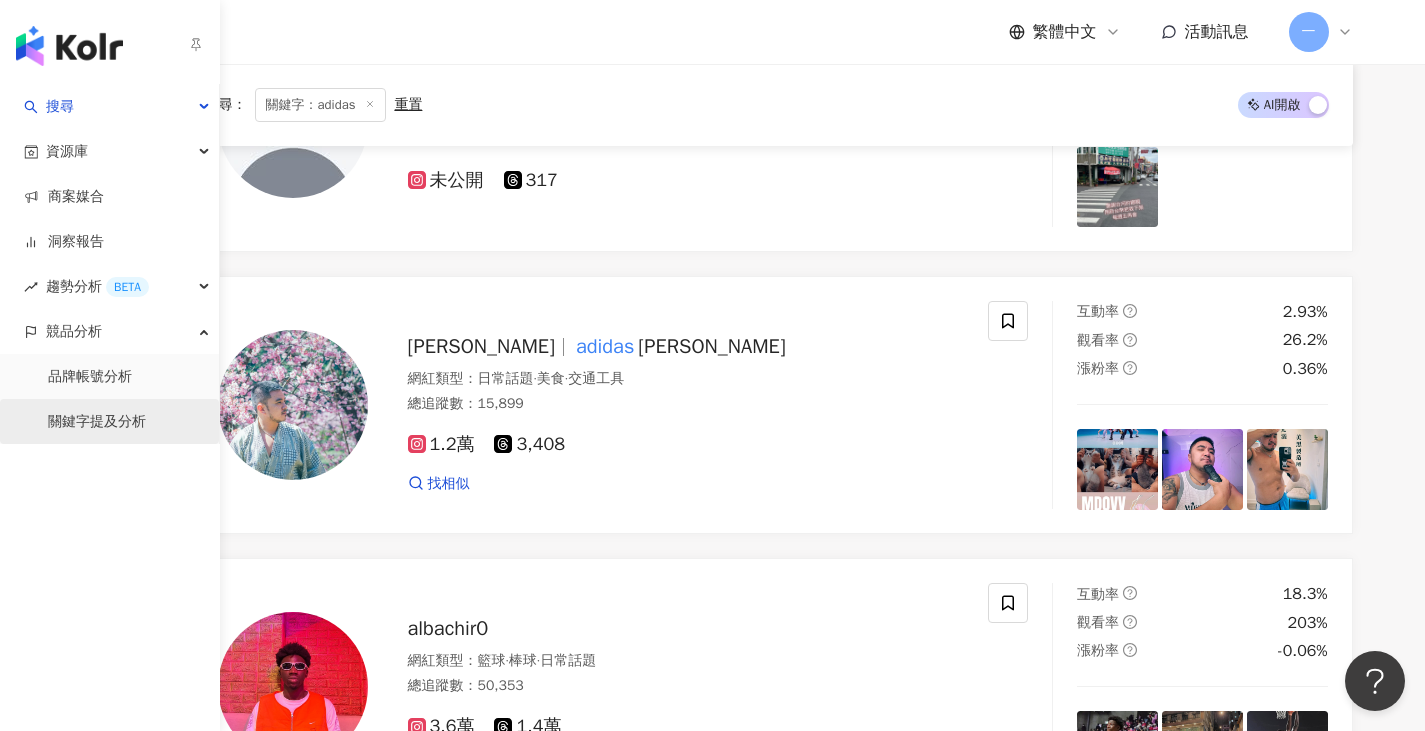 click on "關鍵字提及分析" at bounding box center (97, 422) 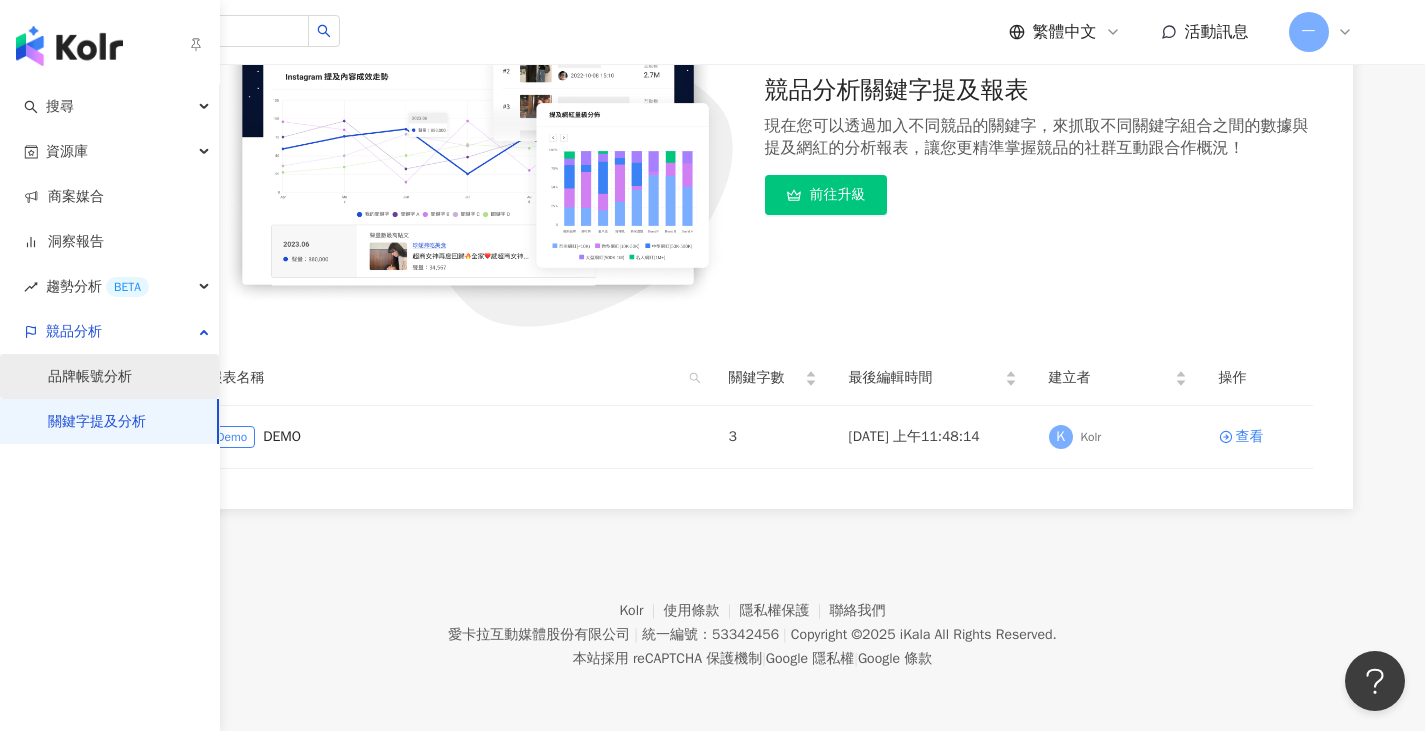 scroll, scrollTop: 0, scrollLeft: 0, axis: both 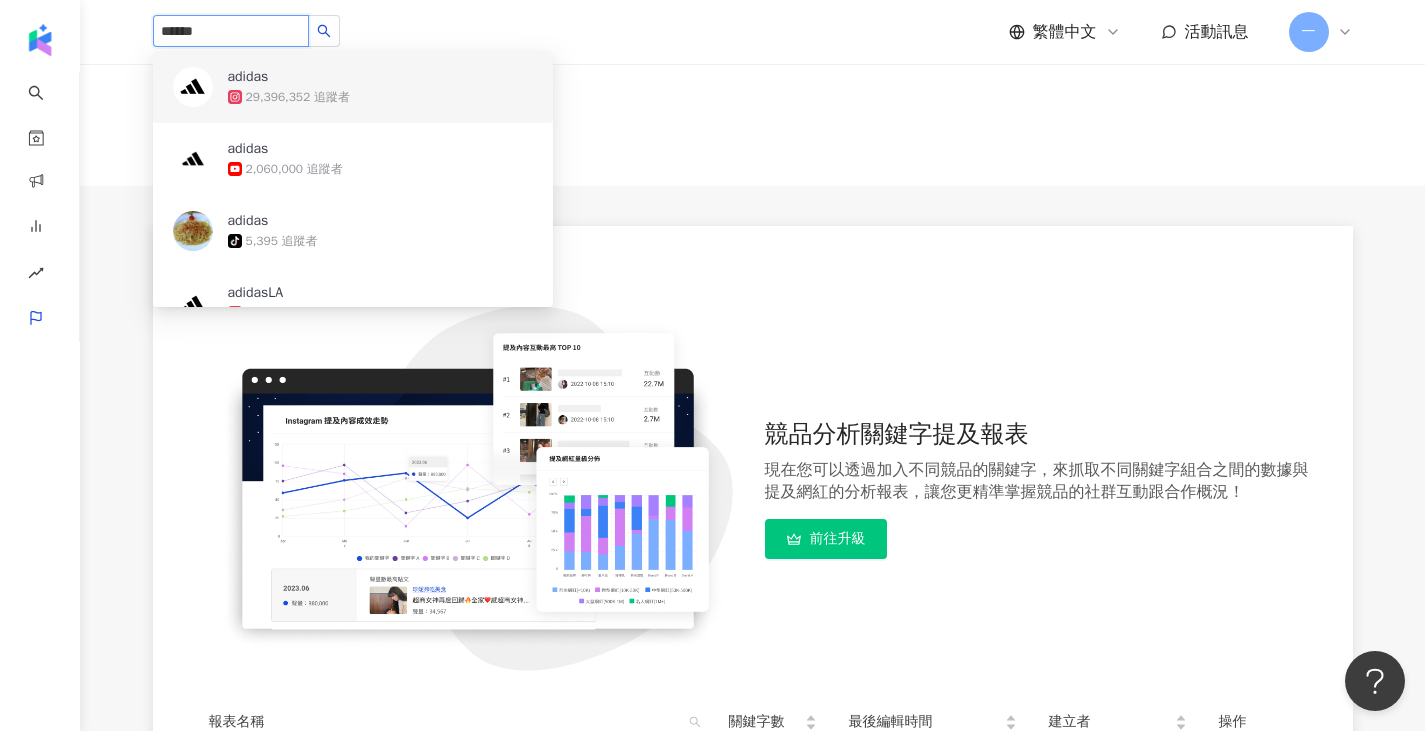 click on "29,396,352   追蹤者" at bounding box center (380, 97) 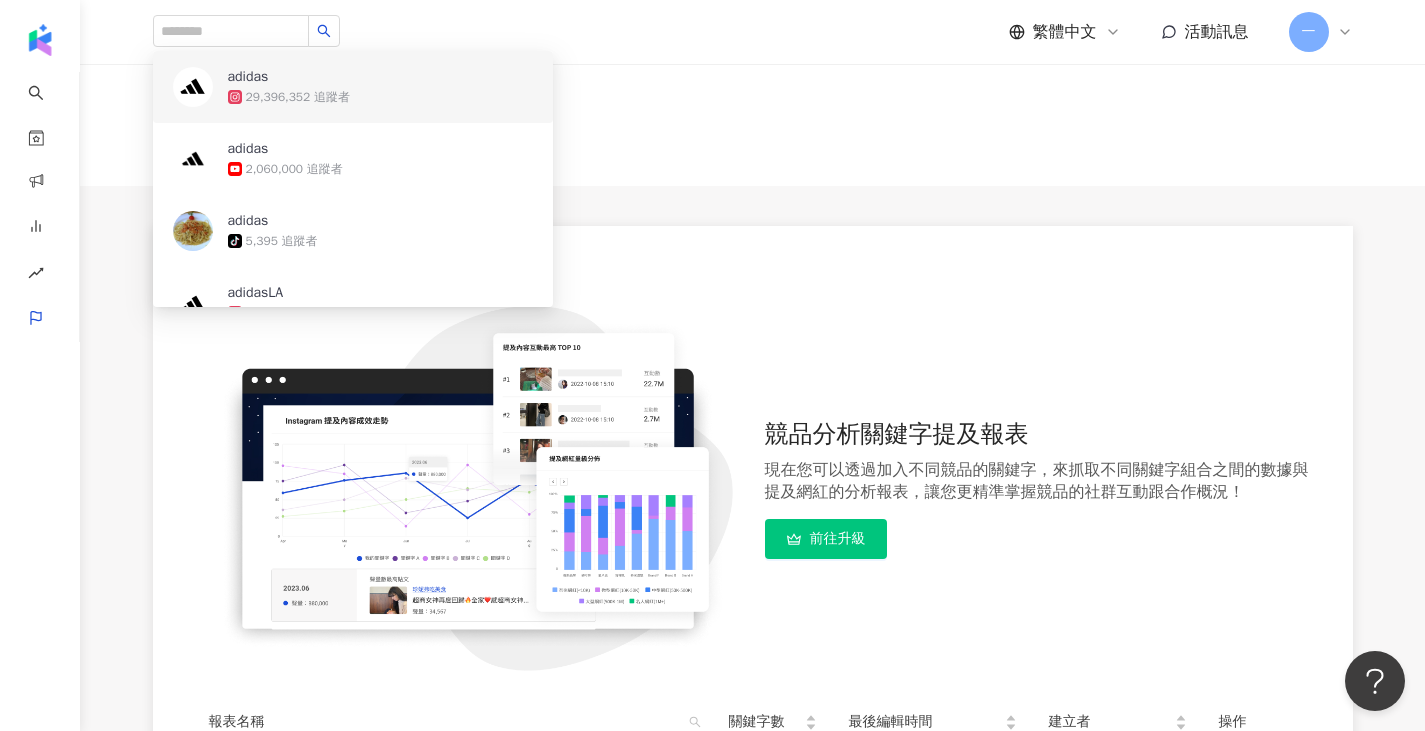 type 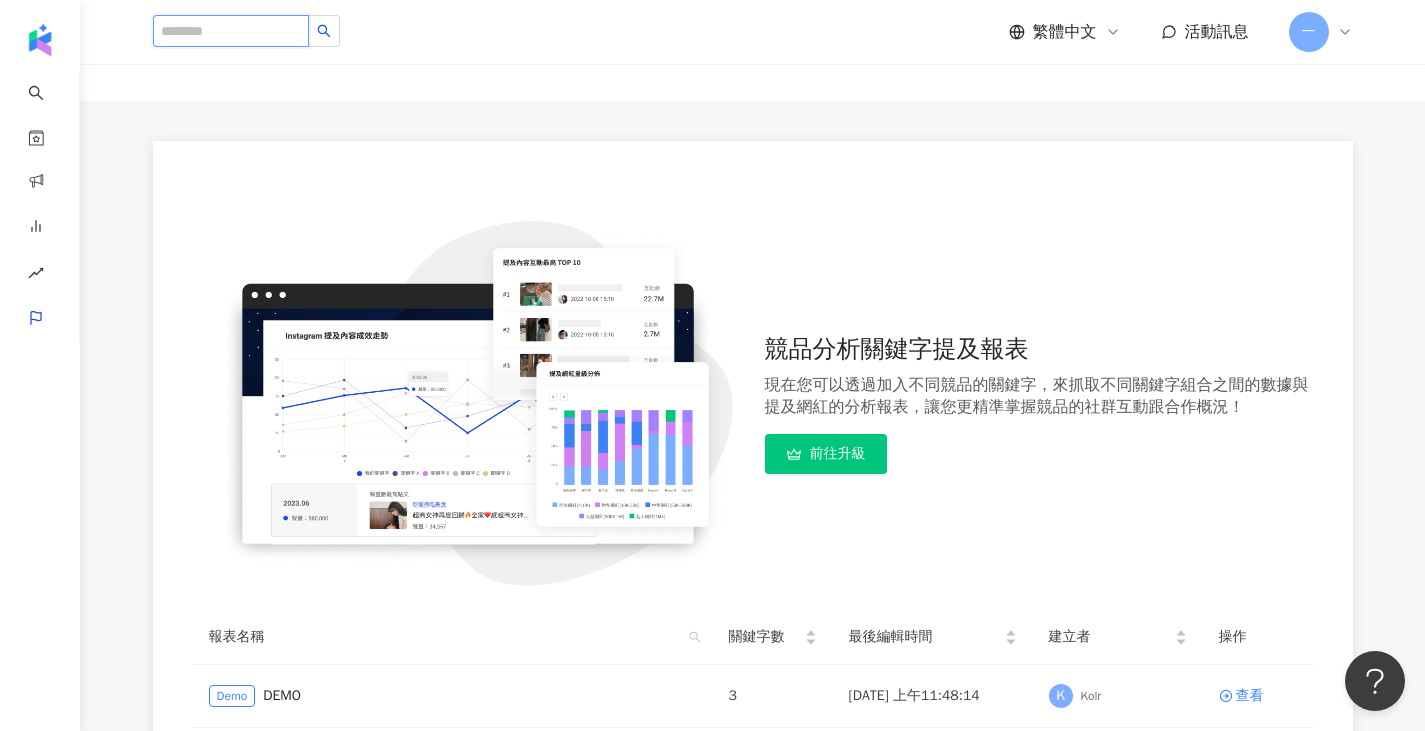 scroll, scrollTop: 344, scrollLeft: 0, axis: vertical 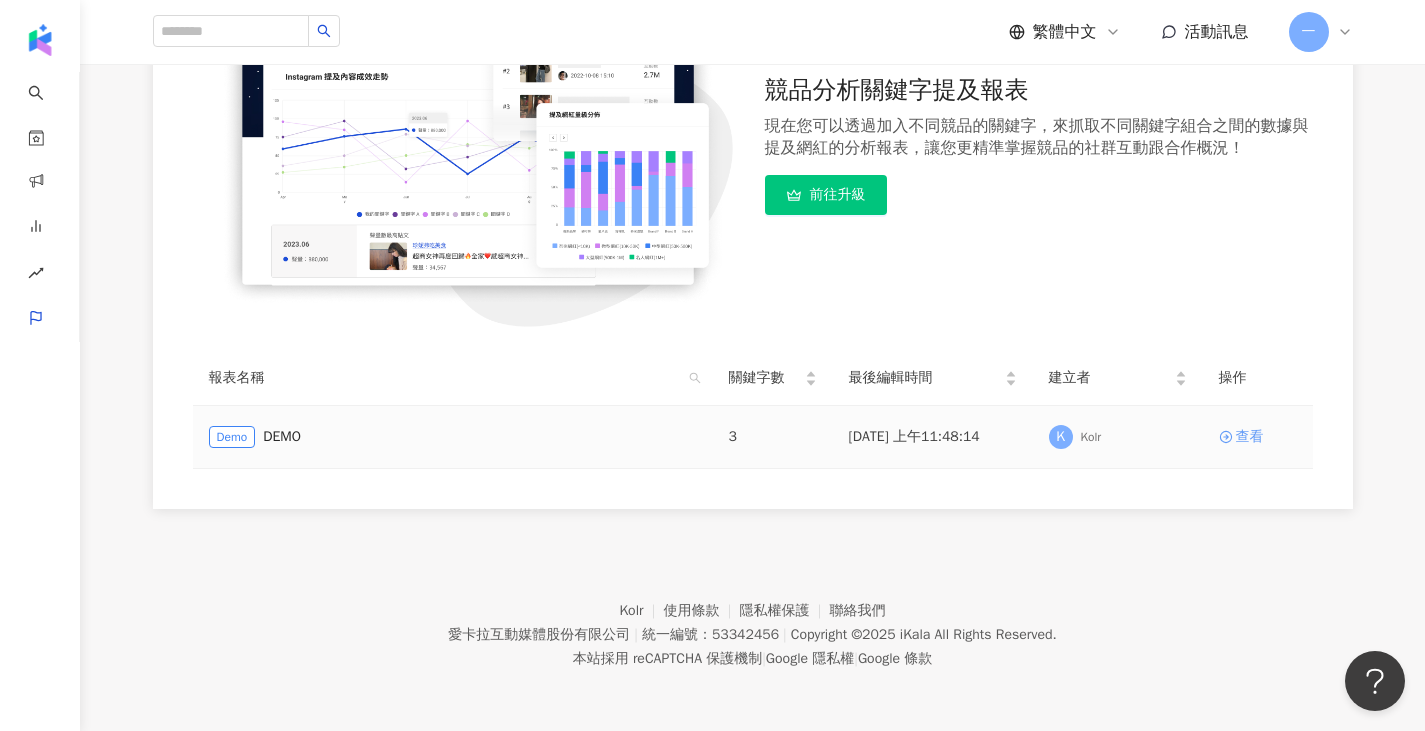 click on "查看" at bounding box center (1250, 437) 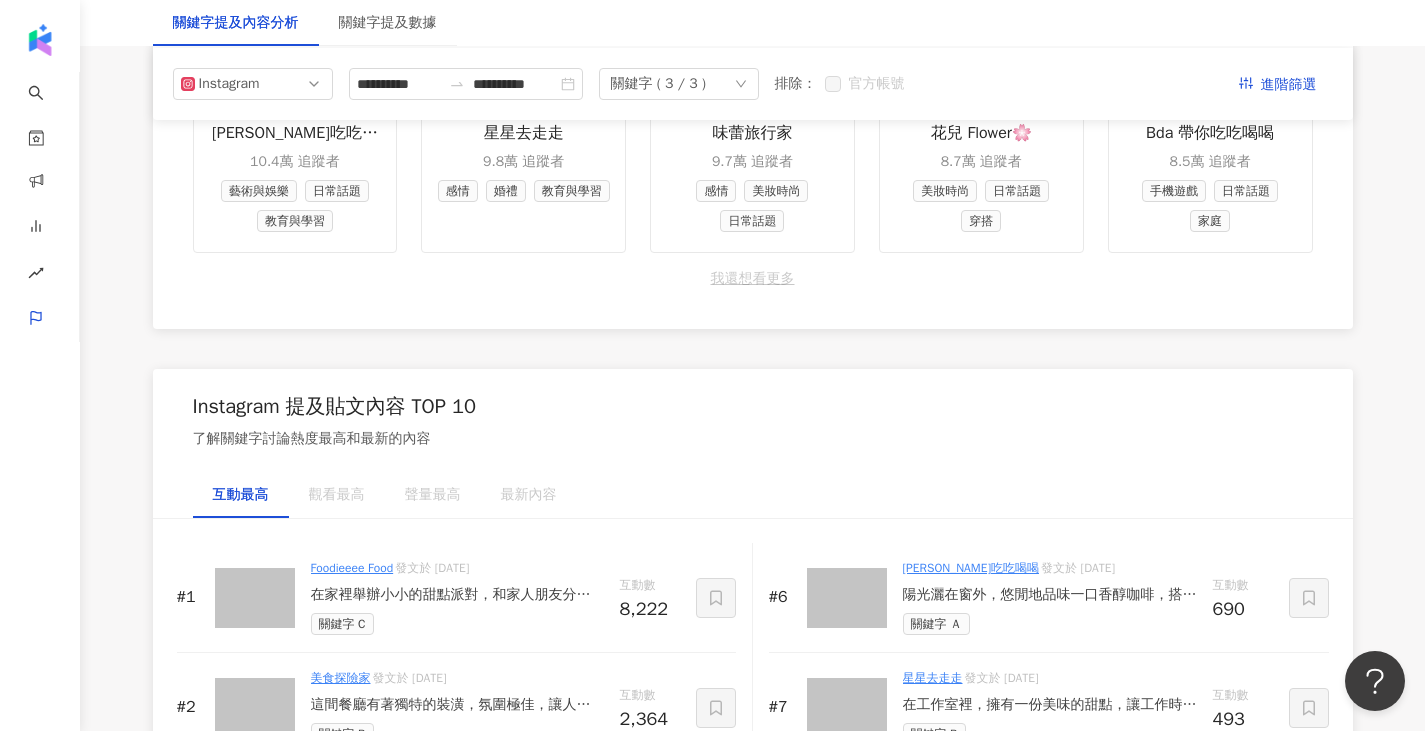 scroll, scrollTop: 1917, scrollLeft: 0, axis: vertical 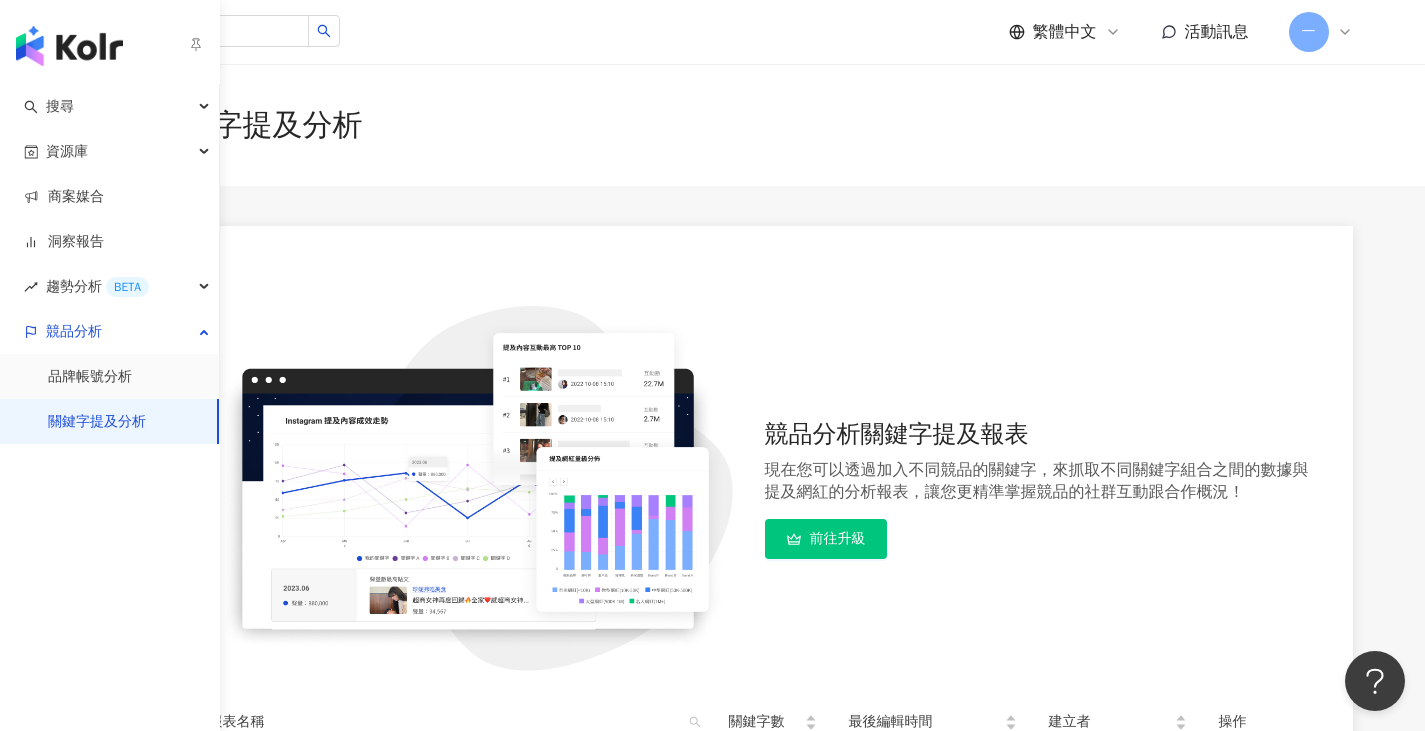 click on "關鍵字提及分析" at bounding box center (97, 422) 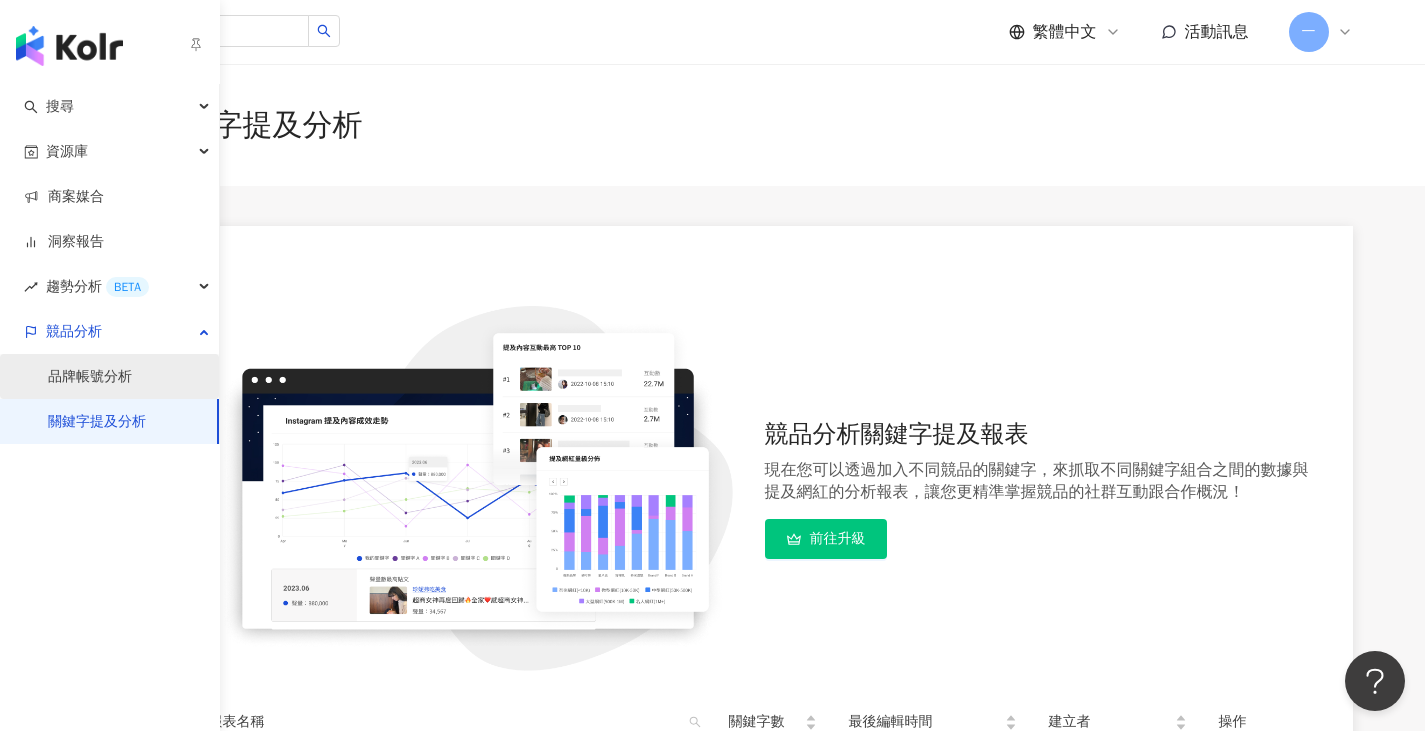 click on "品牌帳號分析" at bounding box center (90, 377) 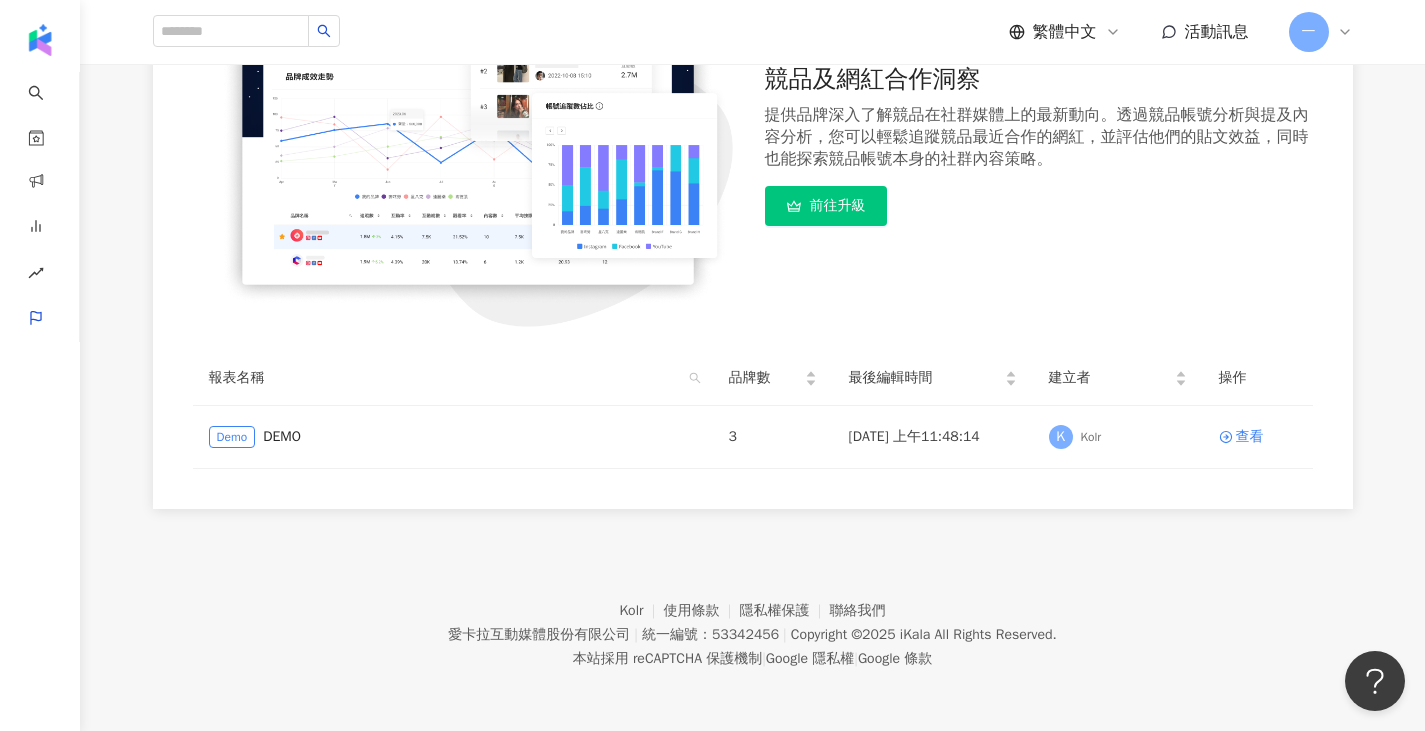 scroll, scrollTop: 0, scrollLeft: 0, axis: both 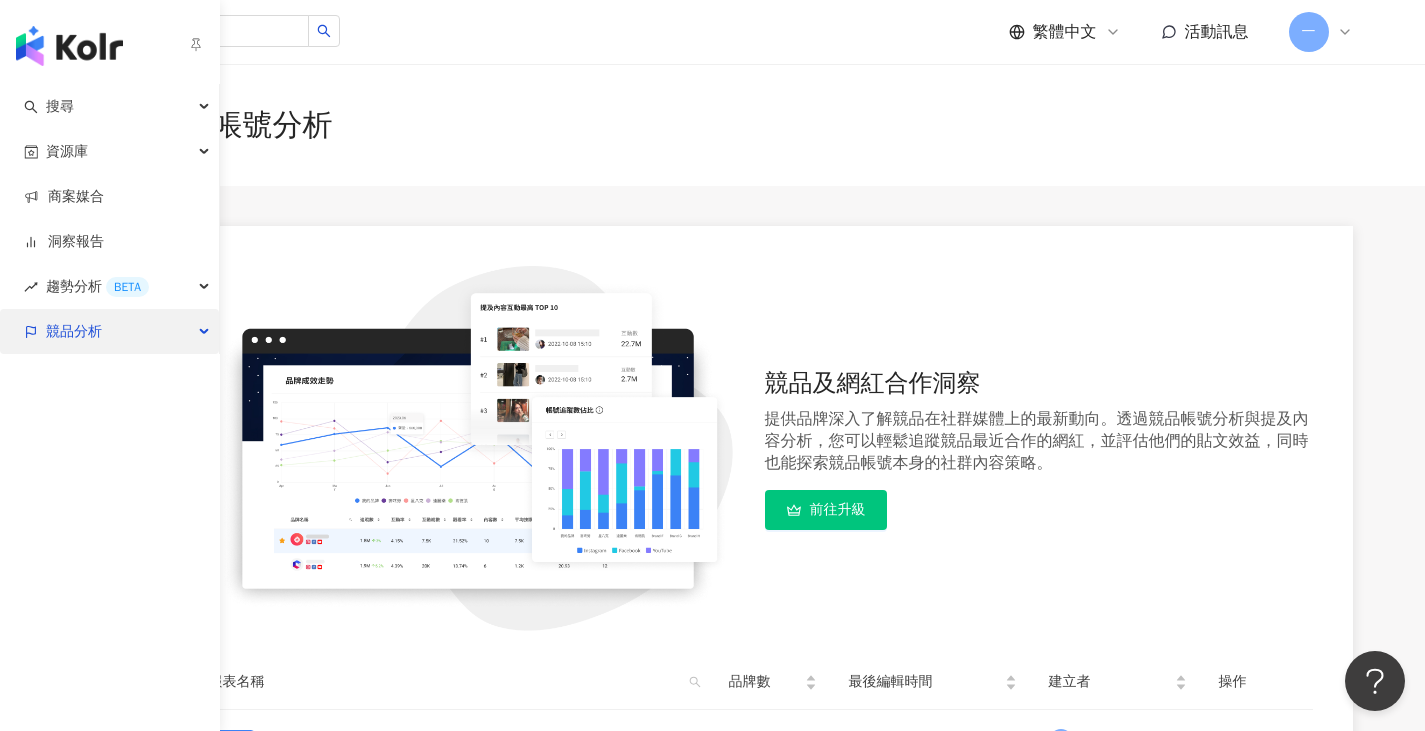 click on "競品分析" at bounding box center [109, 331] 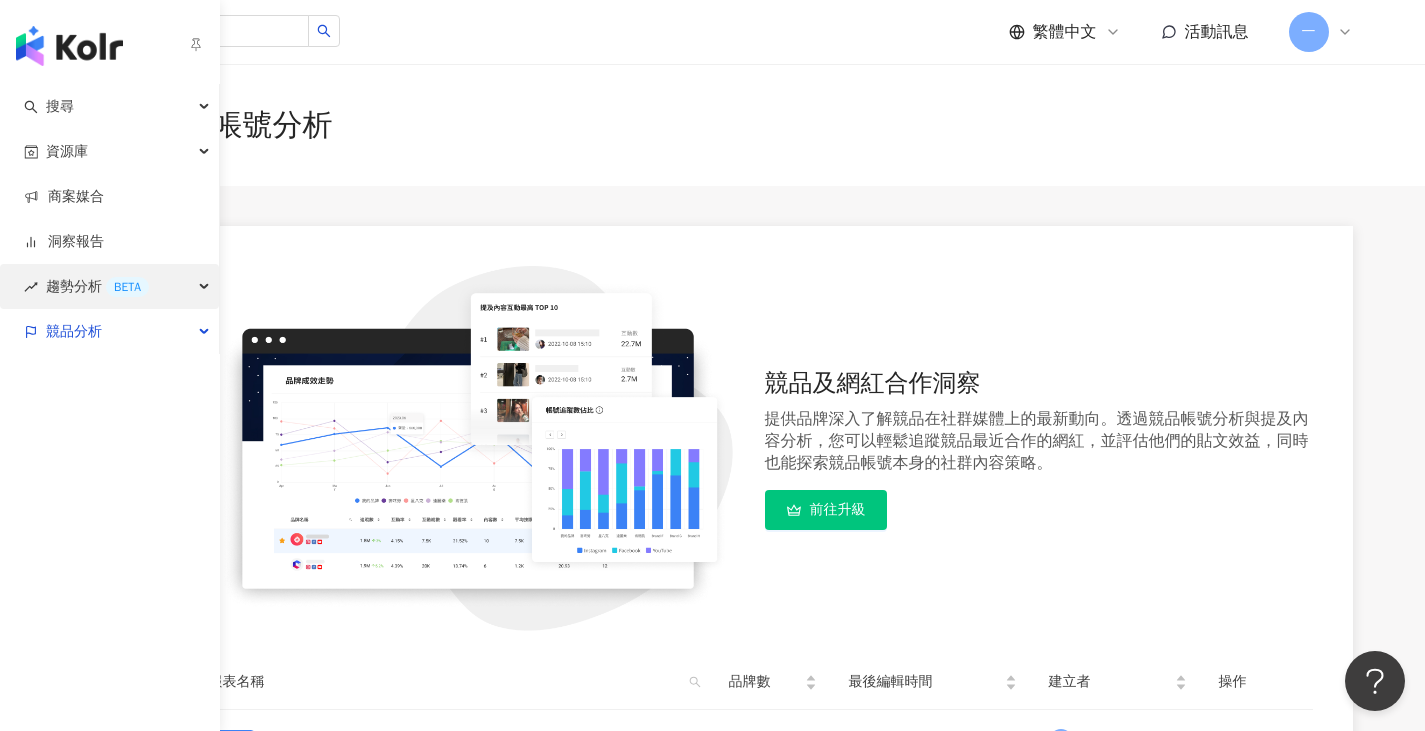 click on "趨勢分析 BETA" at bounding box center (109, 286) 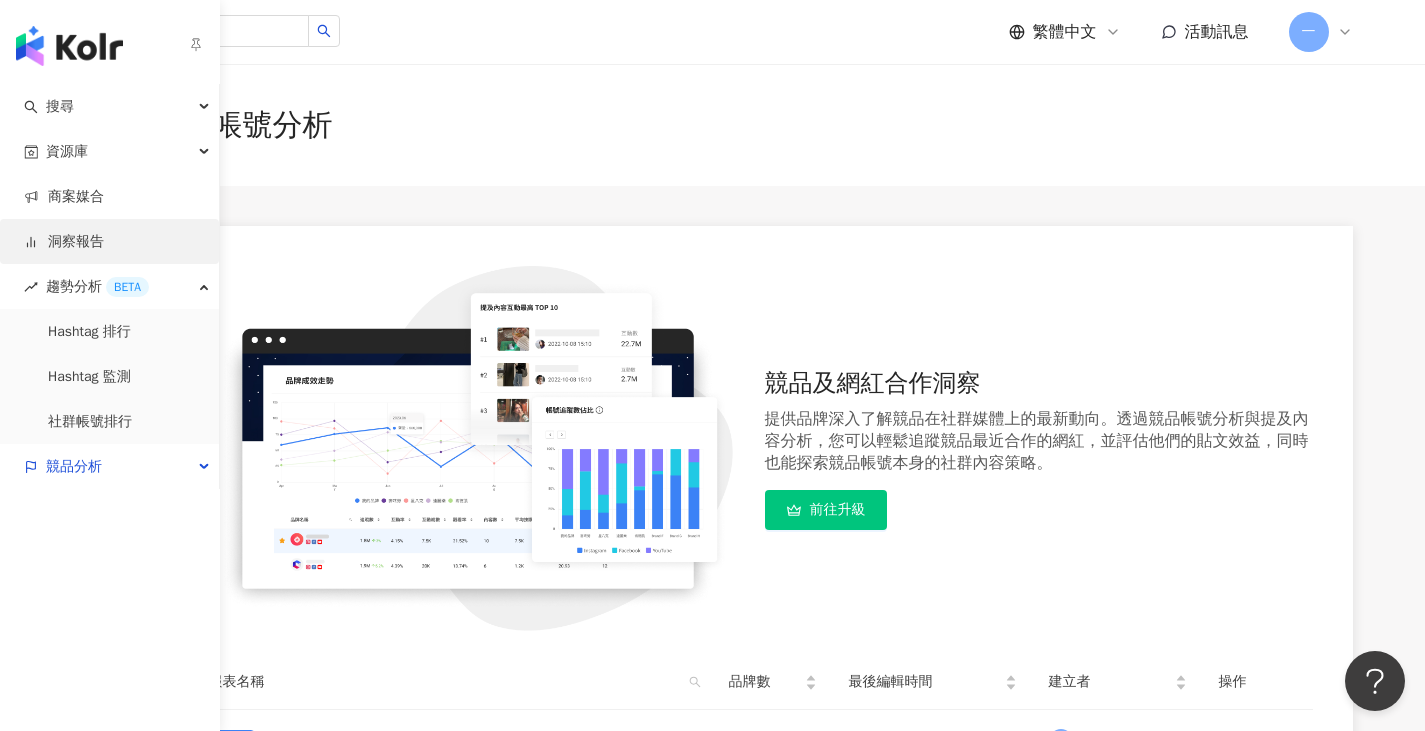 click on "洞察報告" at bounding box center (64, 242) 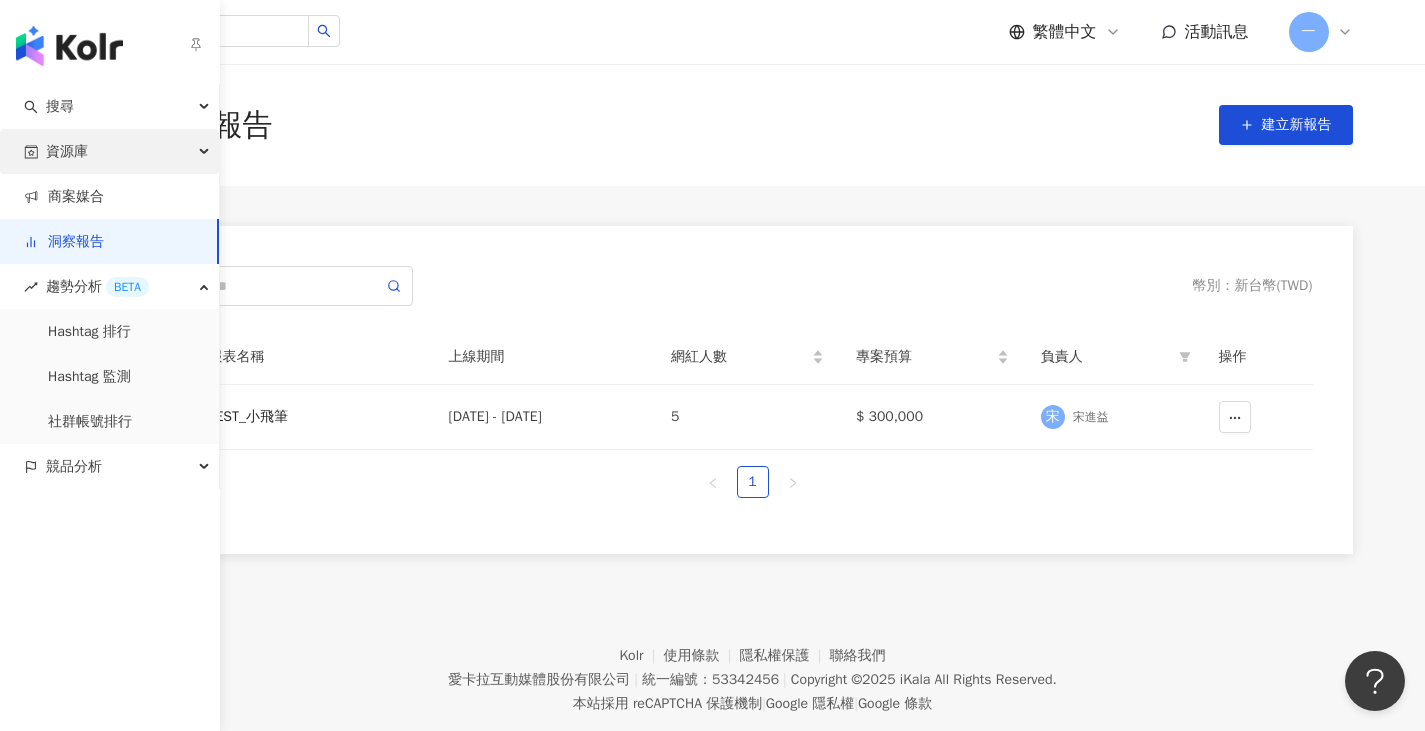 click on "資源庫" at bounding box center (109, 151) 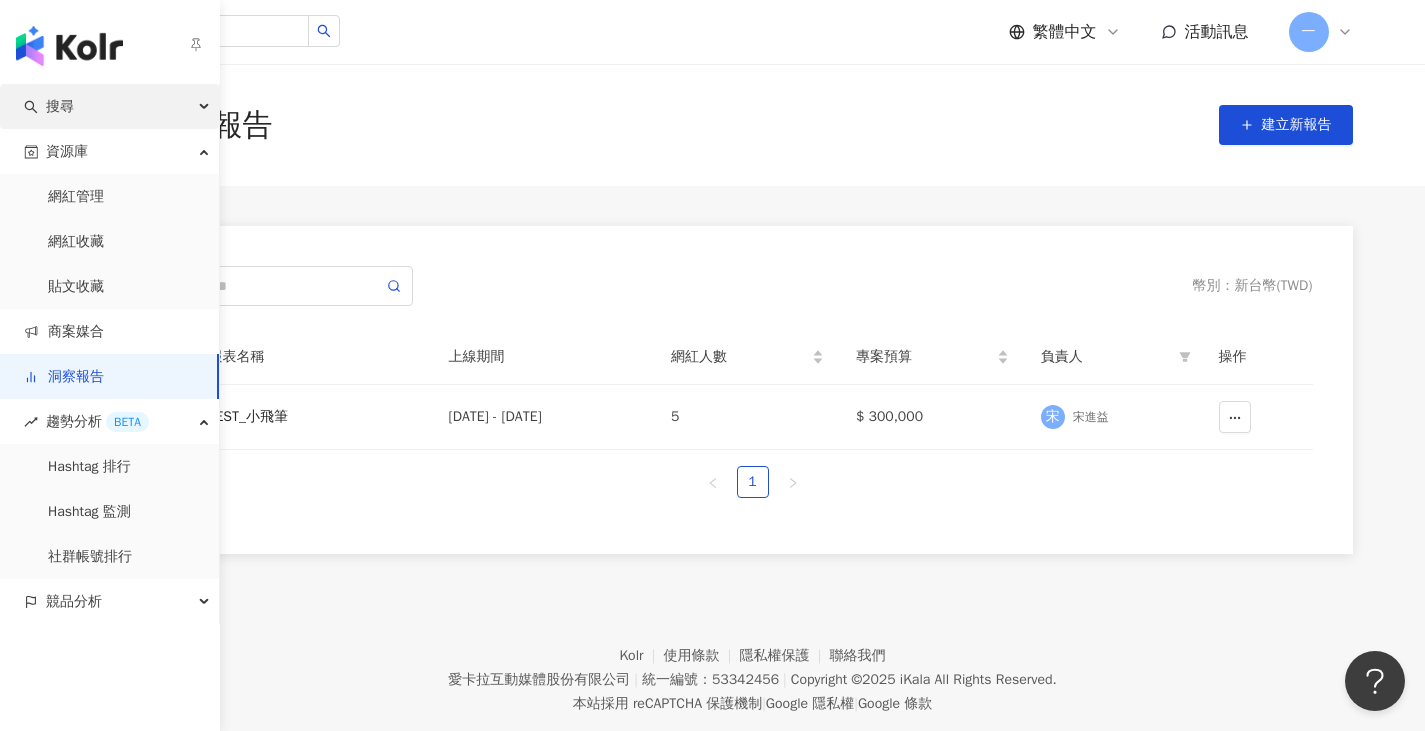 click on "搜尋" at bounding box center (109, 106) 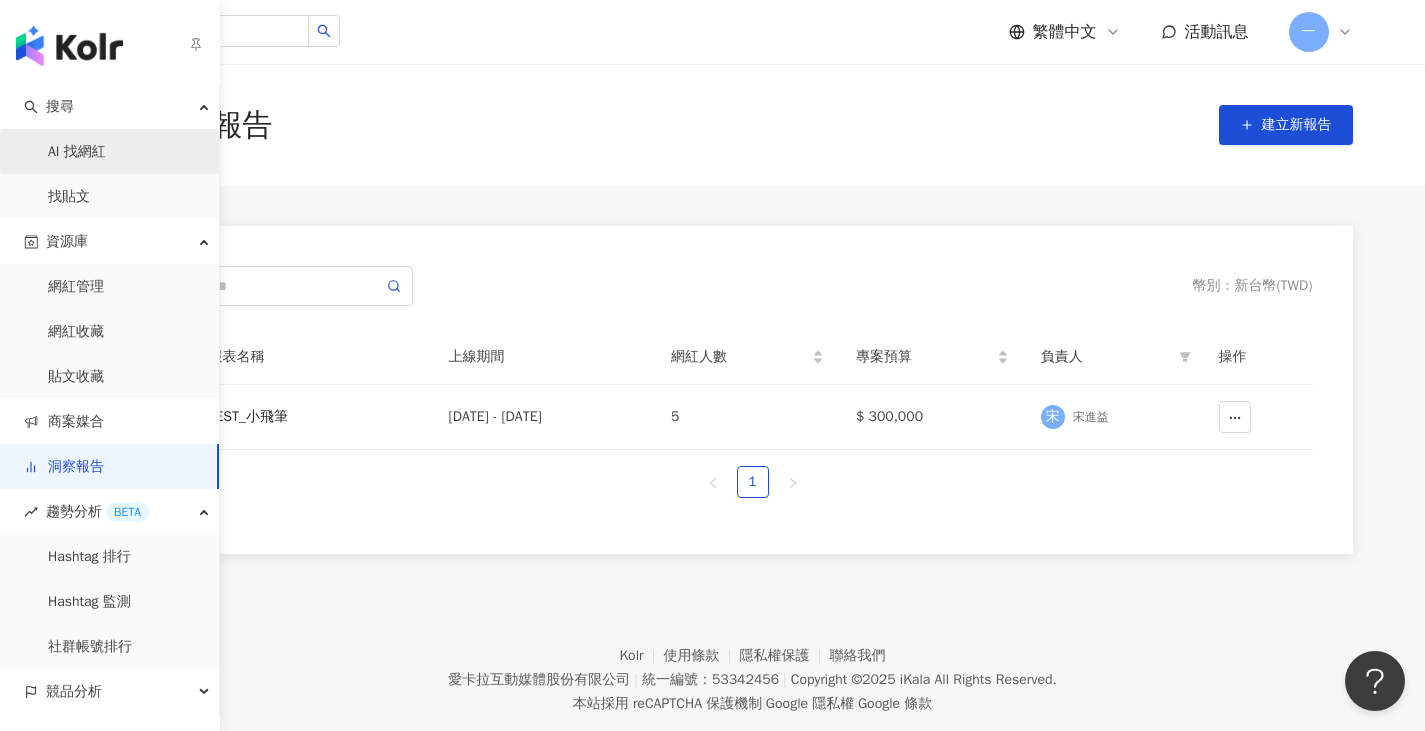 click on "AI 找網紅" at bounding box center (77, 152) 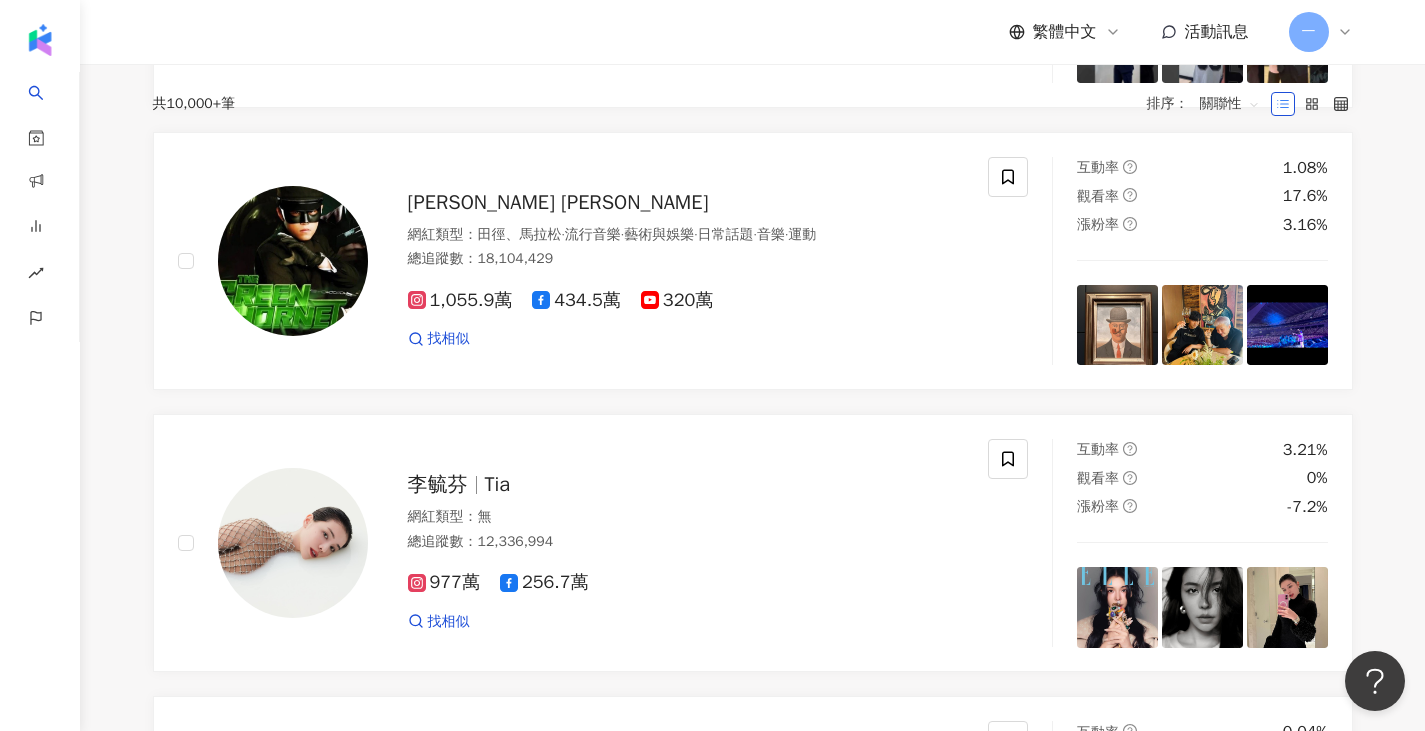 scroll, scrollTop: 600, scrollLeft: 0, axis: vertical 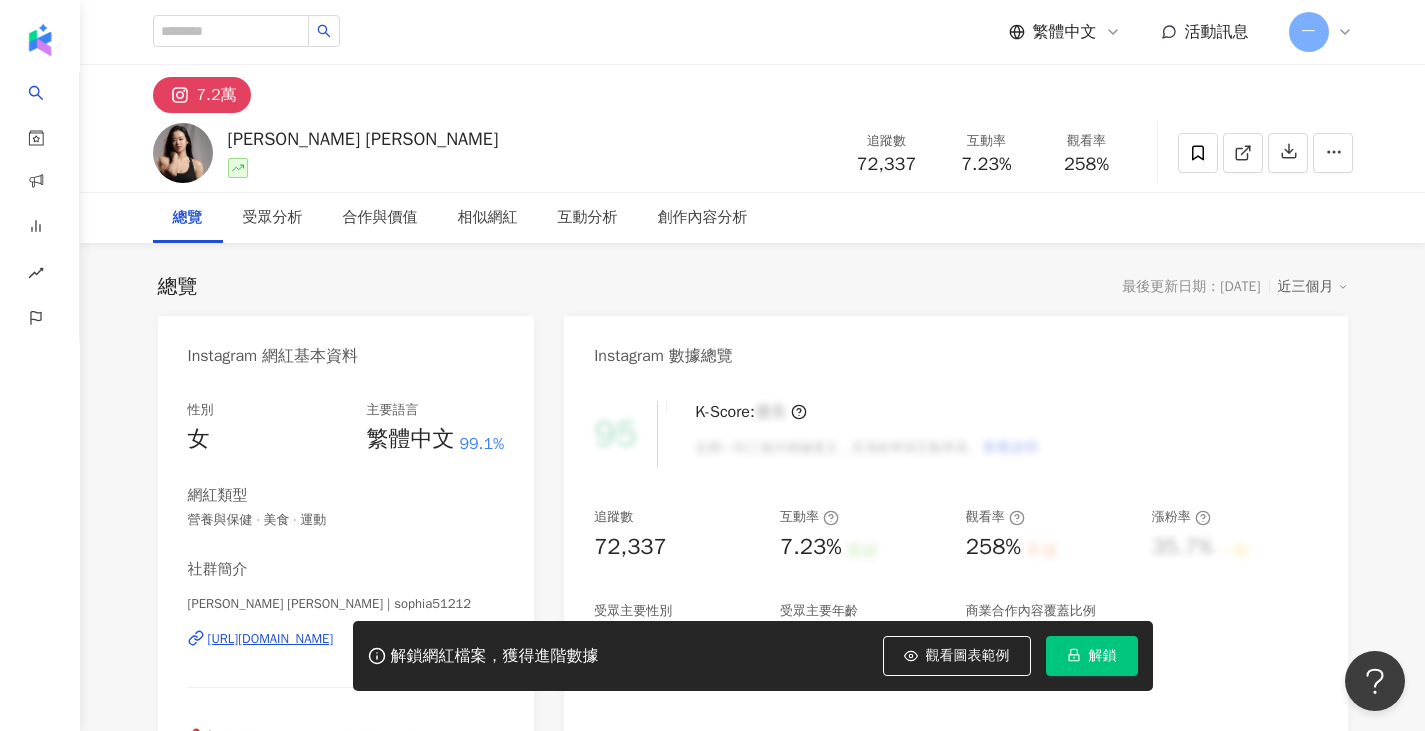 click on "解鎖網紅檔案，獲得進階數據 觀看圖表範例 解鎖" at bounding box center [712, 656] 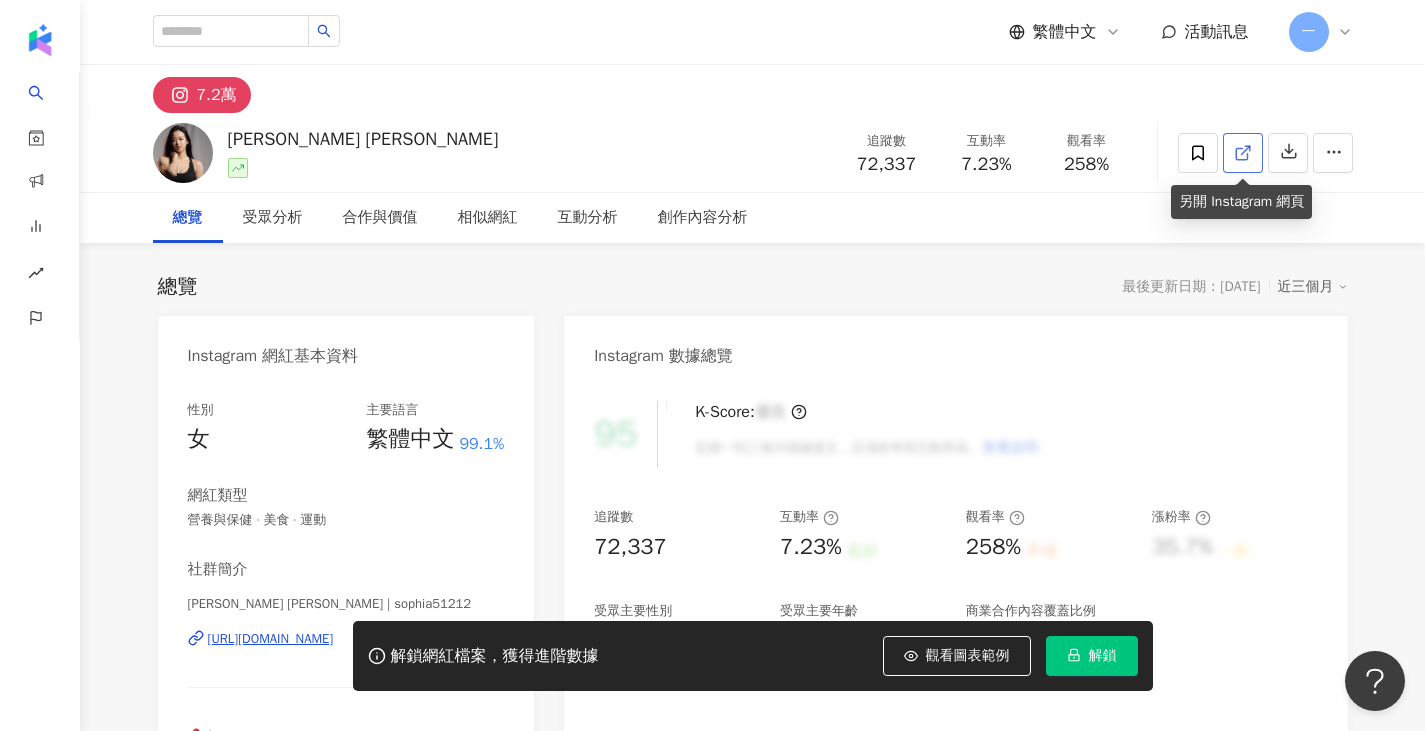 click 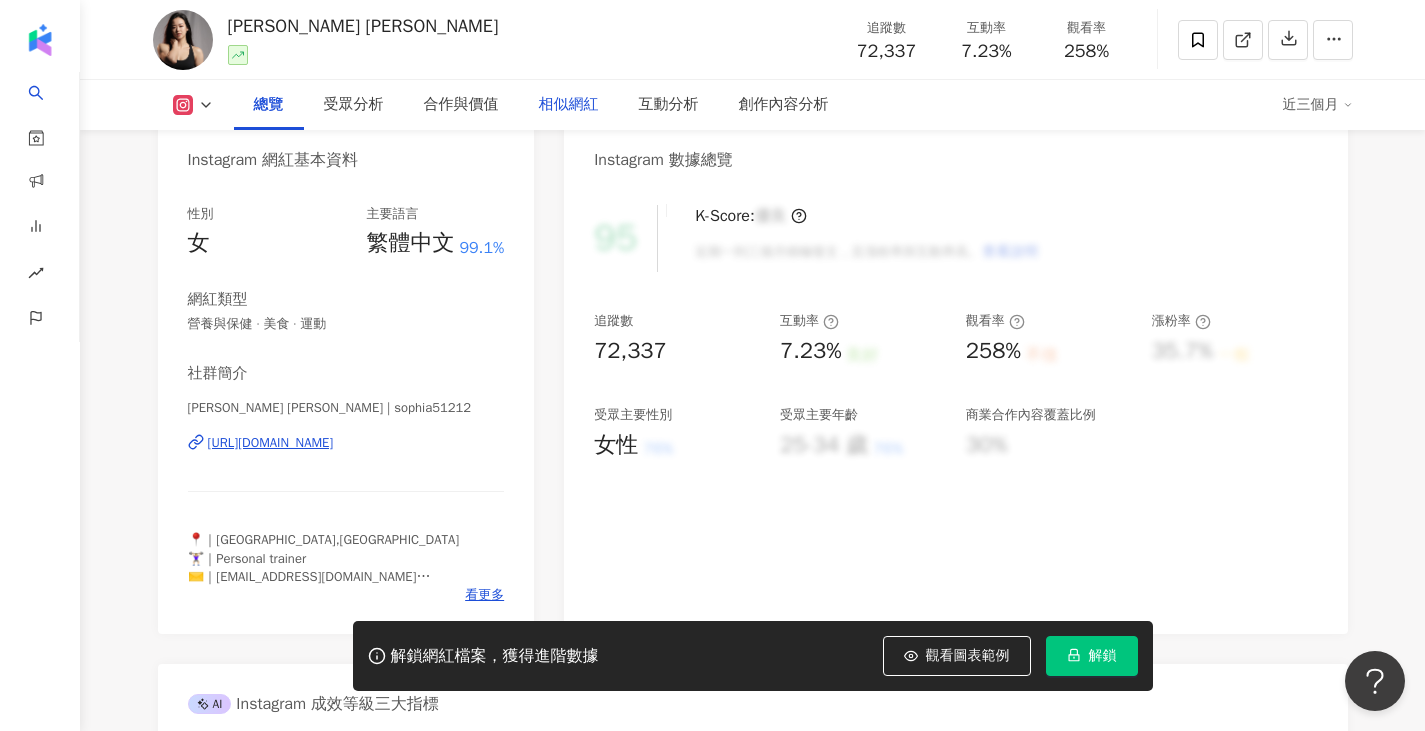 scroll, scrollTop: 200, scrollLeft: 0, axis: vertical 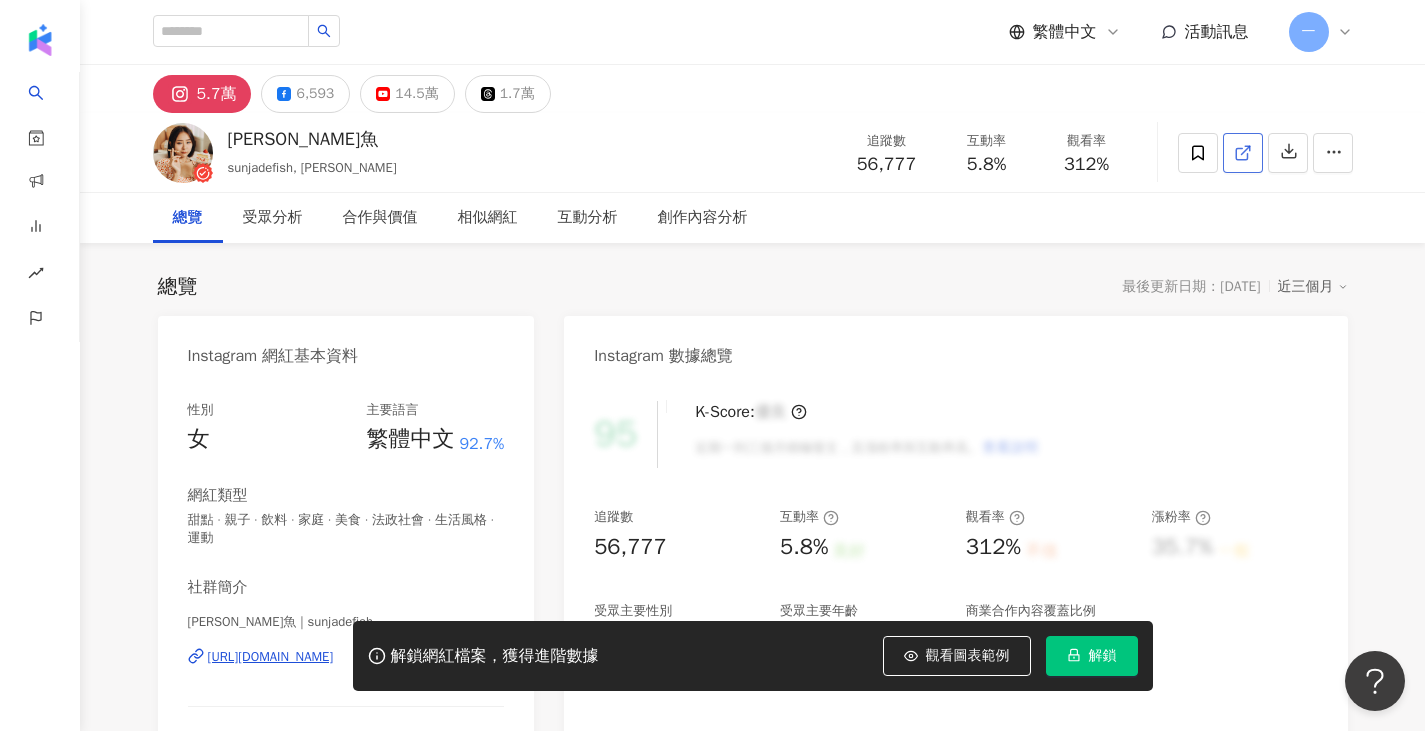click 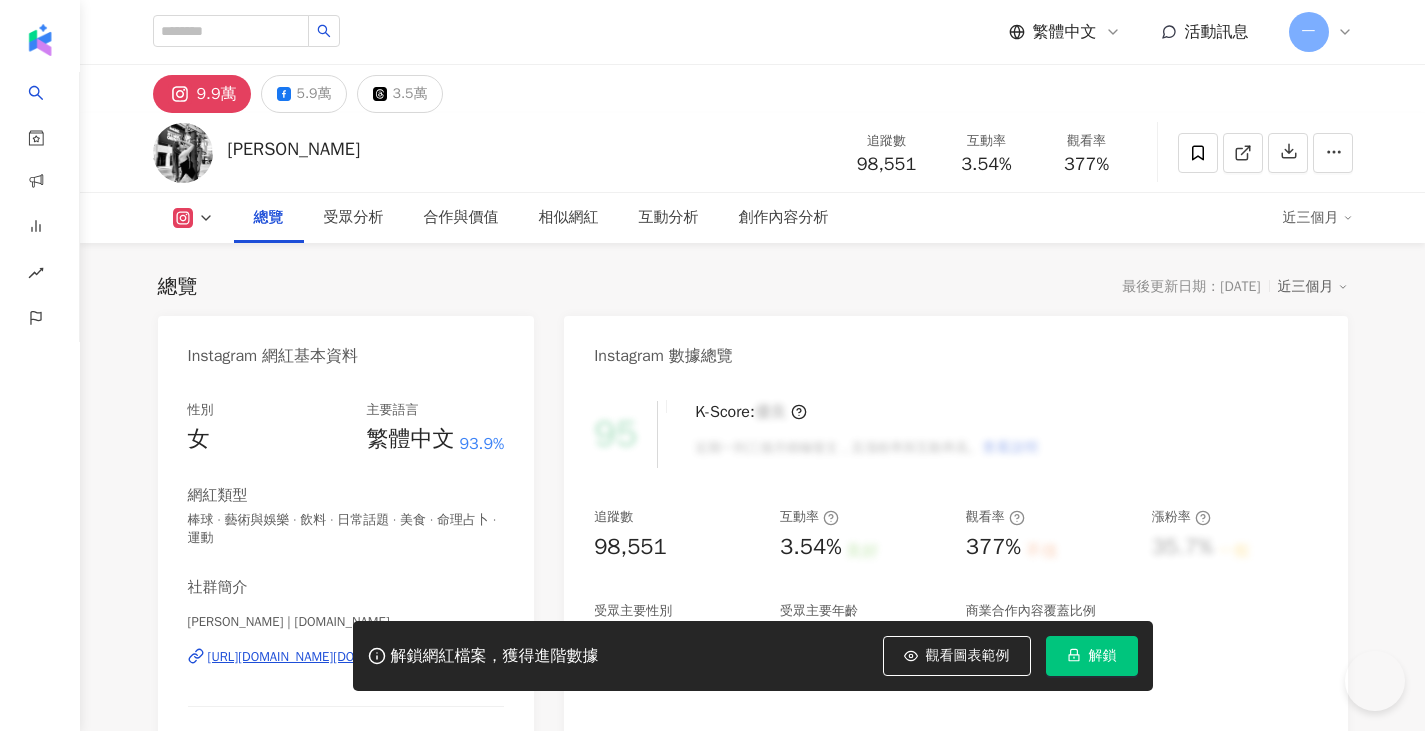 scroll, scrollTop: 0, scrollLeft: 0, axis: both 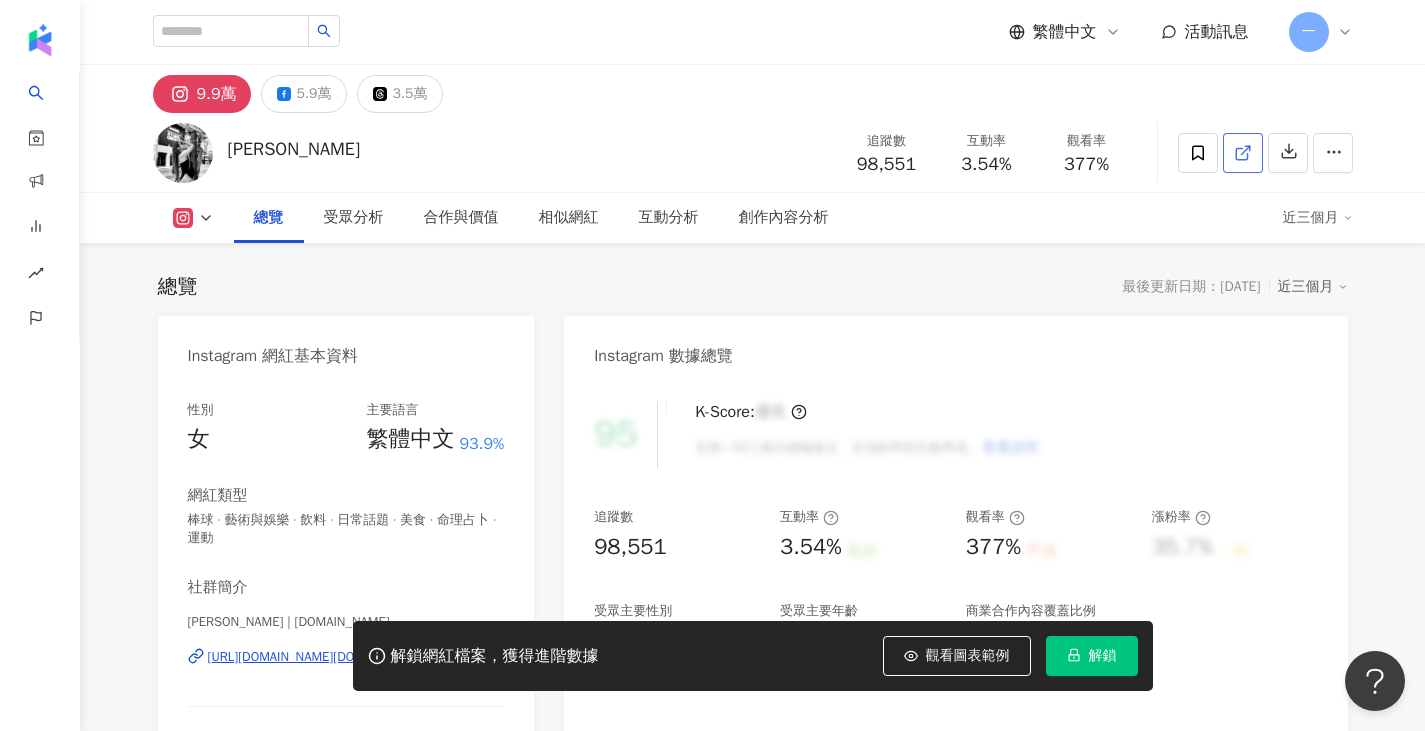 click 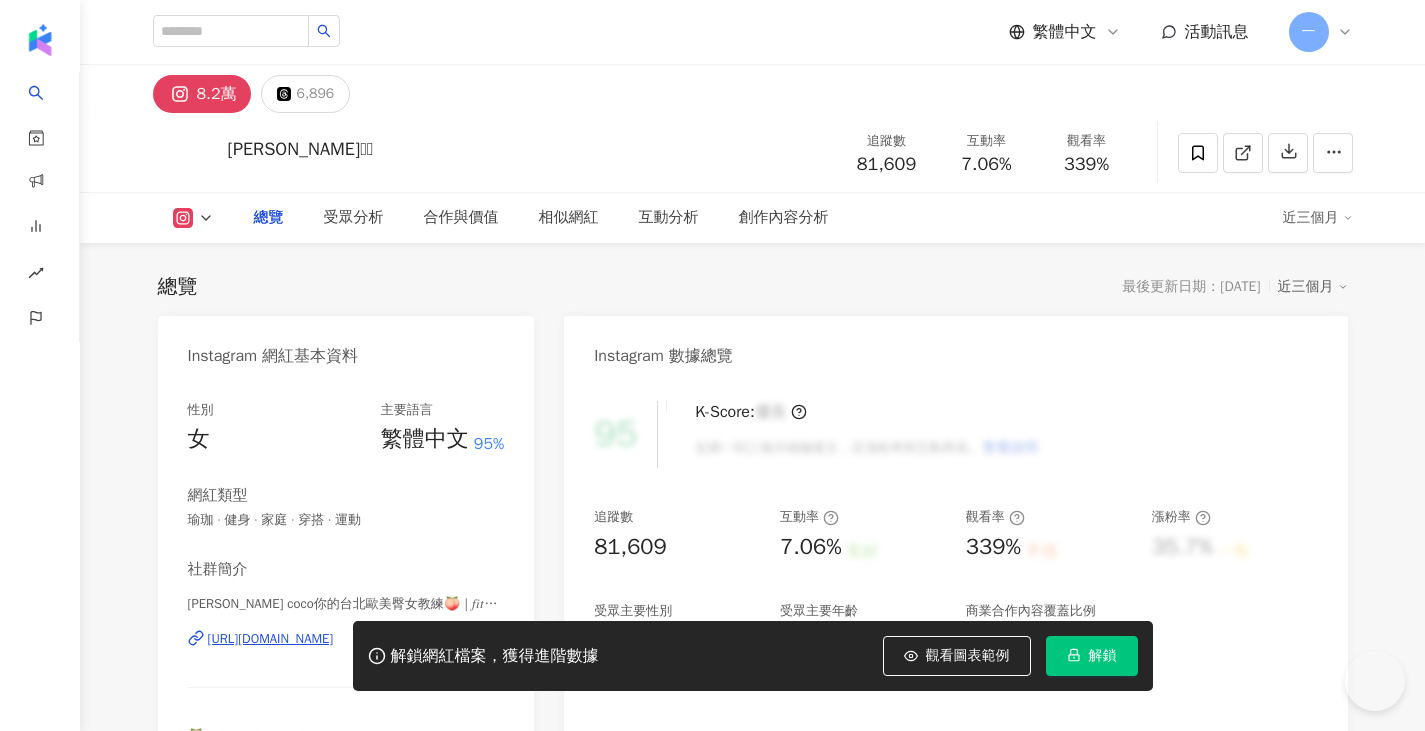 scroll, scrollTop: 0, scrollLeft: 0, axis: both 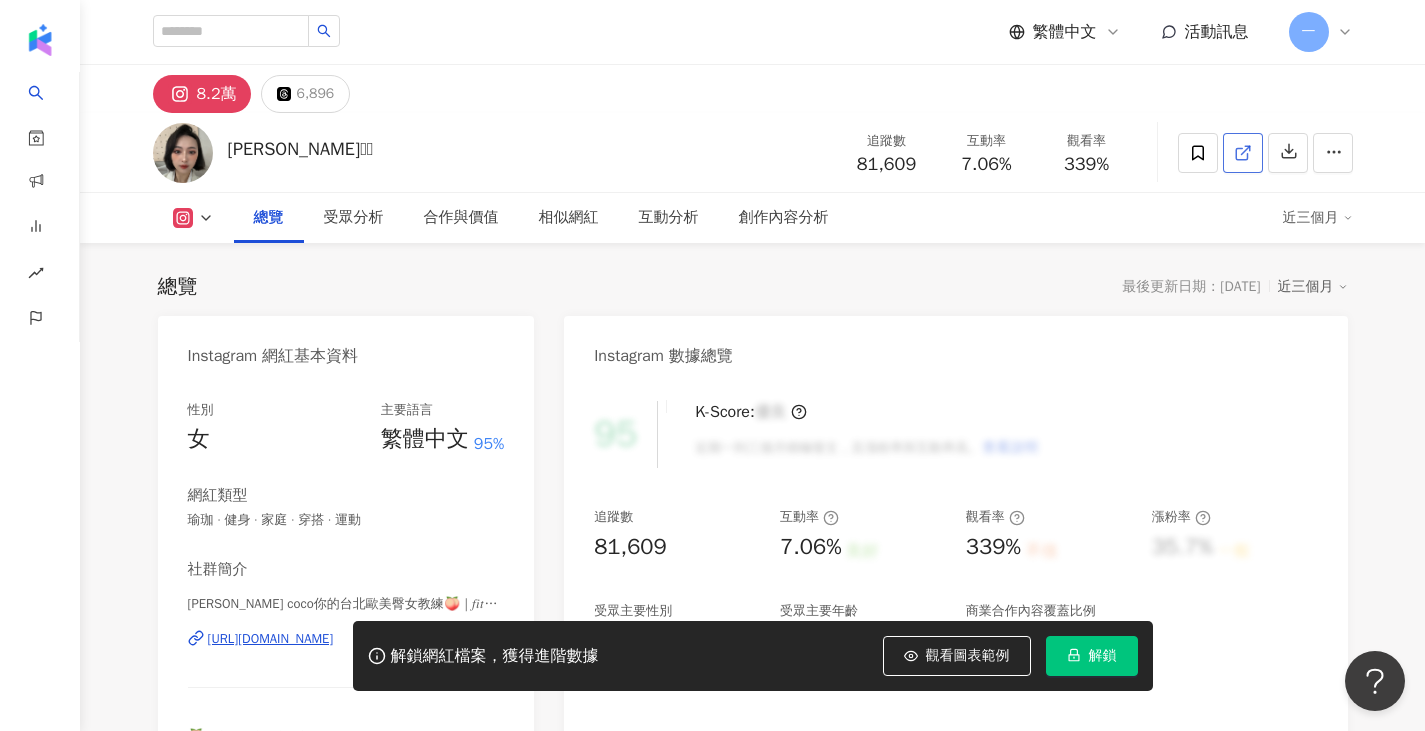 click 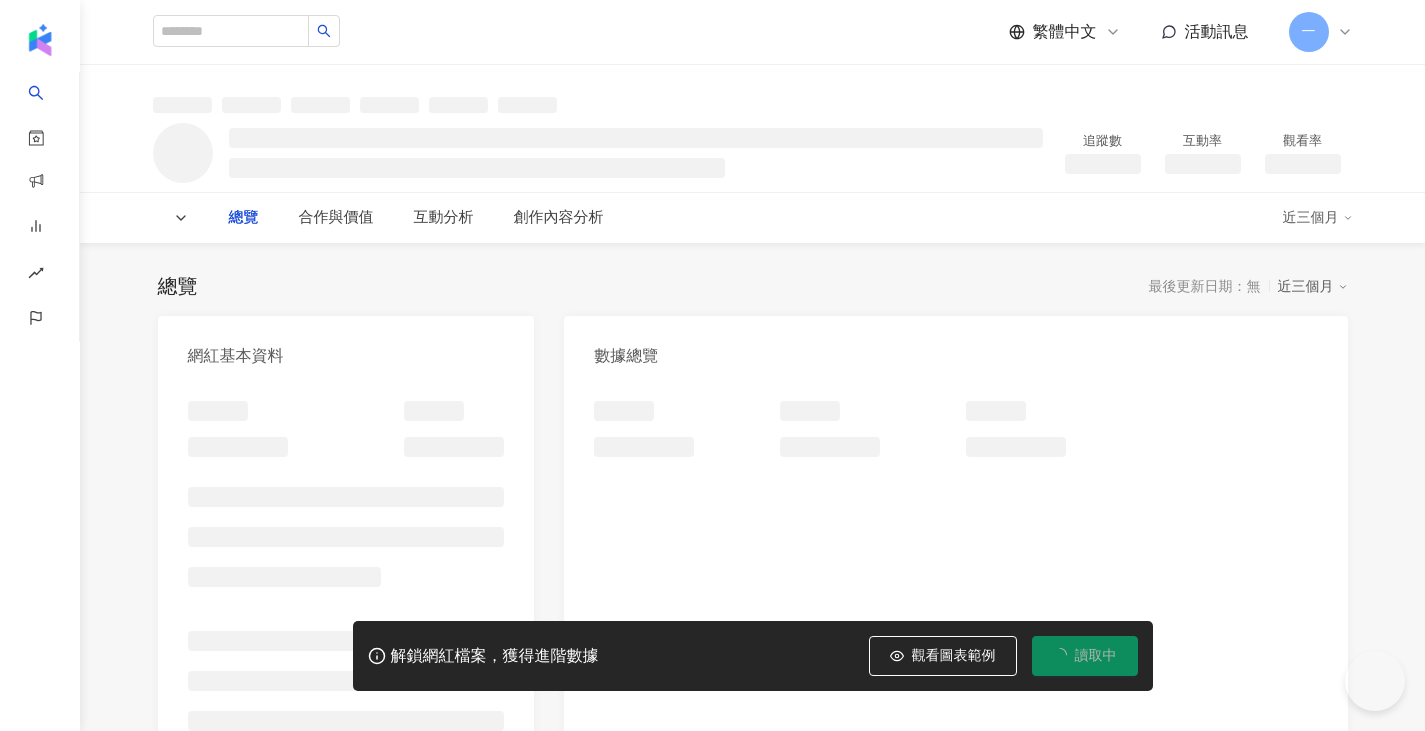 scroll, scrollTop: 0, scrollLeft: 0, axis: both 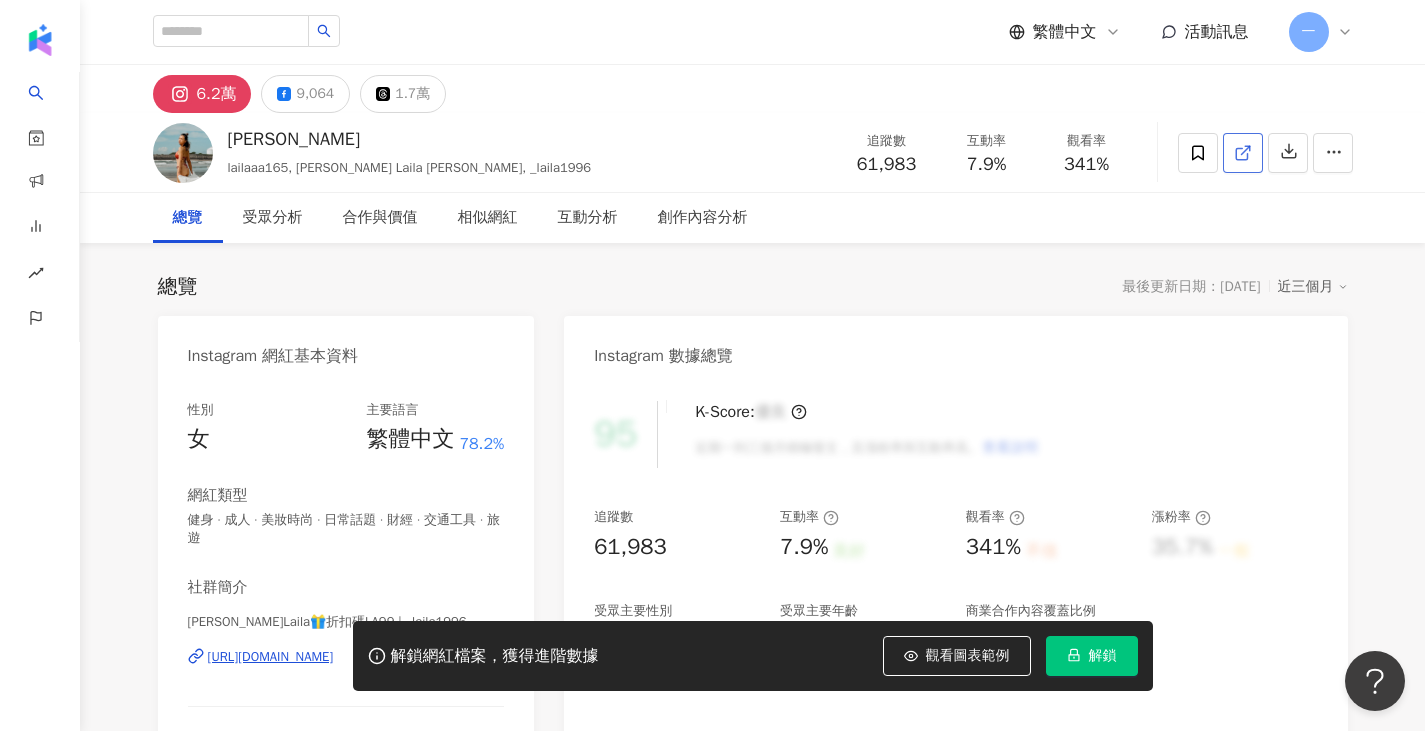 click 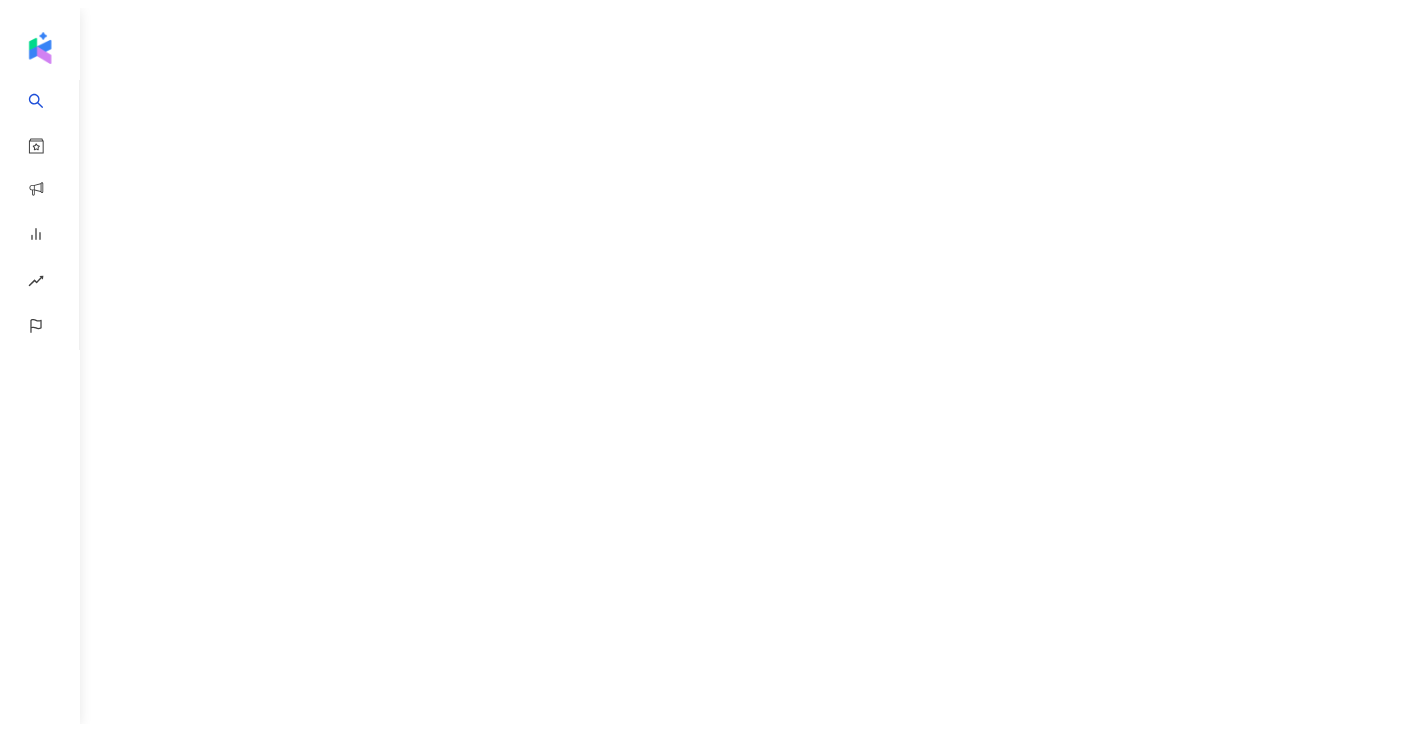 scroll, scrollTop: 0, scrollLeft: 0, axis: both 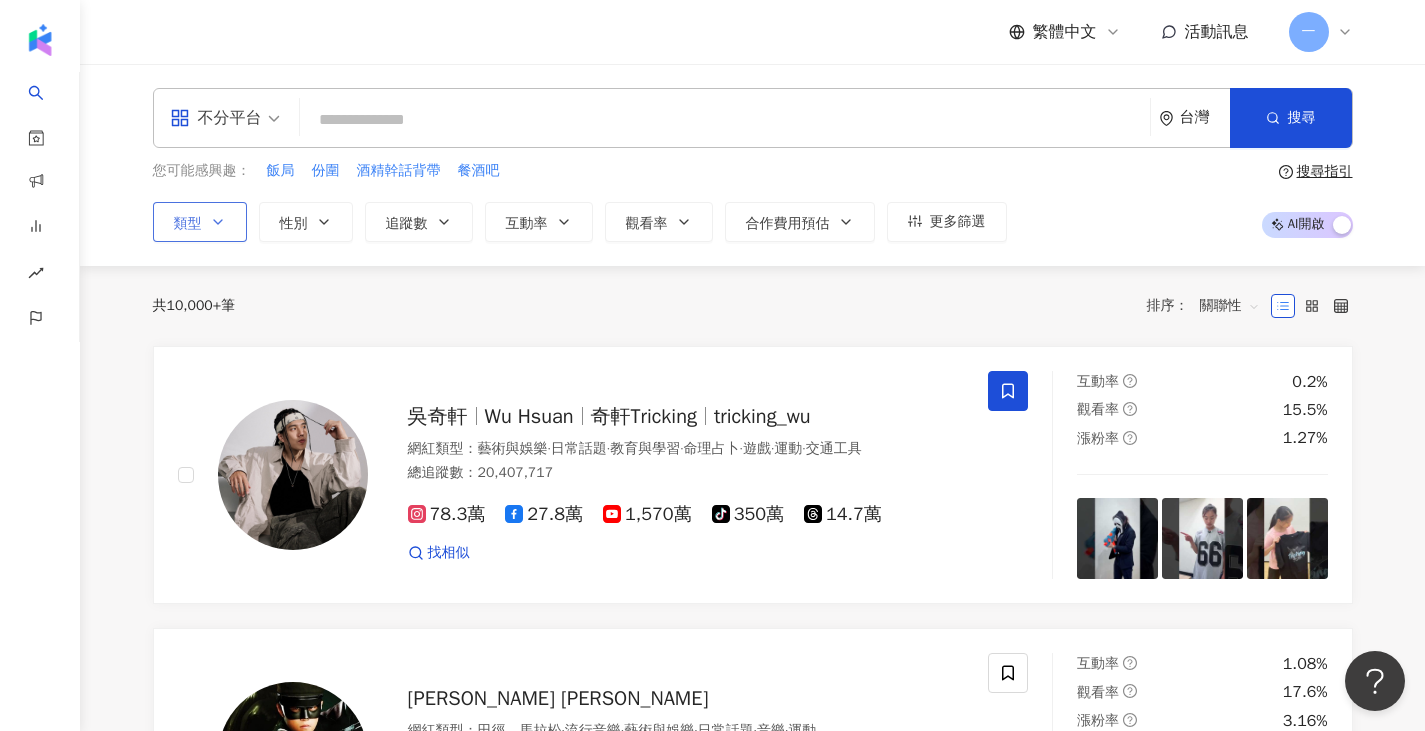 click 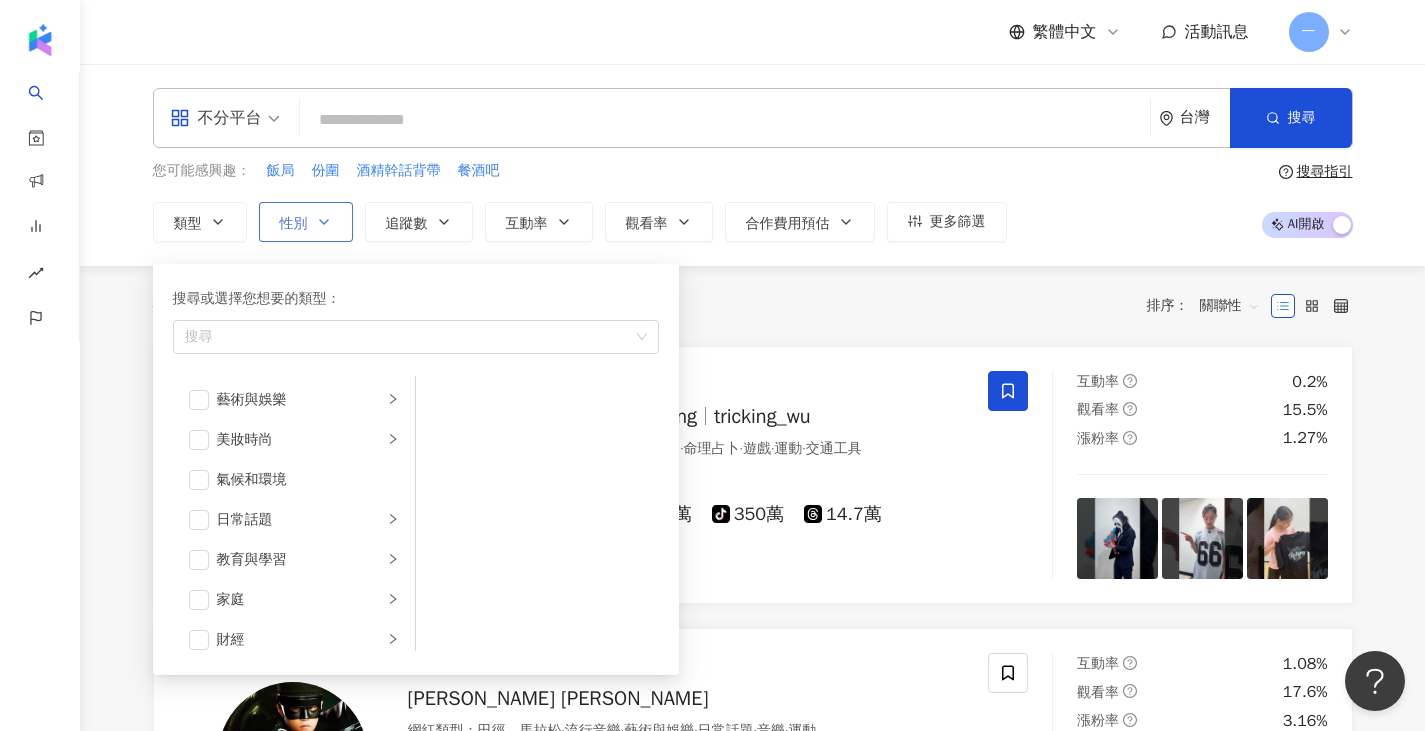 click on "性別" at bounding box center (306, 222) 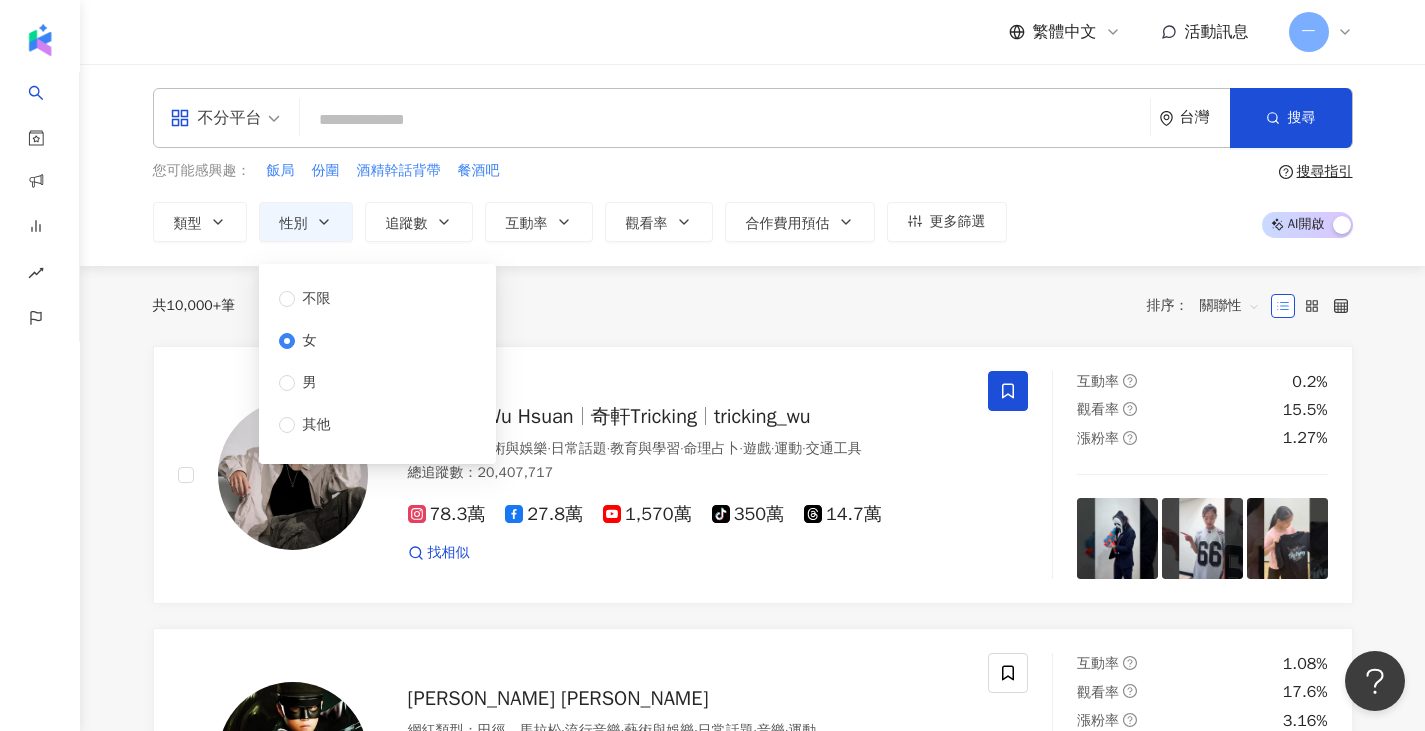 click on "共  10,000+  筆 排序： 關聯性" at bounding box center [753, 306] 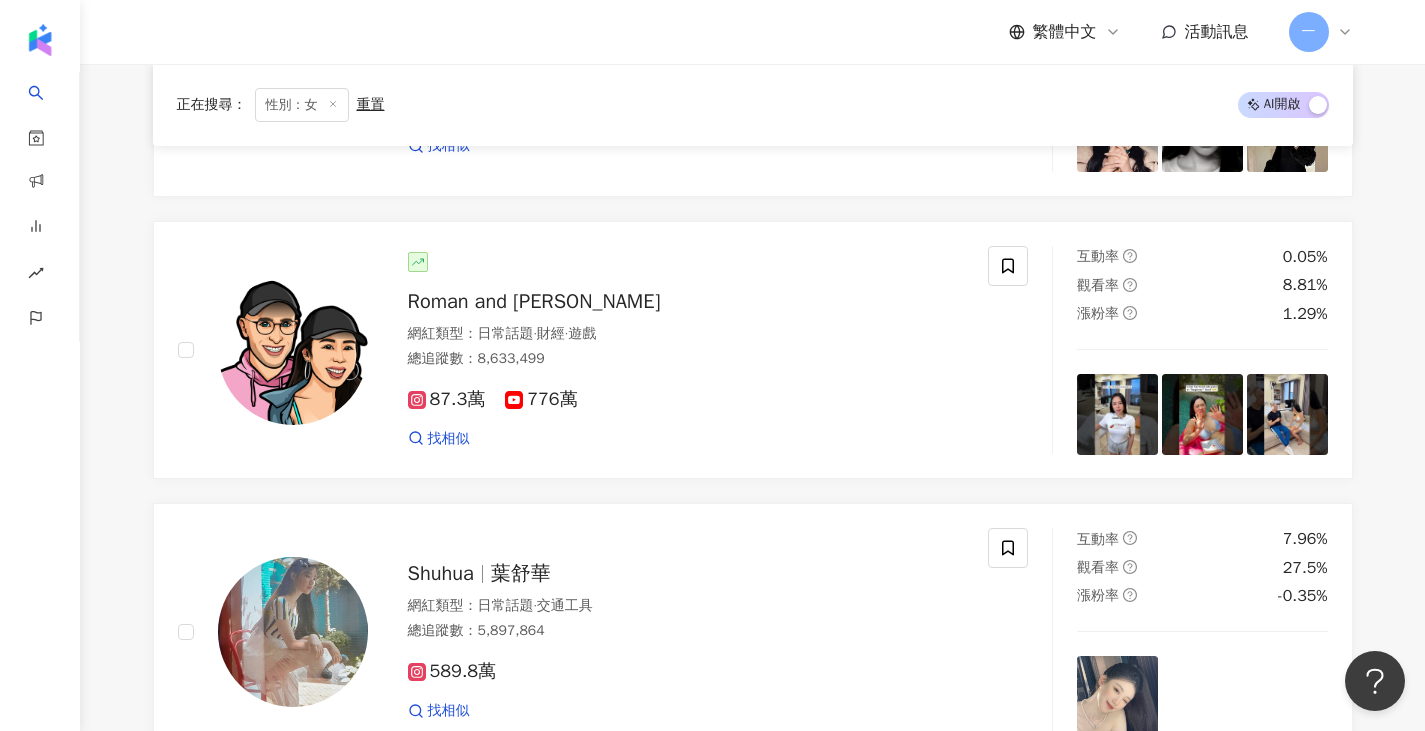 scroll, scrollTop: 0, scrollLeft: 0, axis: both 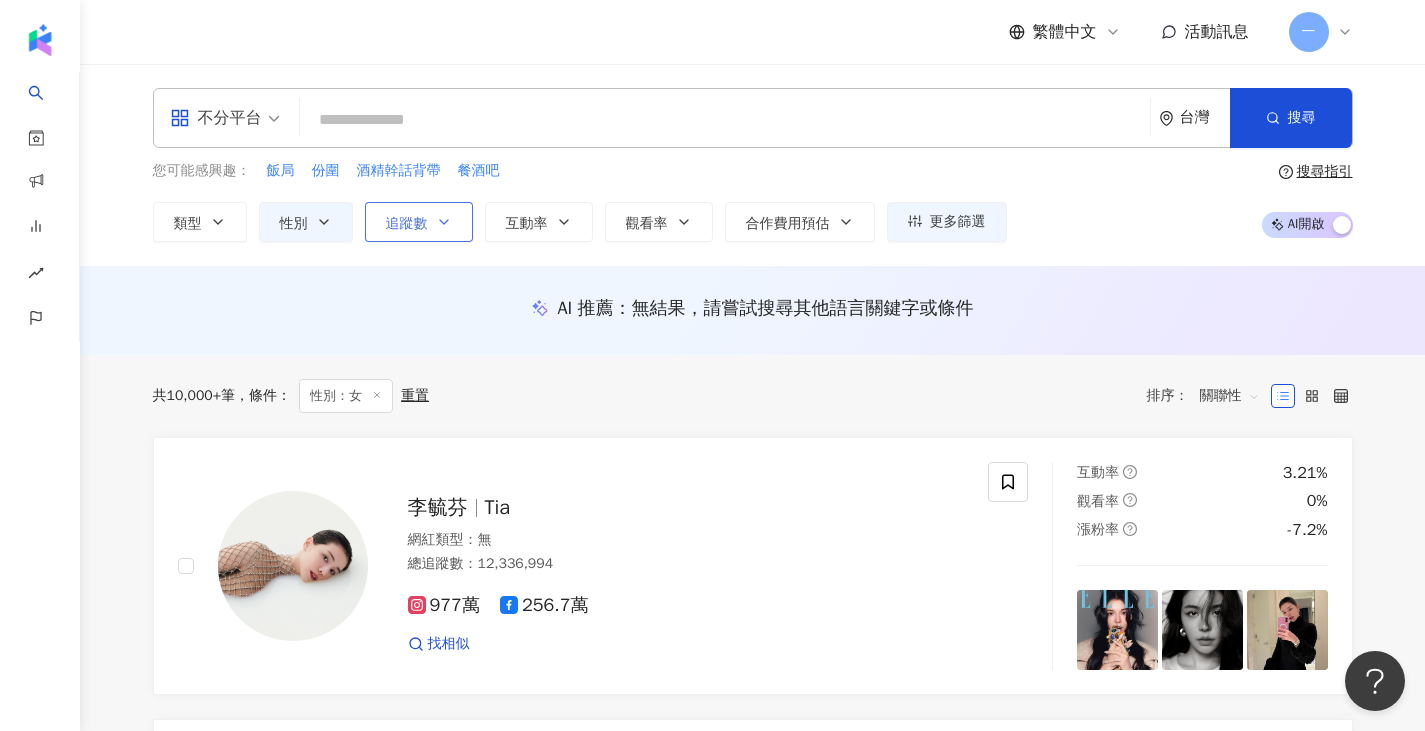 click on "追蹤數" at bounding box center (407, 224) 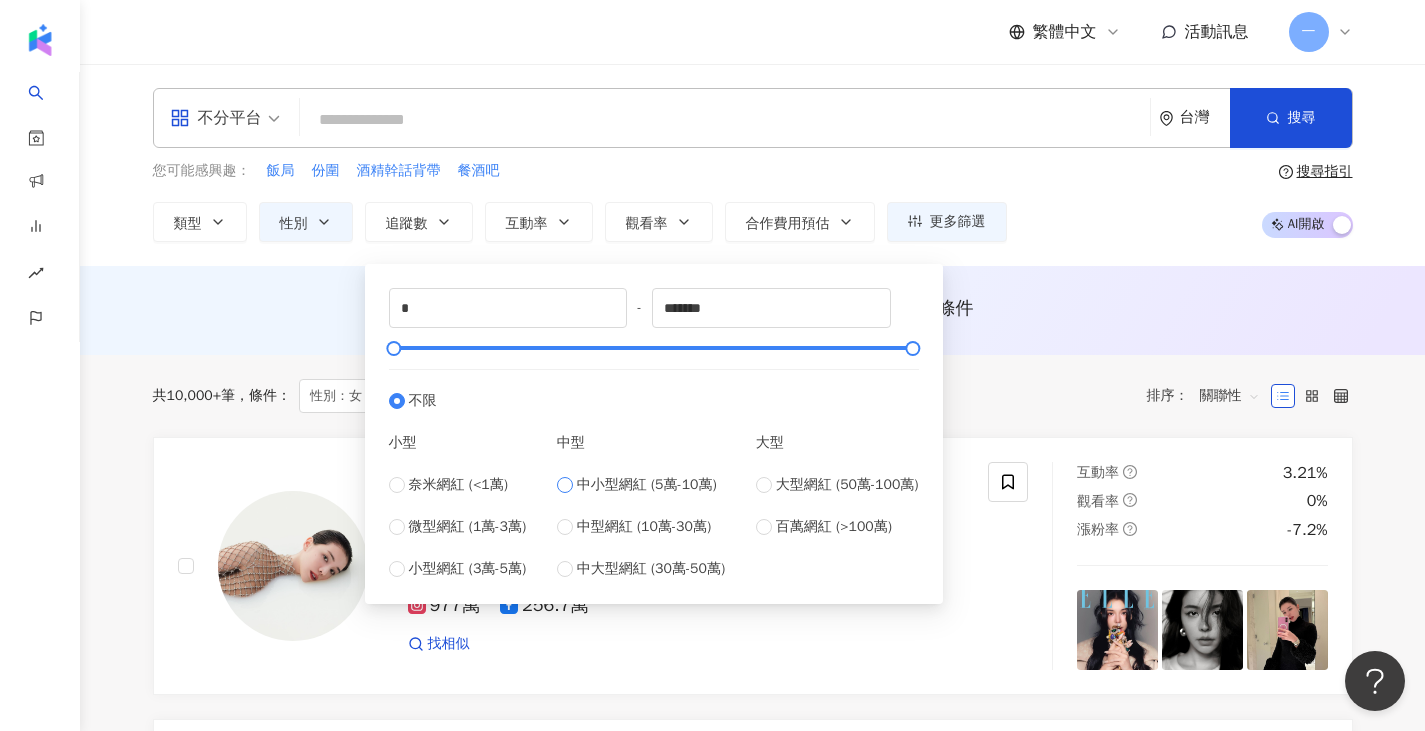 type on "*****" 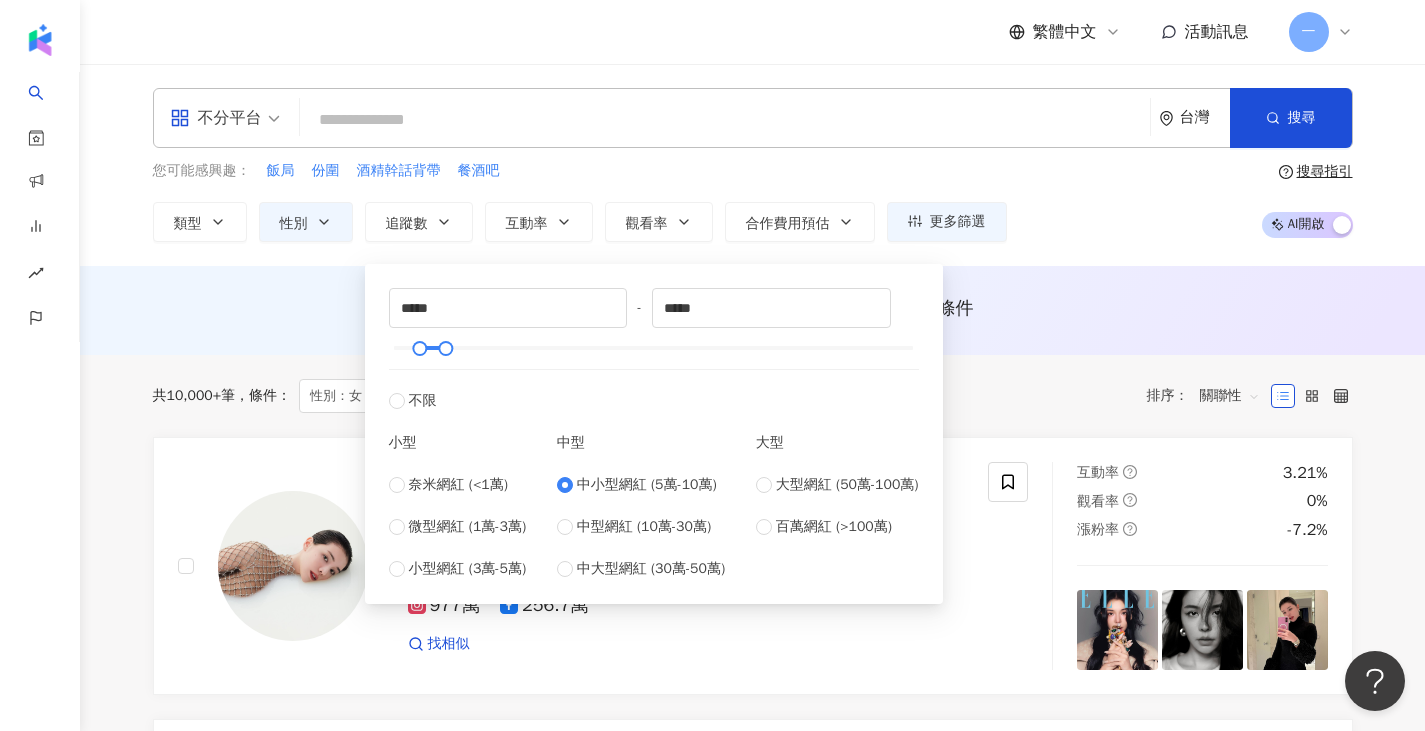click on "您可能感興趣： 飯局  份圍  酒精幹話背帶  餐酒吧  類型 性別 追蹤數 互動率 觀看率 合作費用預估  更多篩選 不限 女 男 其他 *****  -  ***** 不限 小型 奈米網紅 (<1萬) 微型網紅 (1萬-3萬) 小型網紅 (3萬-5萬) 中型 中小型網紅 (5萬-10萬) 中型網紅 (10萬-30萬) 中大型網紅 (30萬-50萬) 大型 大型網紅 (50萬-100萬) 百萬網紅 (>100萬) 搜尋指引 AI  開啟 AI  關閉" at bounding box center [753, 201] 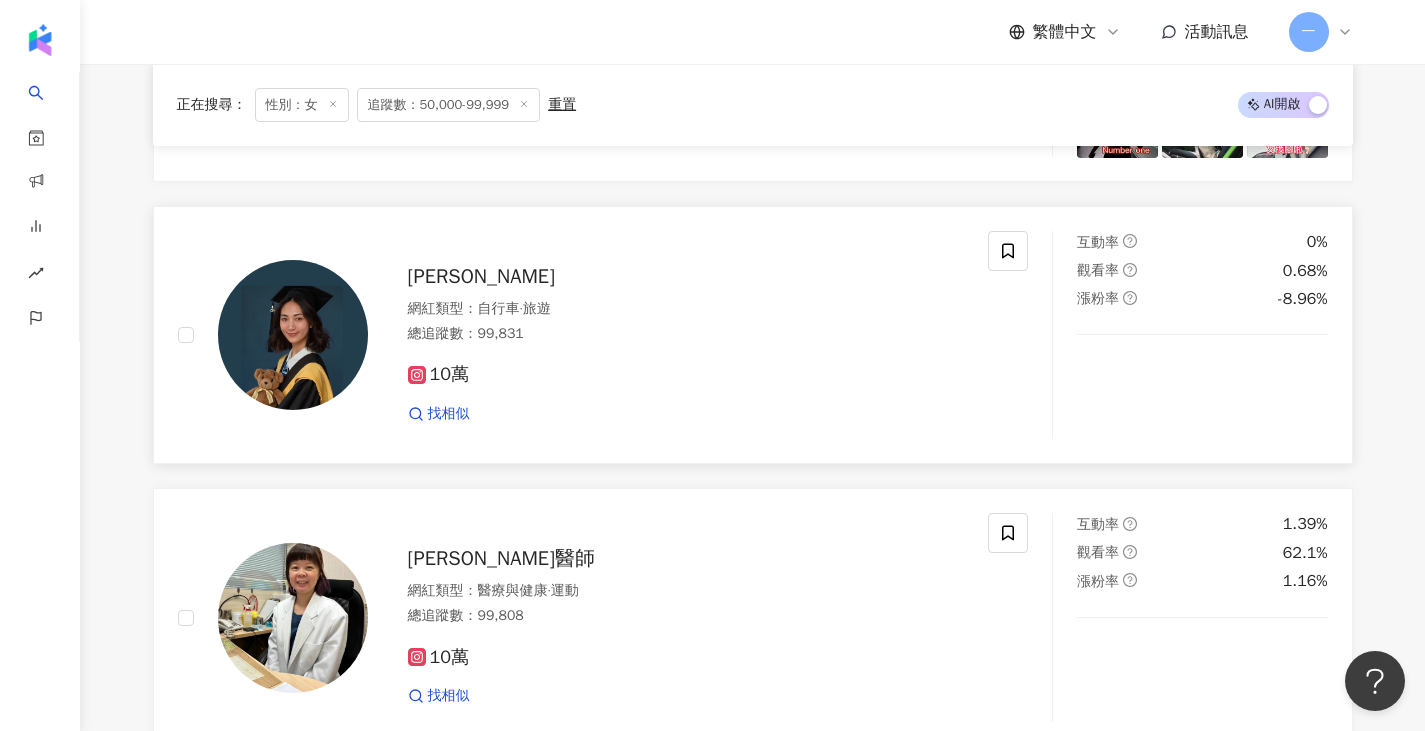 scroll, scrollTop: 1200, scrollLeft: 0, axis: vertical 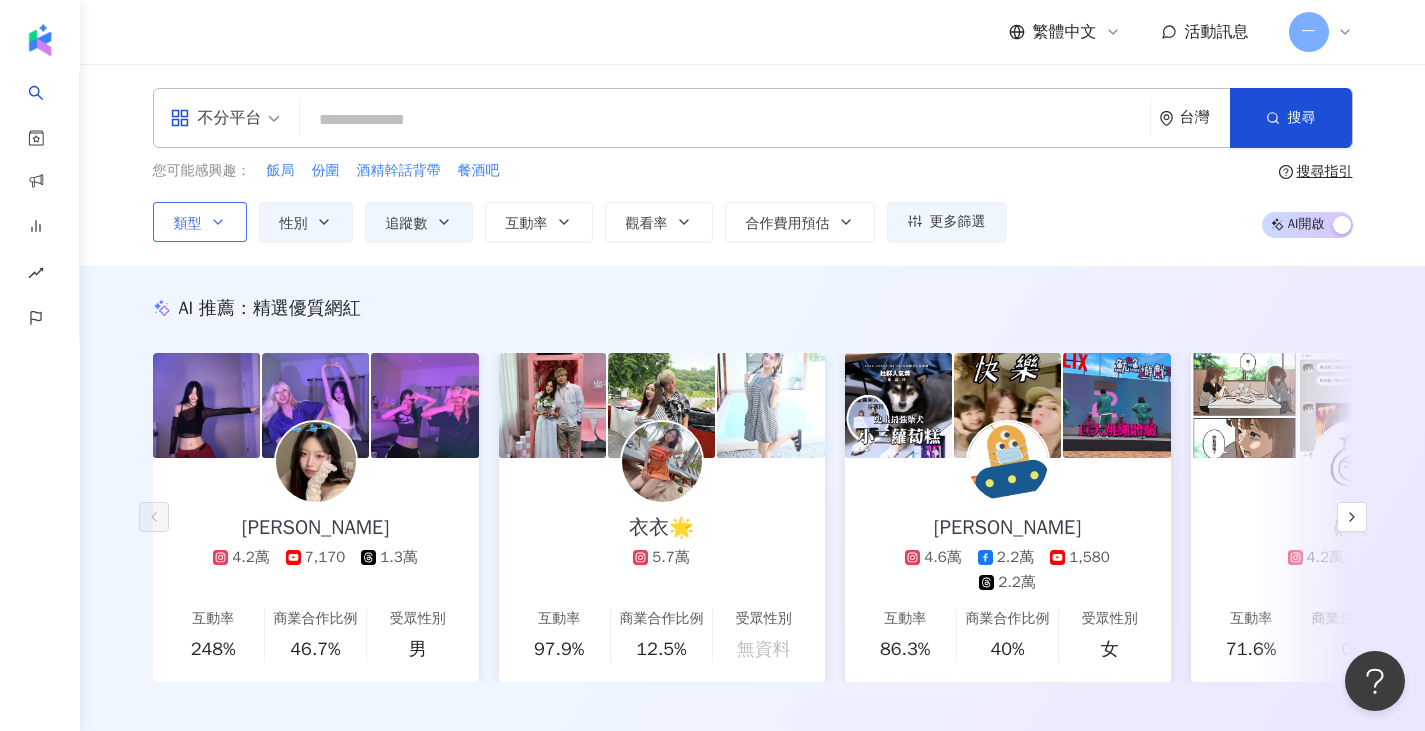click 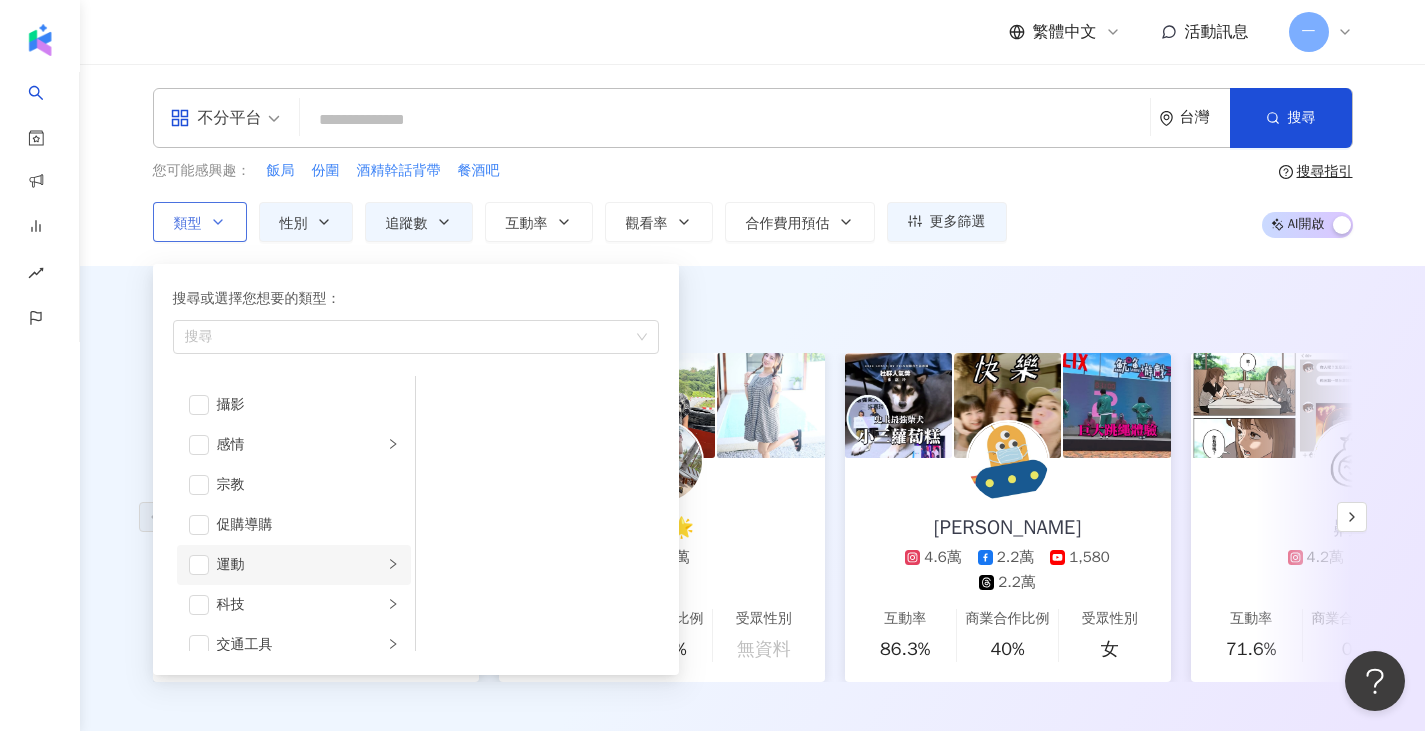 scroll, scrollTop: 600, scrollLeft: 0, axis: vertical 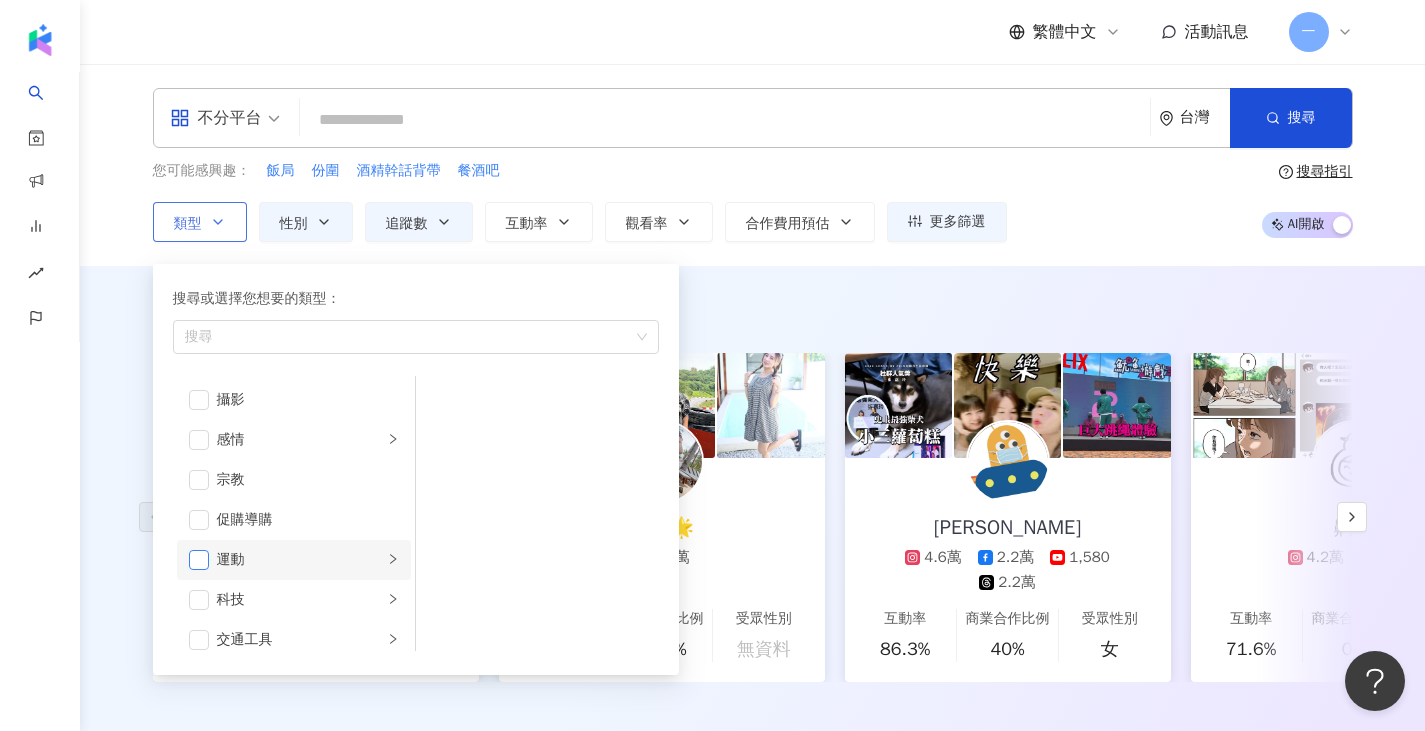 click at bounding box center (199, 560) 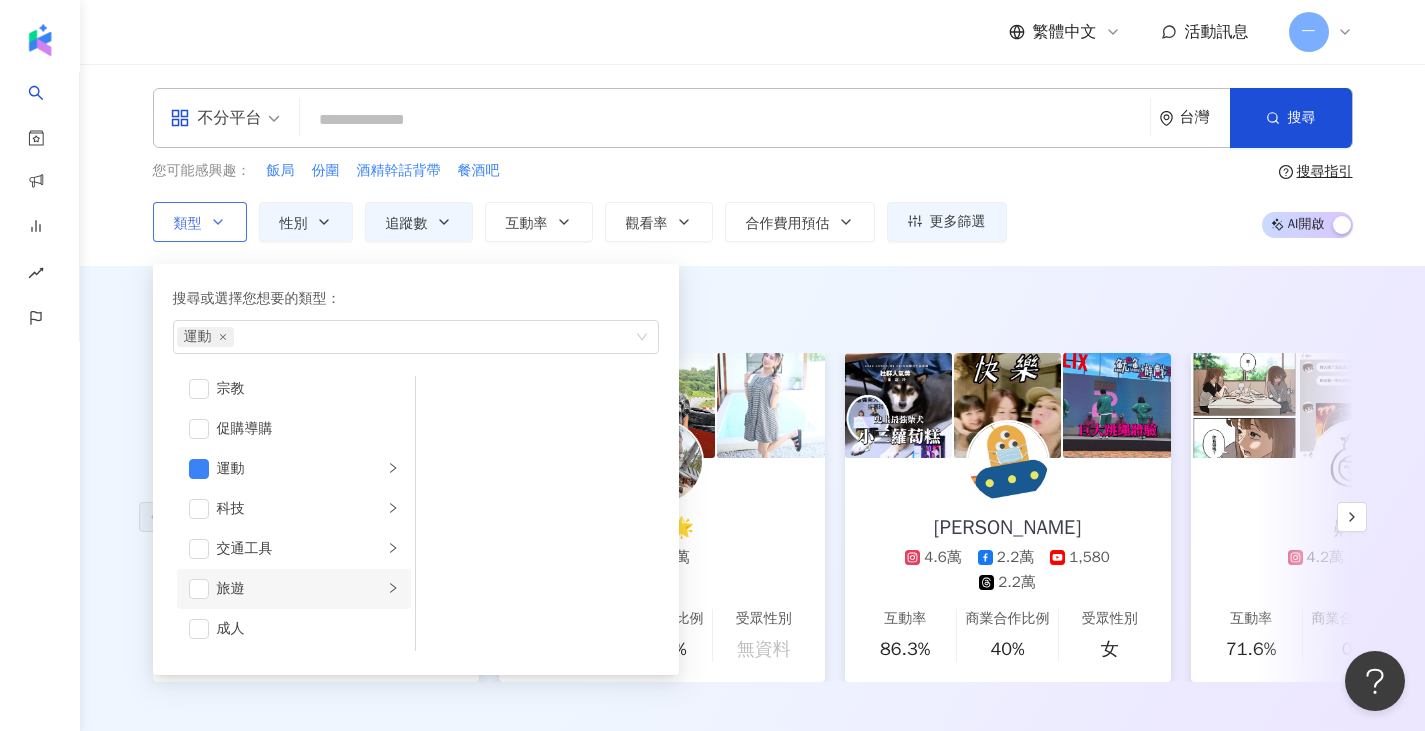 scroll, scrollTop: 693, scrollLeft: 0, axis: vertical 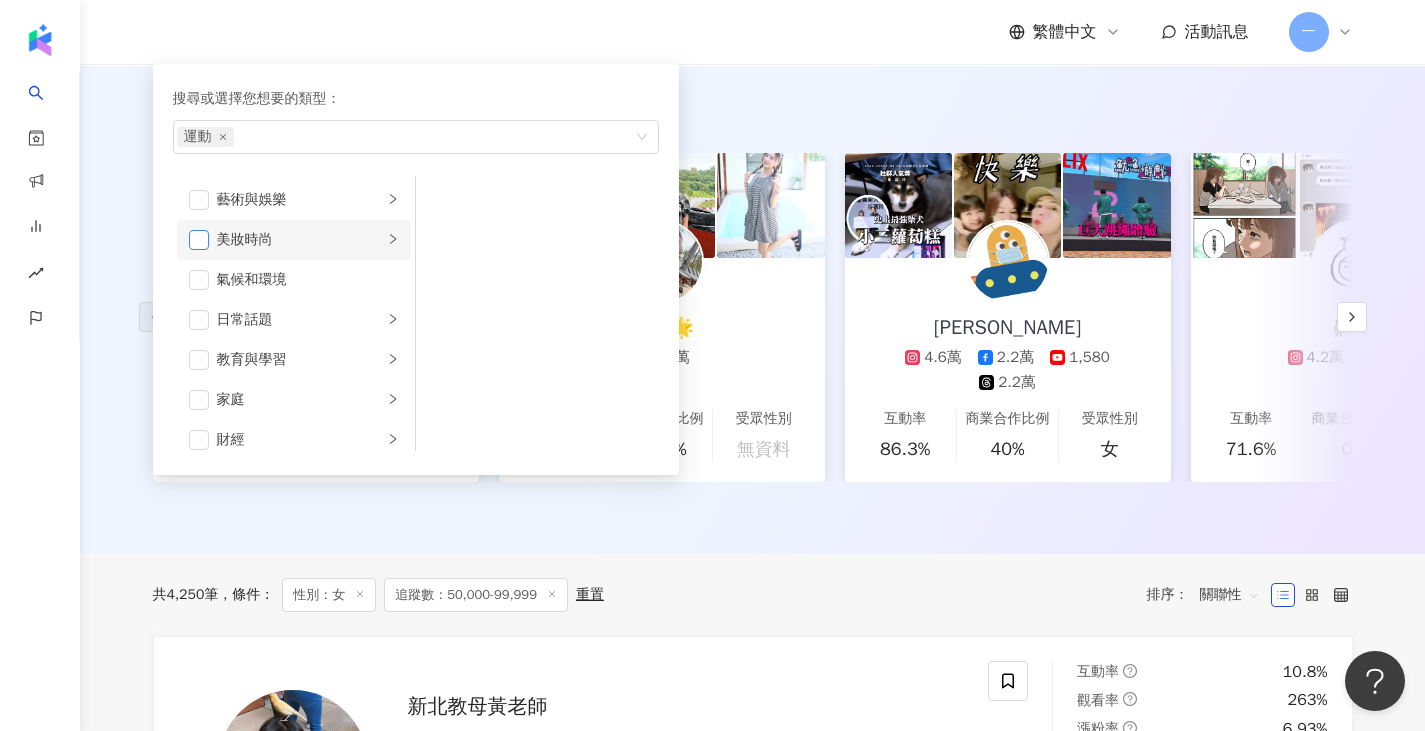 click at bounding box center (199, 240) 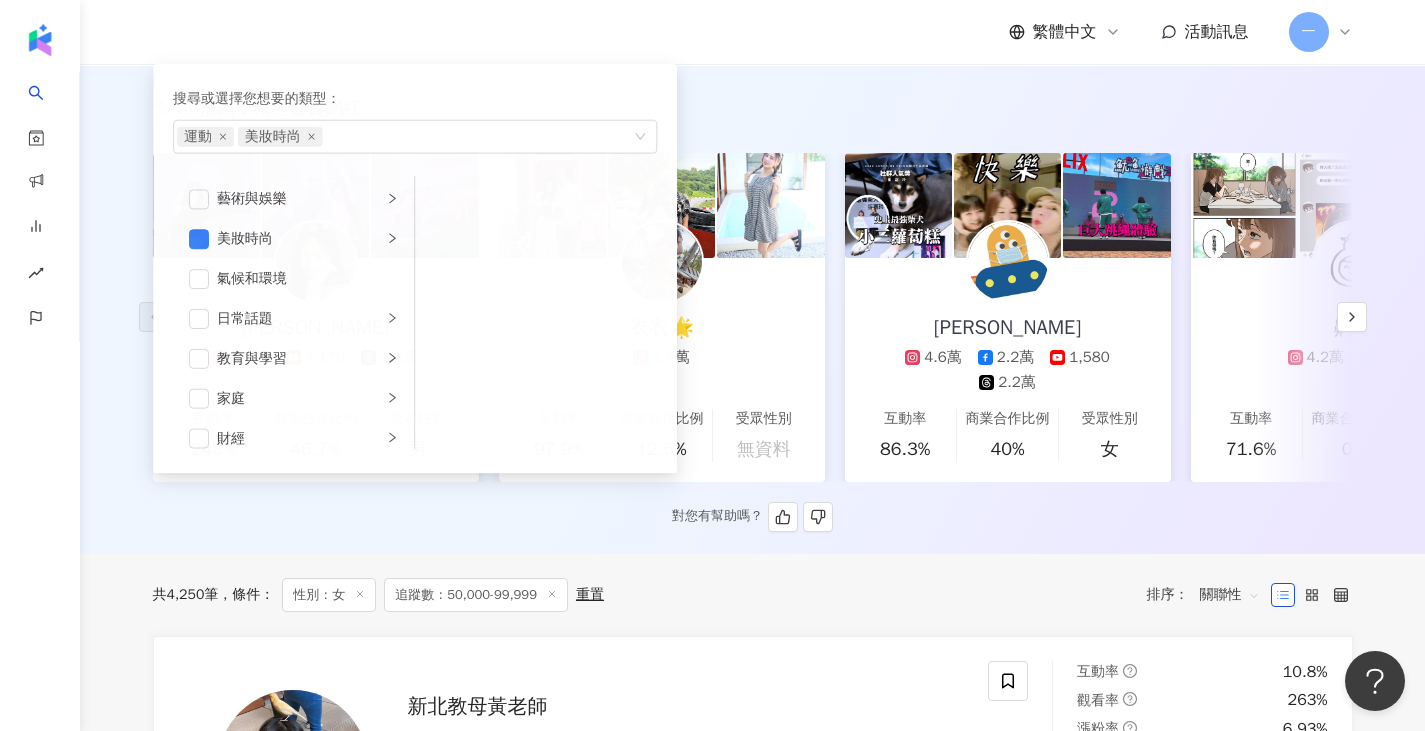 click on "AI 推薦 ： 精選優質網紅 Ariel 4.2萬 7,170 1.3萬 互動率 248% 商業合作比例 46.7% 受眾性別 男 衣衣🌟 5.7萬 互動率 97.9% 商業合作比例 12.5% 受眾性別 無資料 張嘉玲 4.6萬 2.2萬 1,580 2.2萬 互動率 86.3% 商業合作比例 40% 受眾性別 女 齁哩 4.2萬 9,867 互動率 71.6% 商業合作比例 0% 受眾性別 男 Nenk Putri Bungsu tiktok-icon 7.7萬 互動率 62.9% 商業合作比例 0% 受眾性別 男 范曉萱 Mavis 8萬 互動率 62.9% 商業合作比例 0% 受眾性別 女 Vn tiktok-icon 8.5萬 互動率 59.8% 商業合作比例 0% 受眾性別 男 暐甯愛生氣｡oO tiktok-icon 8.5萬 互動率 55% 商業合作比例 0% 受眾性別 男 丁 丁 3.7萬 2.4萬 互動率 48% 商業合作比例 10.7% 受眾性別 男 tzuyu0614once 5.1萬 9,379 互動率 45.1% 商業合作比例 8.16% 受眾性別 女 水星人🥰 6.2萬 2萬 互動率 45% 商業合作比例 14.3% 受眾性別 女 喵喵日常🐱 7.1萬 互動率 44.5% 商業合作比例 0% 受眾性別" at bounding box center (753, 314) 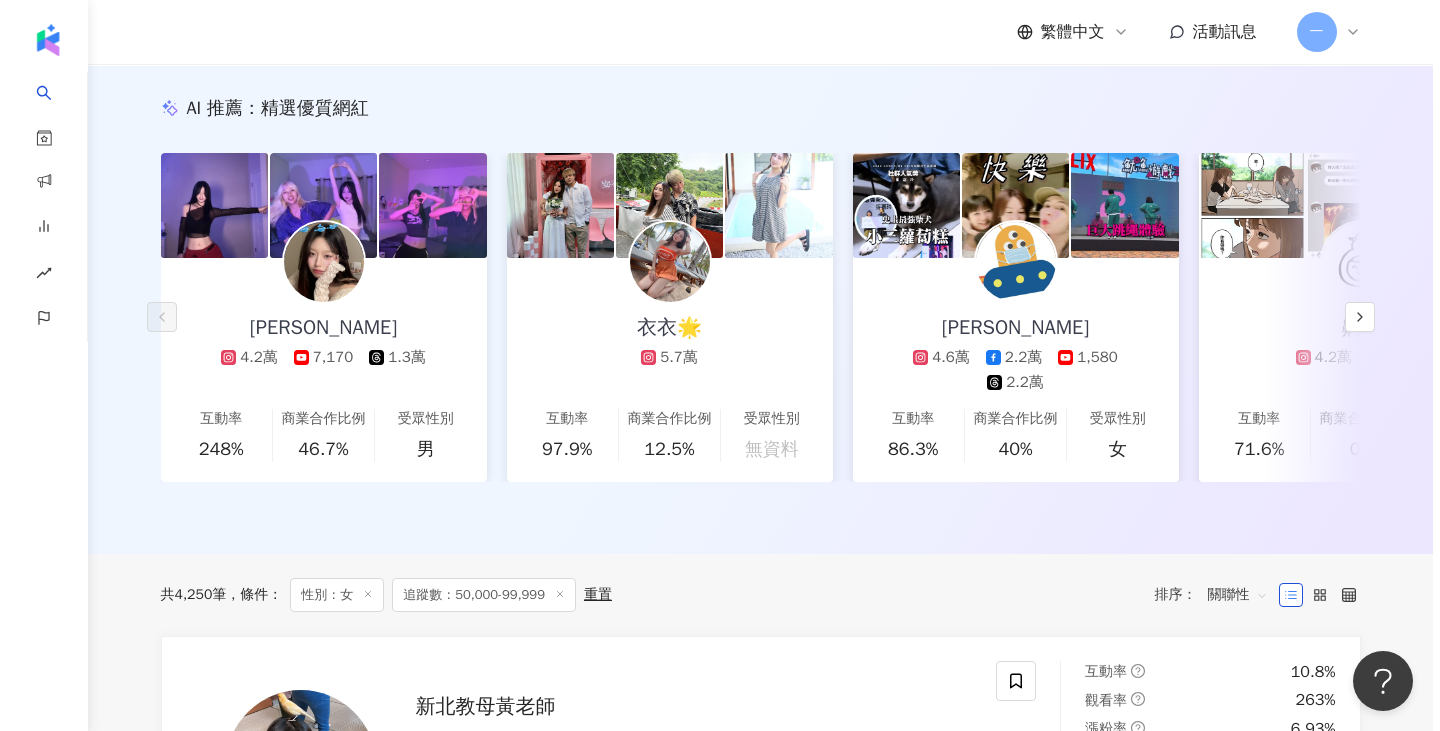 scroll, scrollTop: 0, scrollLeft: 0, axis: both 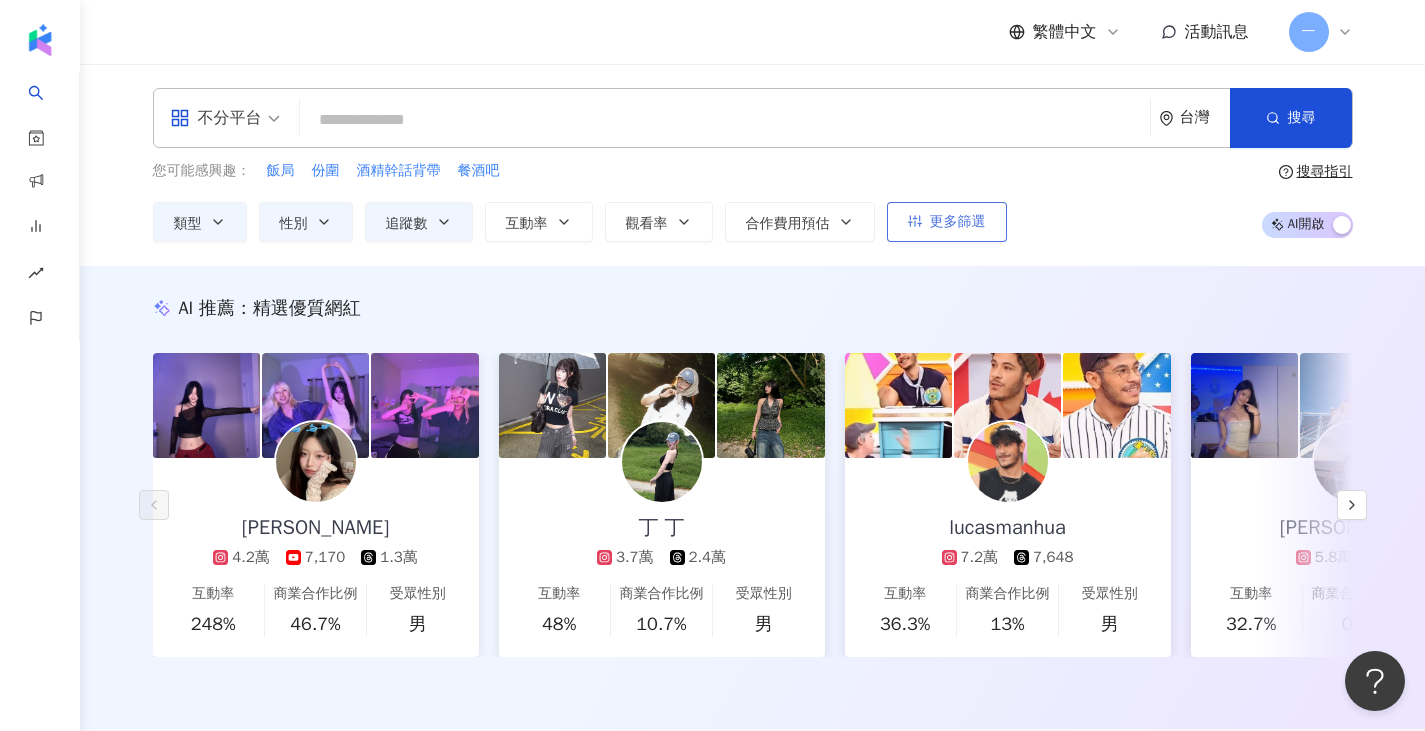 click on "更多篩選" at bounding box center [958, 222] 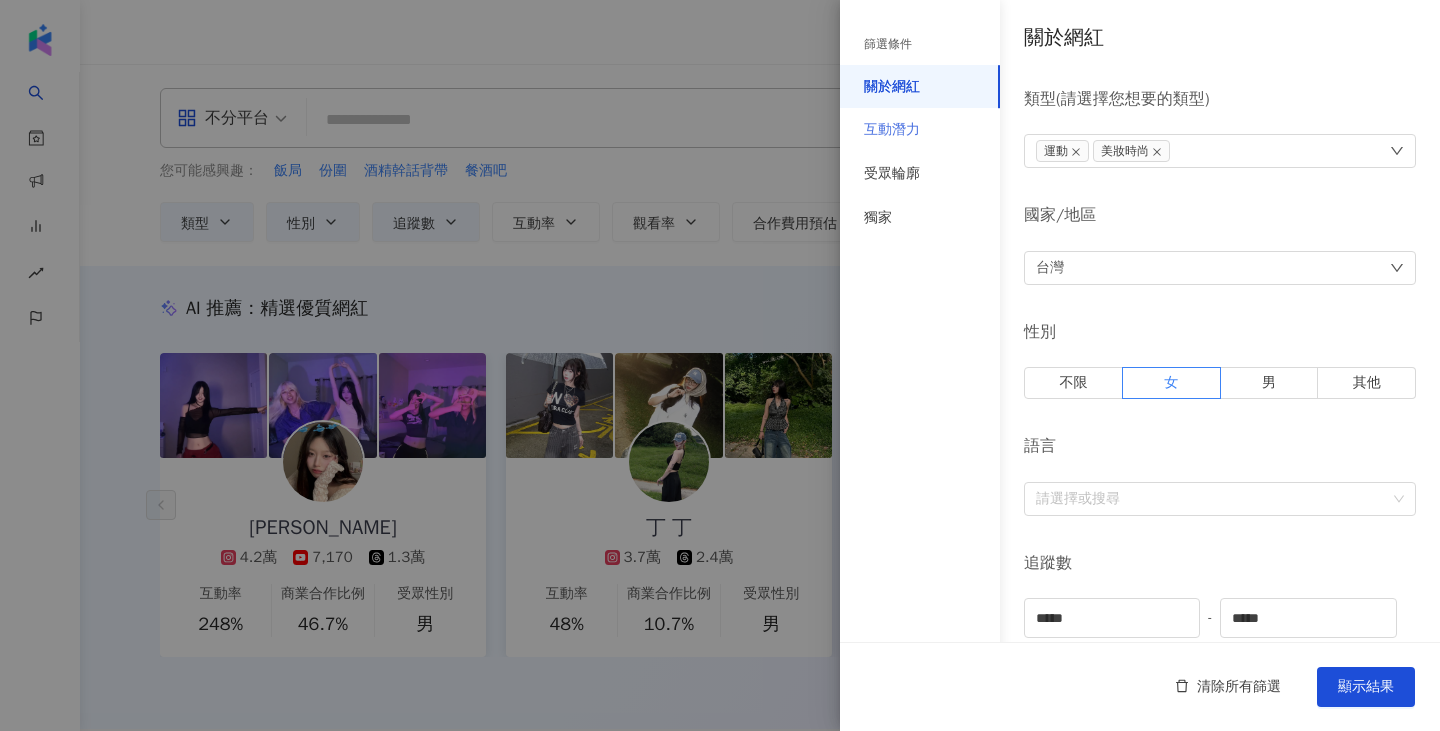 click on "互動潛力" at bounding box center (920, 130) 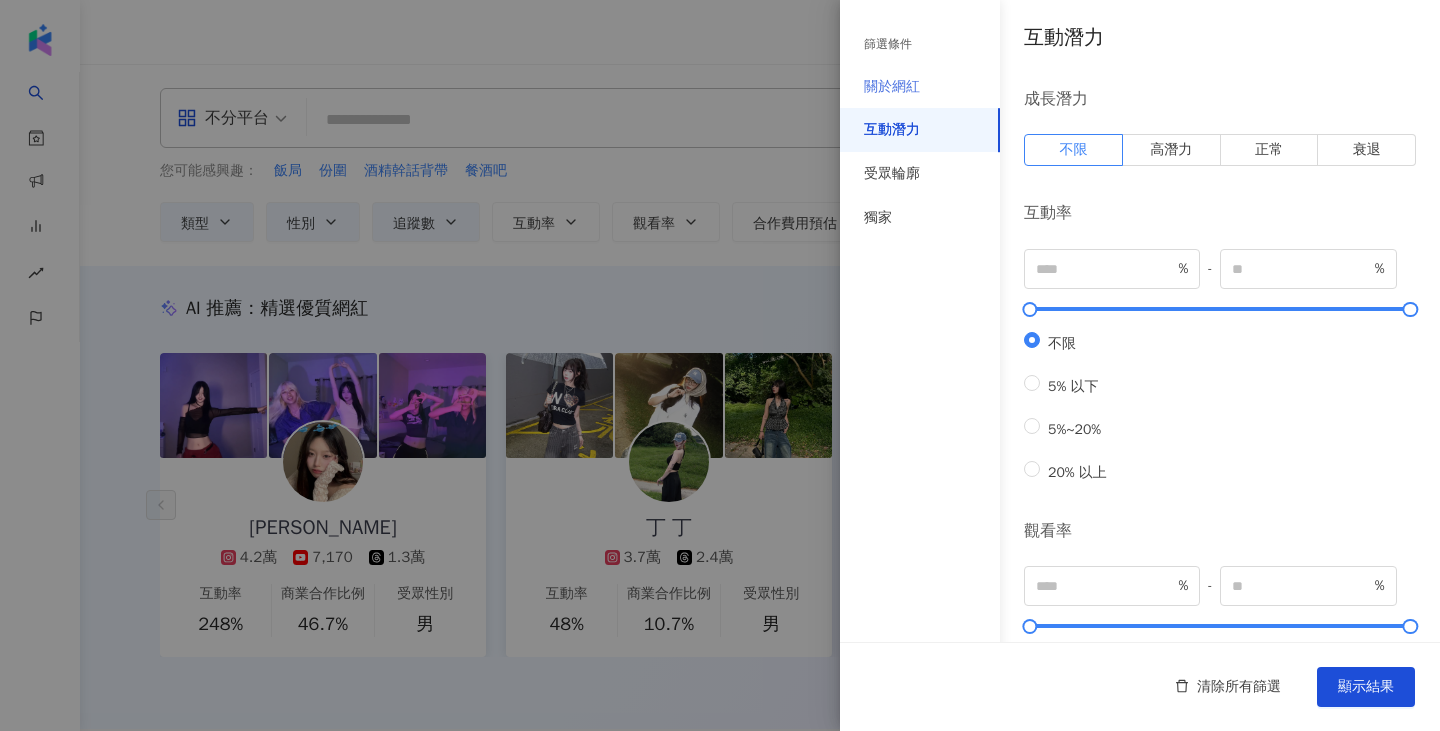 click on "關於網紅" at bounding box center [920, 87] 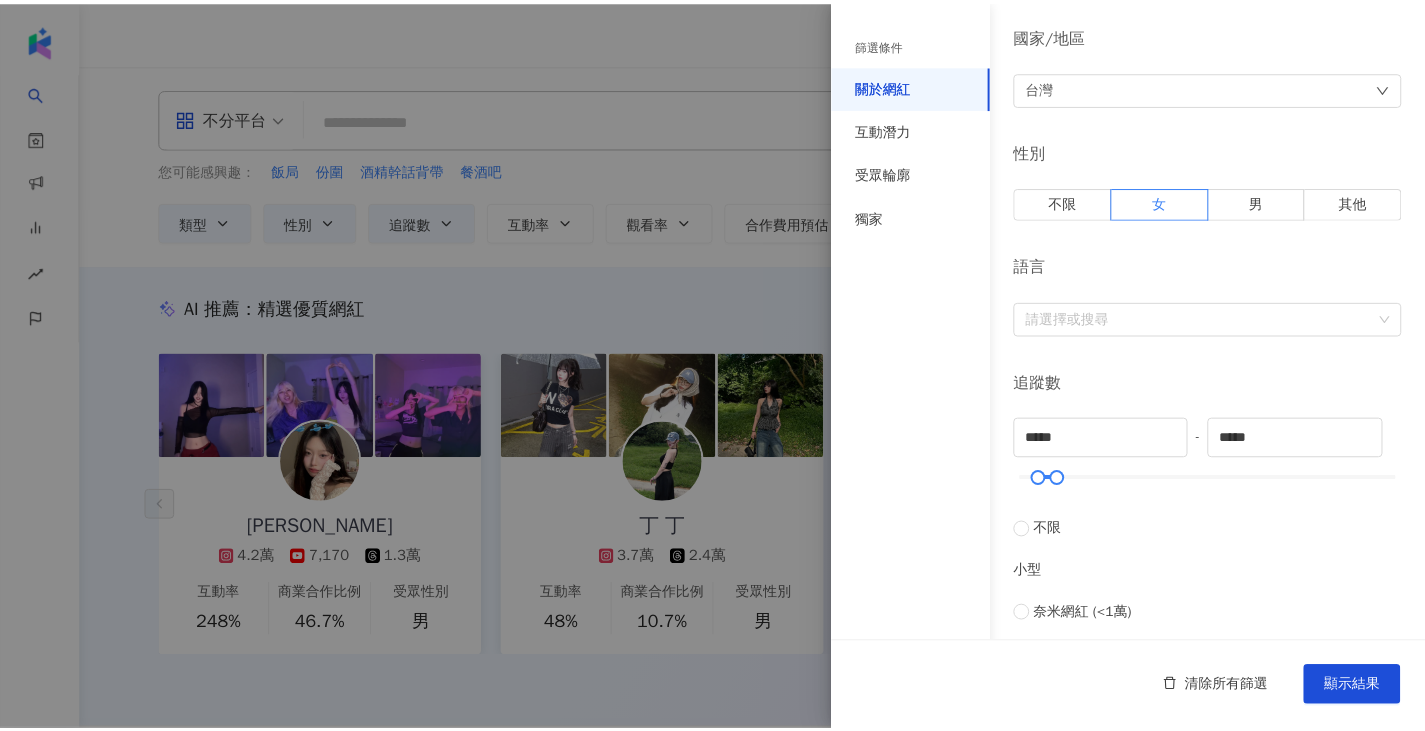 scroll, scrollTop: 0, scrollLeft: 0, axis: both 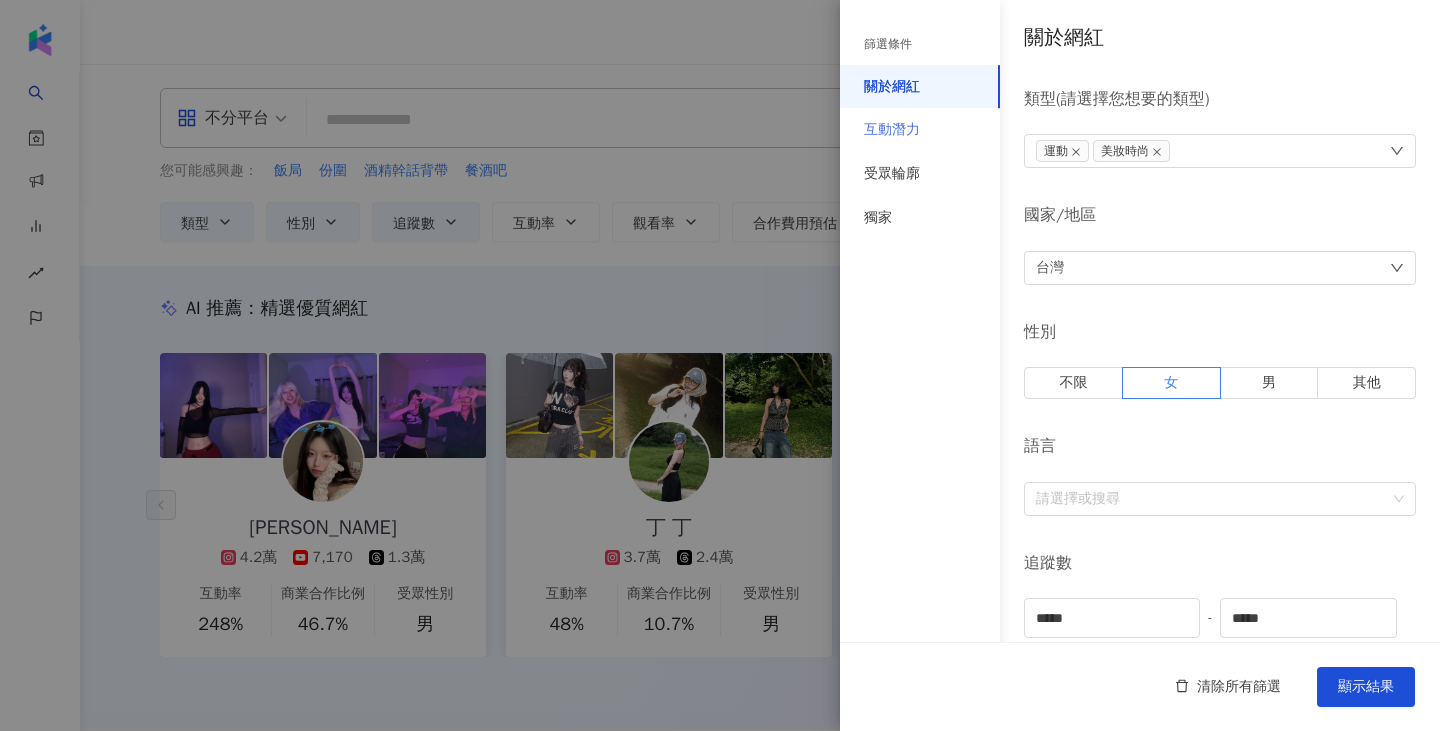 click on "互動潛力" at bounding box center [920, 130] 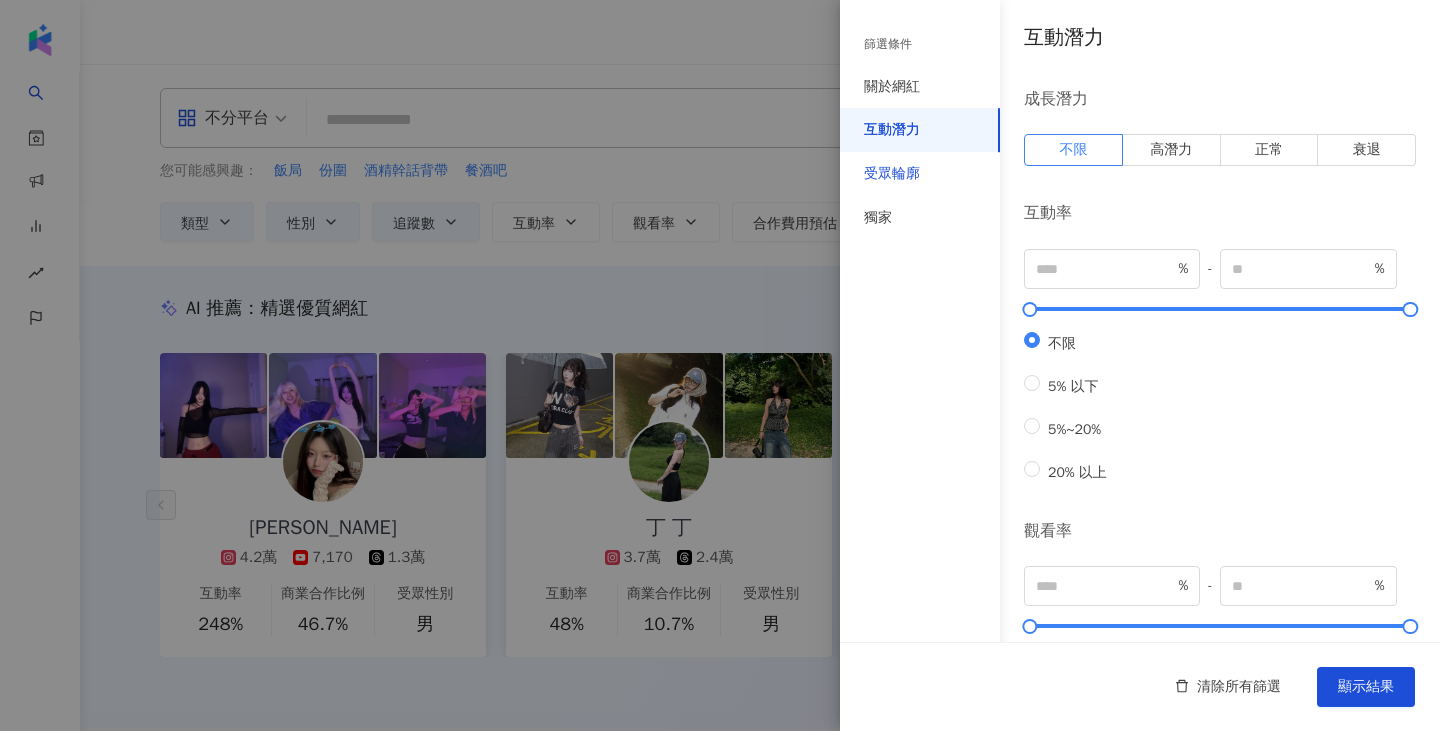 click on "受眾輪廓" at bounding box center [892, 174] 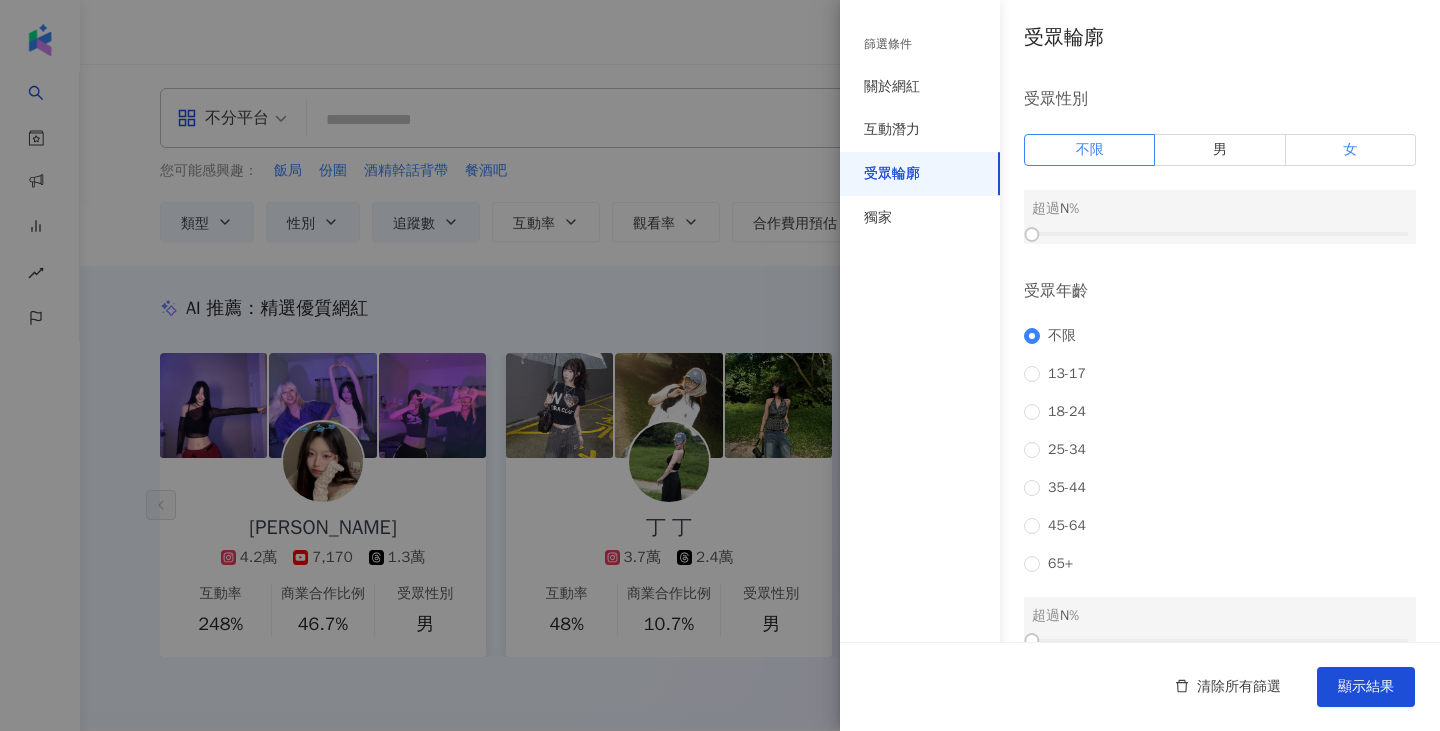 click on "女" at bounding box center [1351, 150] 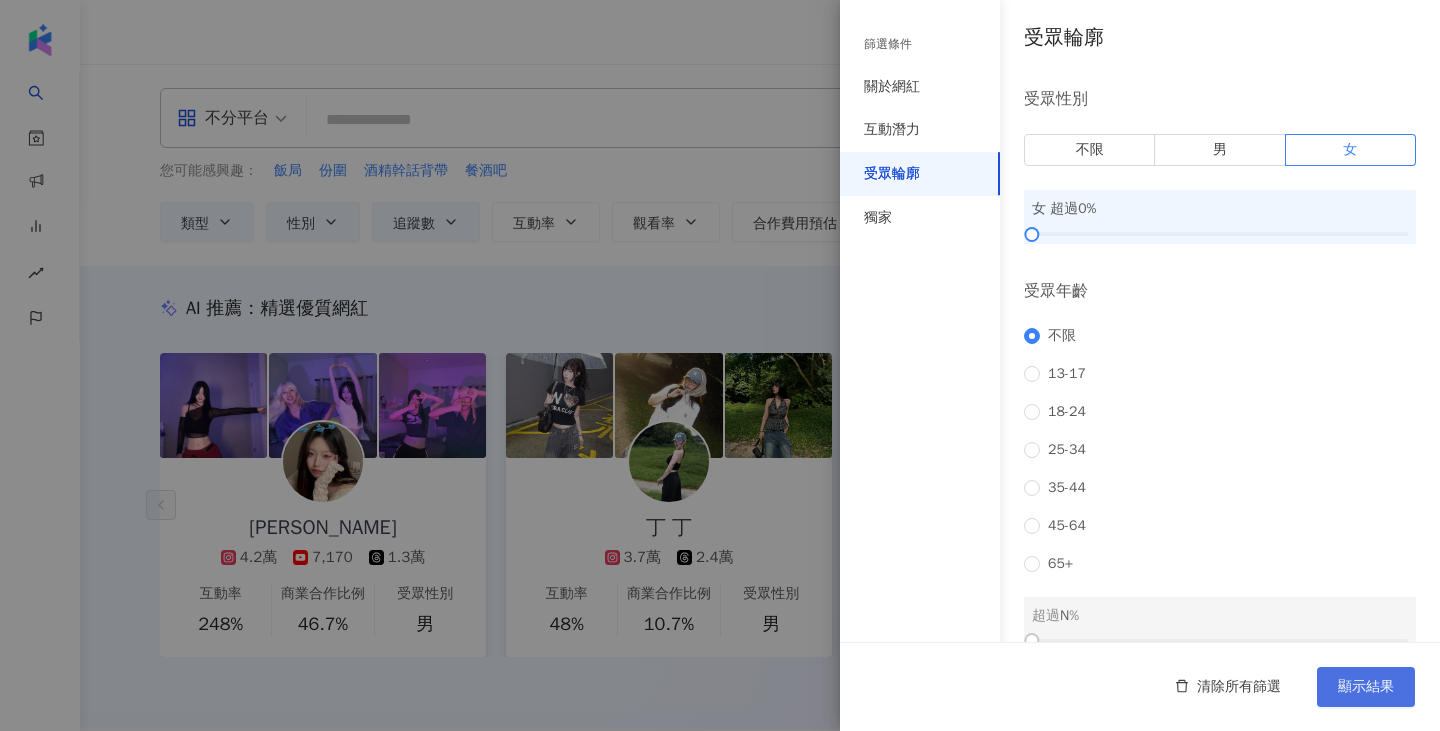 click on "顯示結果" at bounding box center [1366, 687] 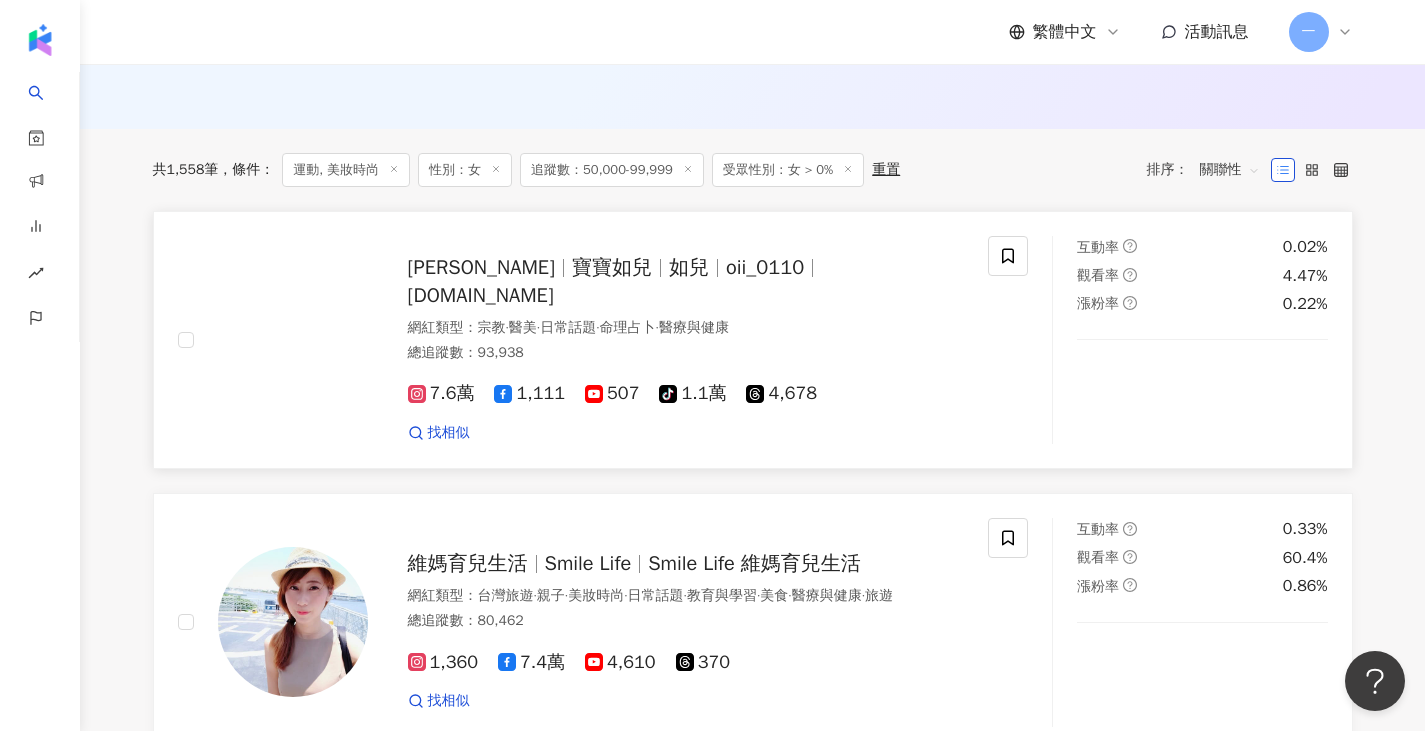 scroll, scrollTop: 600, scrollLeft: 0, axis: vertical 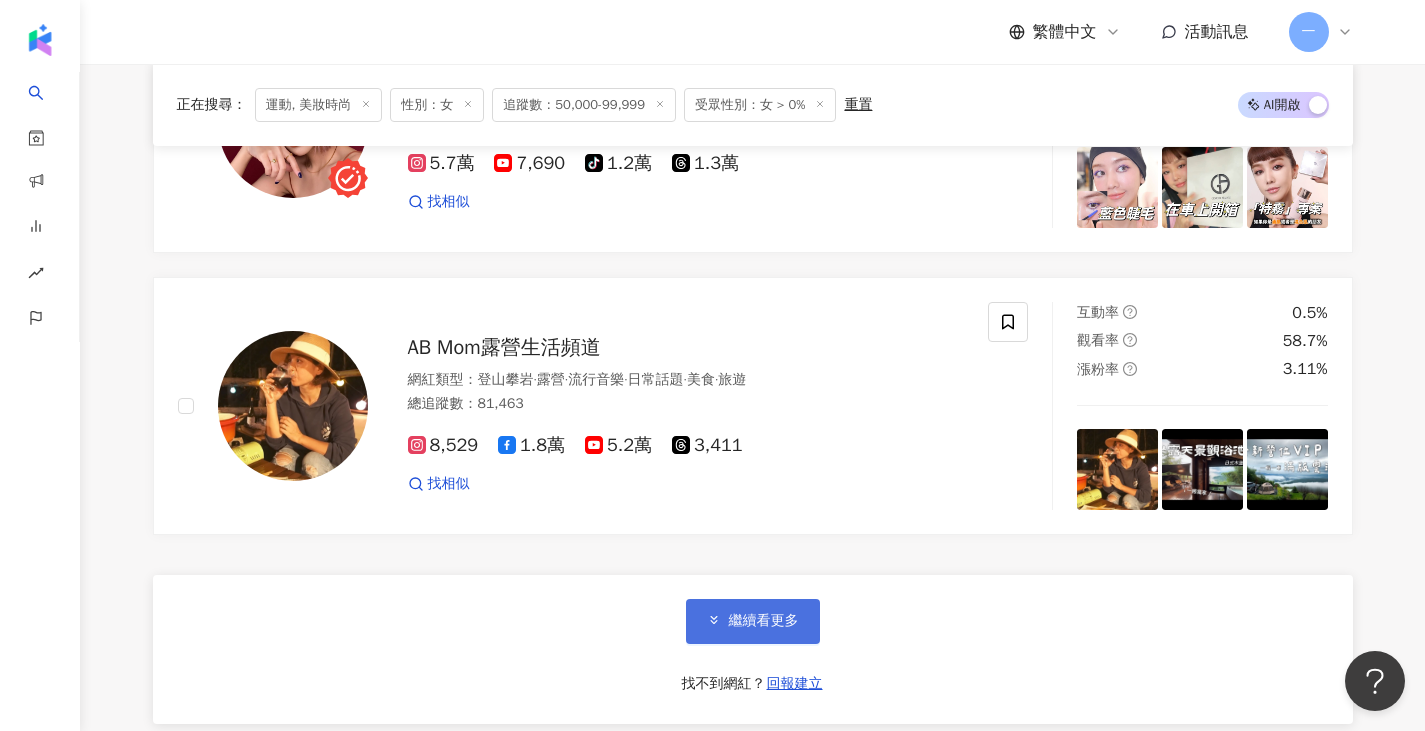 click on "繼續看更多" at bounding box center [764, 621] 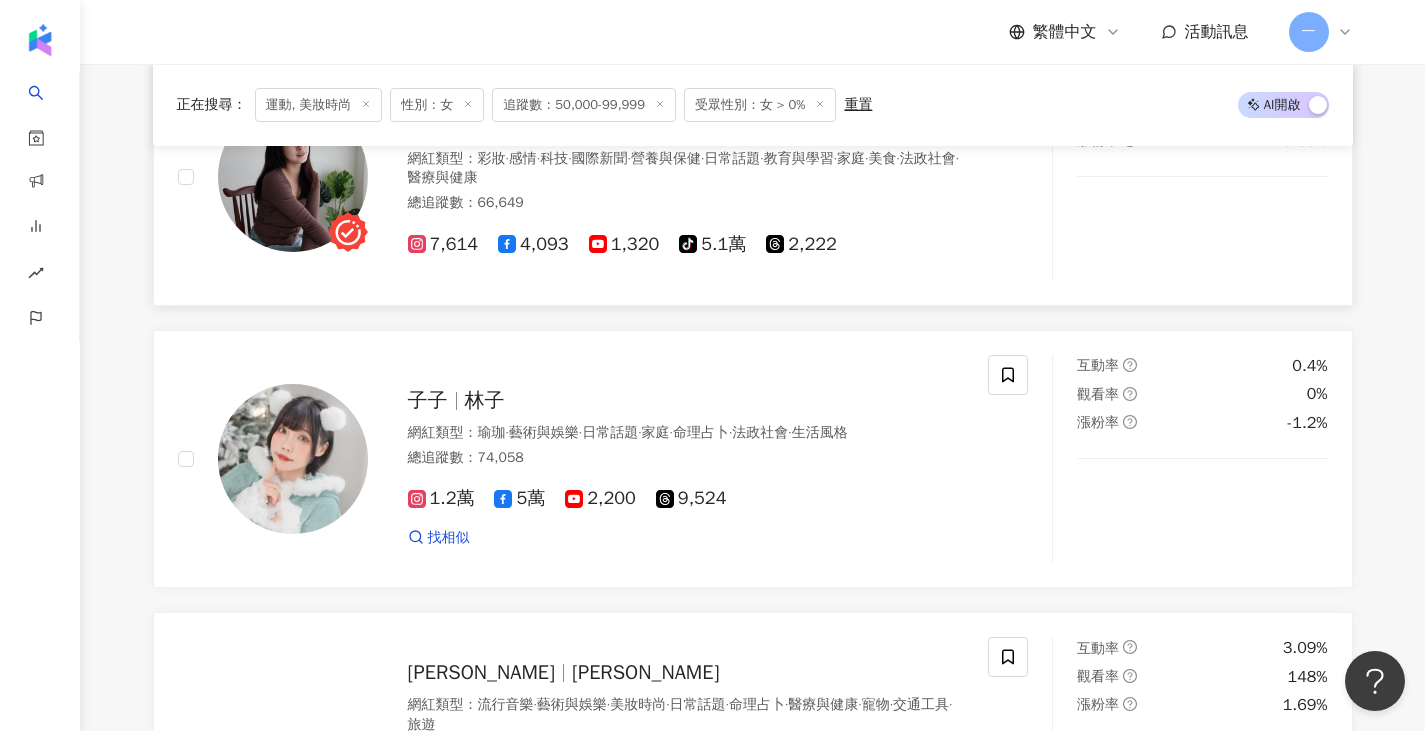 scroll, scrollTop: 3900, scrollLeft: 0, axis: vertical 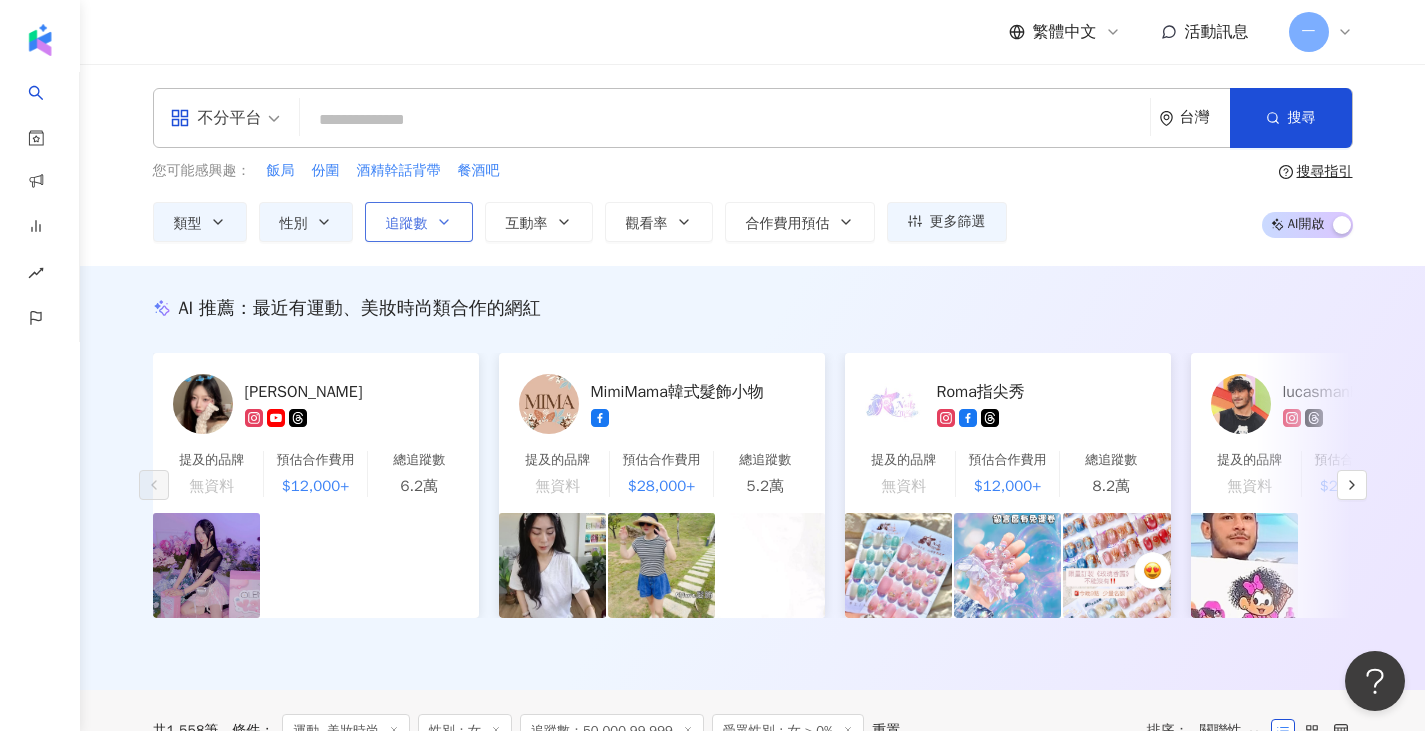 click on "追蹤數" at bounding box center [407, 224] 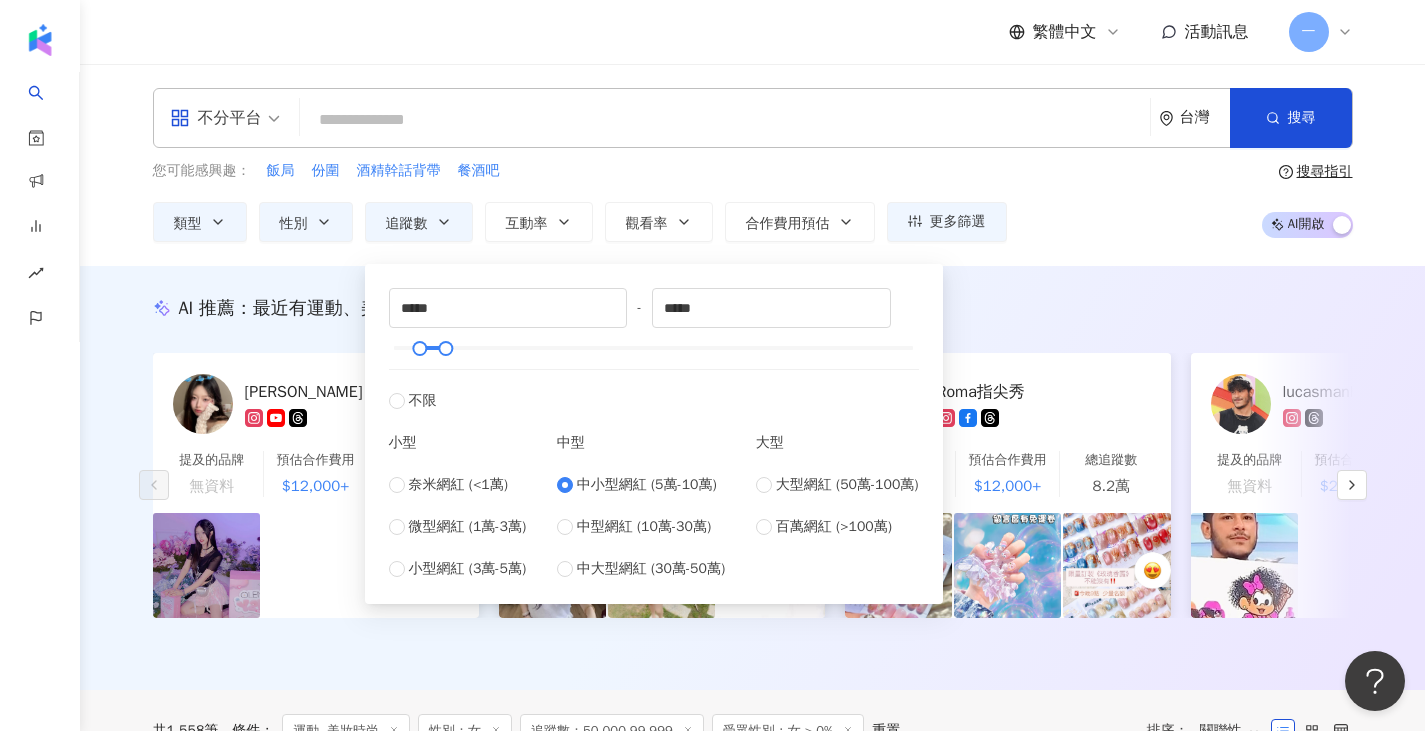click on "AI 推薦 ： 最近有運動、美妝時尚類合作的網紅 Ariel 提及的品牌 無資料 預估合作費用 $12,000+ 總追蹤數 6.2萬 MimiMama韓式髮飾小物 提及的品牌 無資料 預估合作費用 $28,000+ 總追蹤數 5.2萬 Roma指尖秀 提及的品牌 無資料 預估合作費用 $12,000+ 總追蹤數 8.2萬 lucasmanhua 提及的品牌 無資料 預估合作費用 $28,000+ 總追蹤數 7.9萬 AOR Pink 提及的品牌 無資料 預估合作費用 $28,000+ 總追蹤數 8.5萬 近期無商業合作貼文 Yuna♡︎｜☁️台湾女子の日本生活???? 提及的品牌 無資料 預估合作費用 $28,000+ 總追蹤數 9萬 LaLau 提及的品牌 無資料 預估合作費用 $12,000+ 總追蹤數 9.5萬 CICI SHOP 服飾 提及的品牌 無資料 預估合作費用 $28,000+ 總追蹤數 5.5萬 以薰 提及的品牌 預估合作費用 $28,000+ 總追蹤數 9.6萬 黑黑 tiktok-icon 提及的品牌 預估合作費用 $28,000+ 總追蹤數 9.6萬 洪佳妤 提及的品牌 無資料 $28,000+" at bounding box center [752, 478] 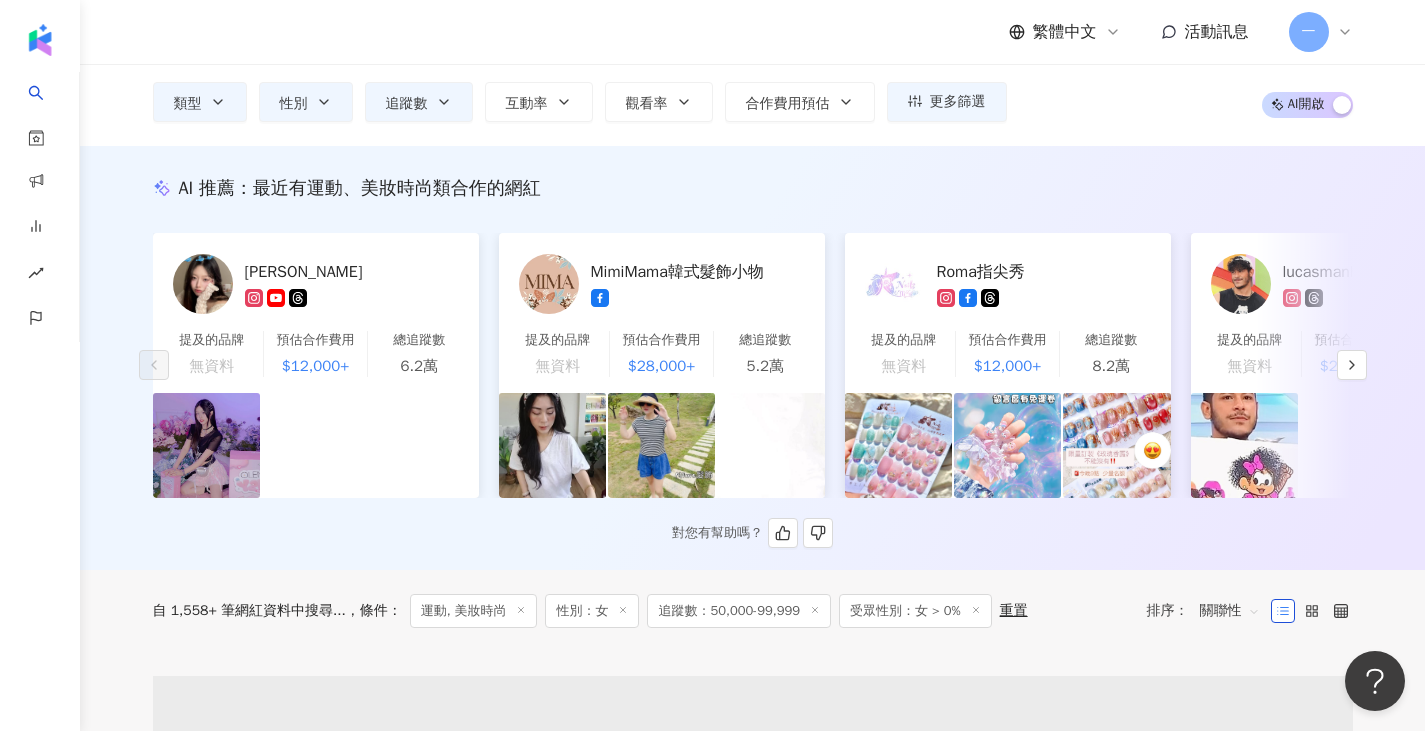 scroll, scrollTop: 0, scrollLeft: 0, axis: both 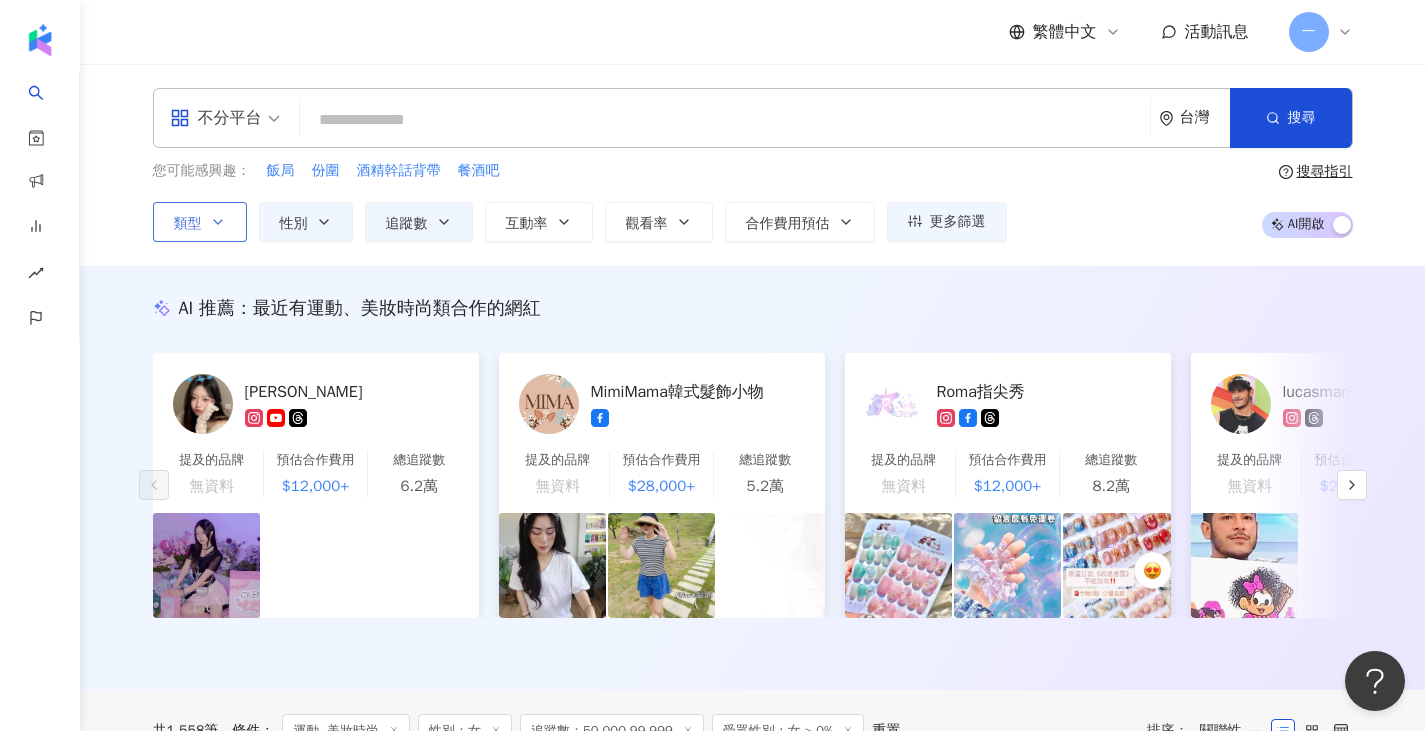 click on "類型" at bounding box center [188, 224] 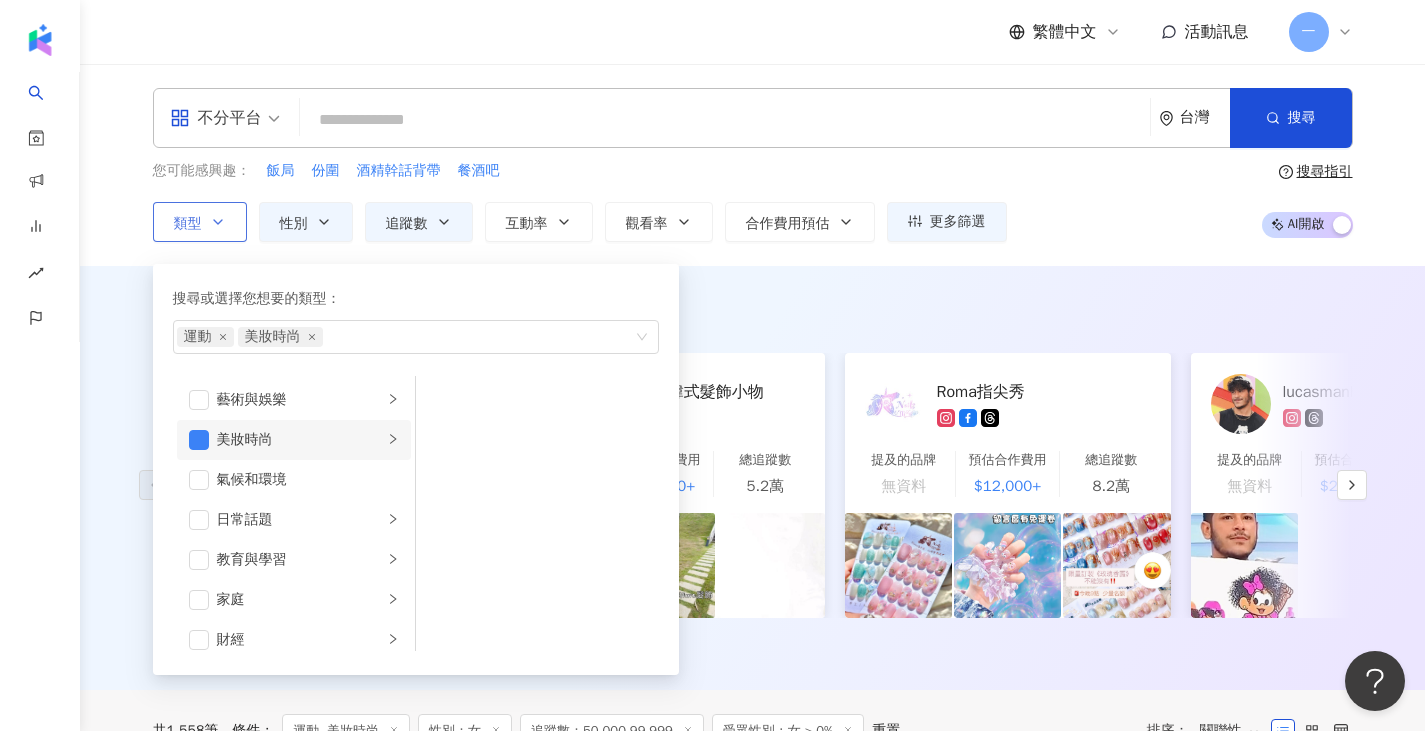 click on "美妝時尚" at bounding box center (300, 440) 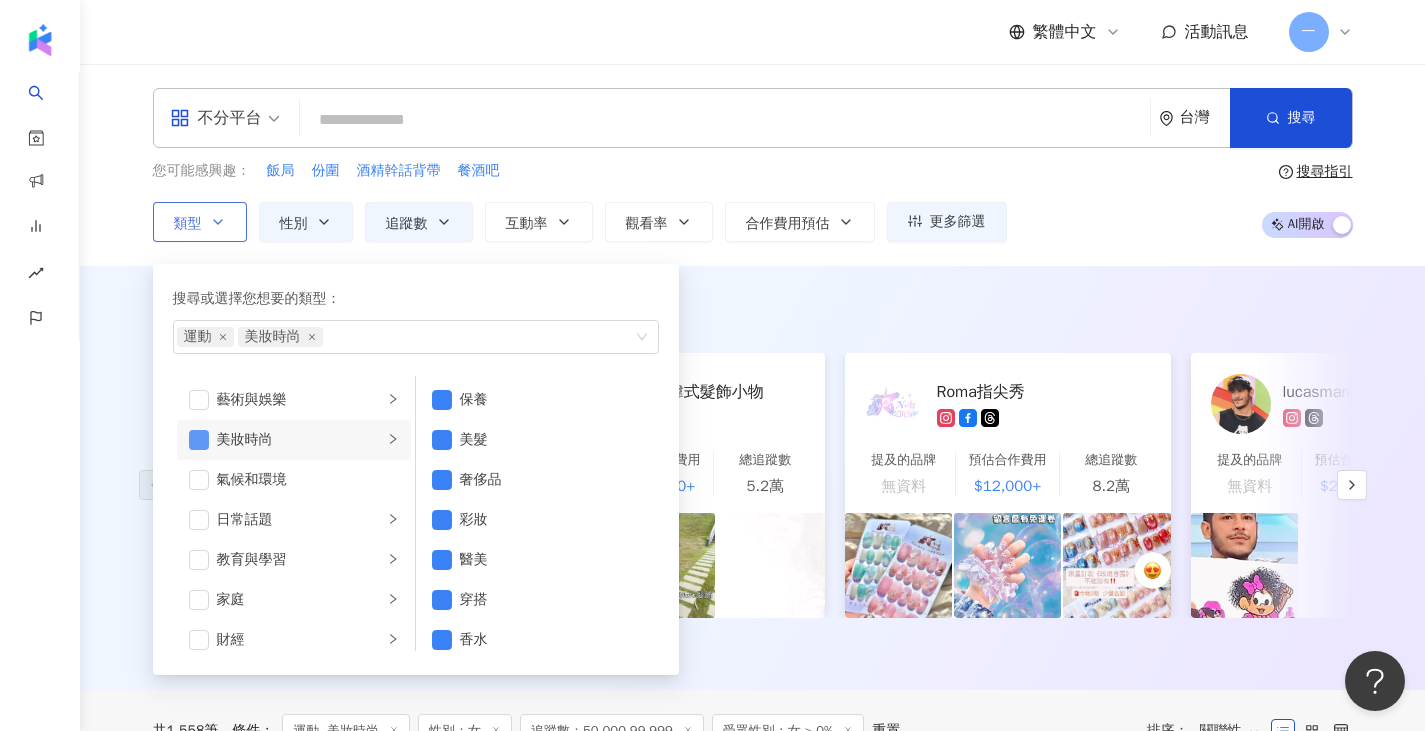 click at bounding box center (199, 440) 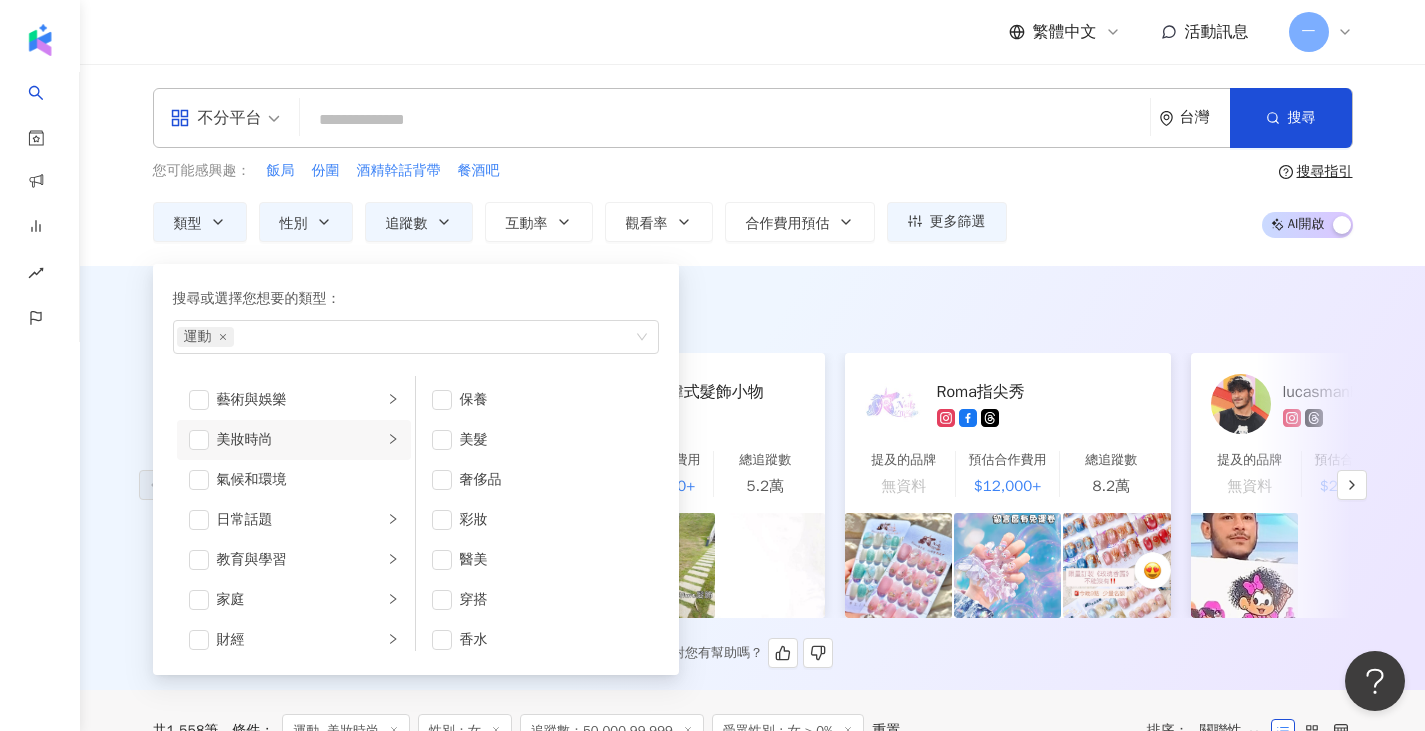 click on "AI 推薦 ： 最近有運動、美妝時尚類合作的網紅" at bounding box center (753, 308) 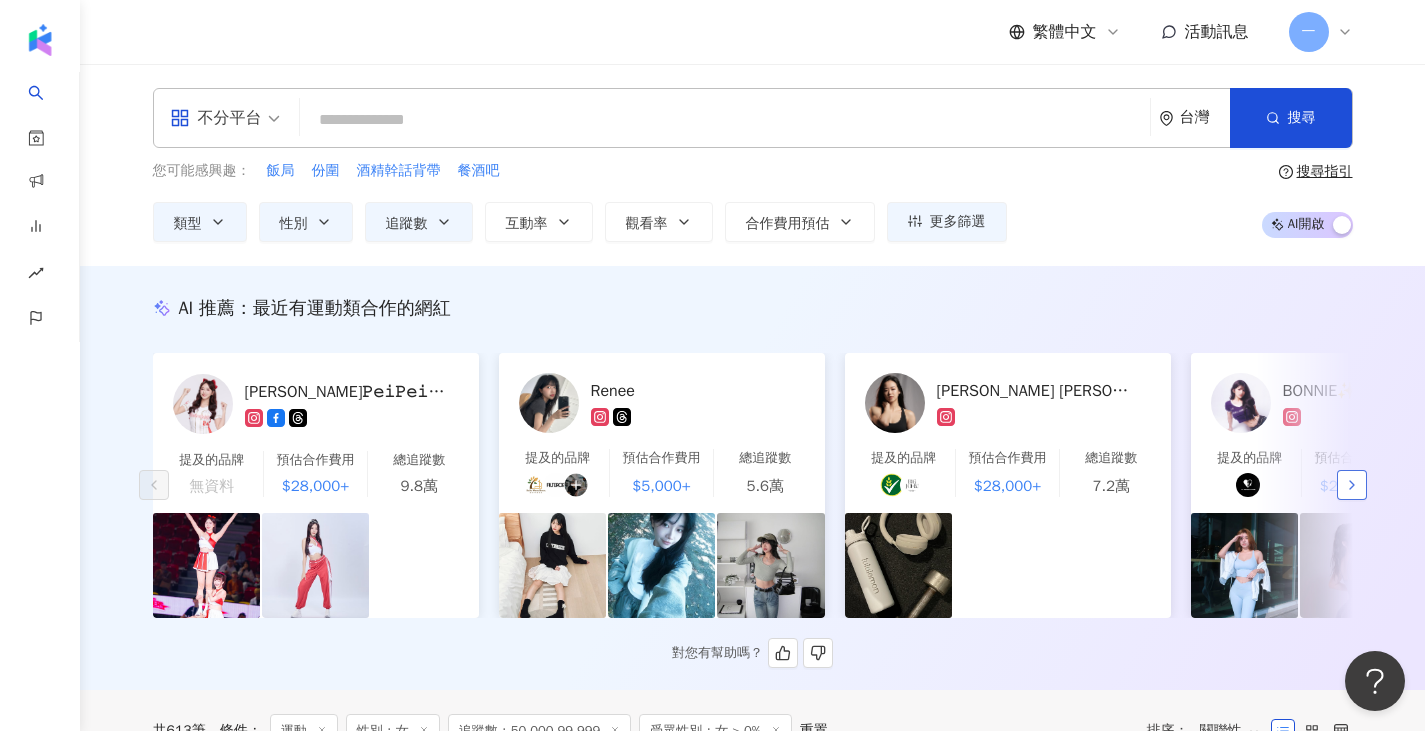 click at bounding box center [1352, 485] 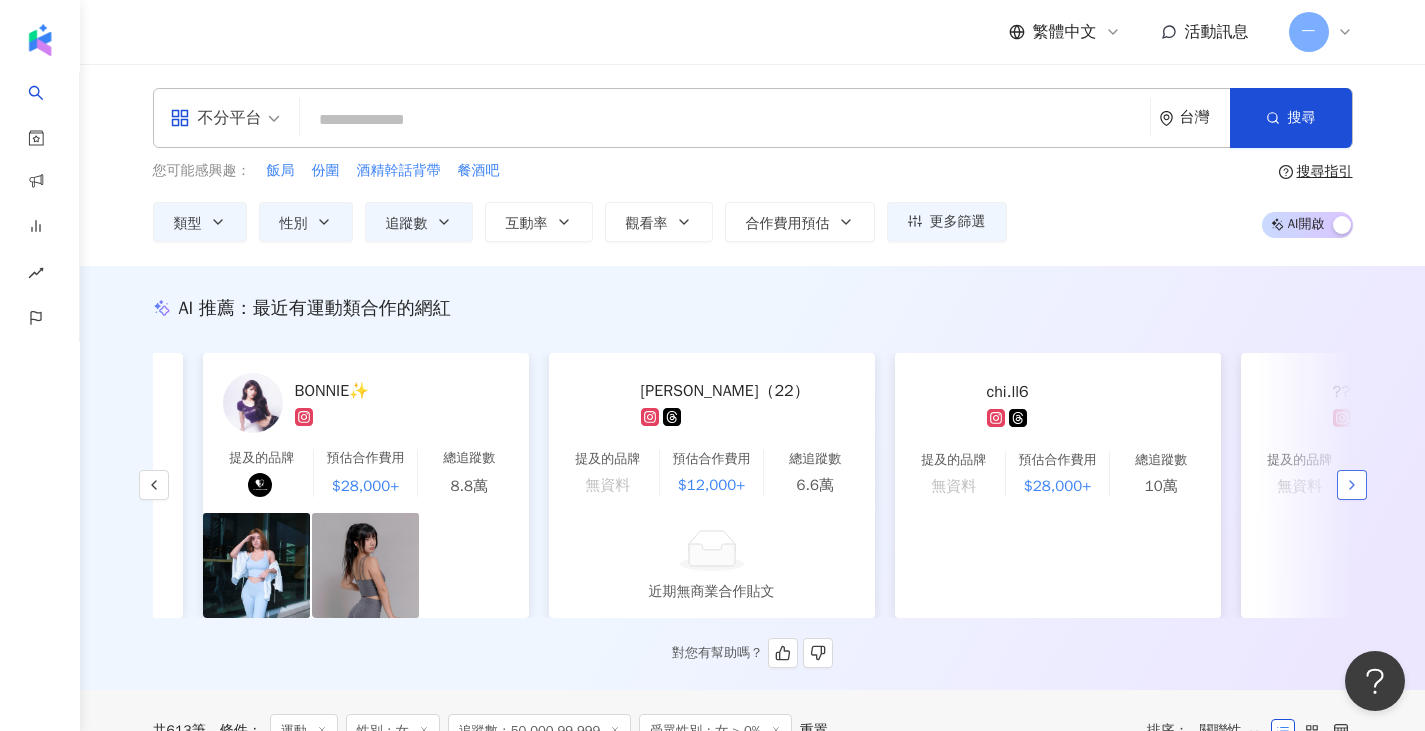 scroll, scrollTop: 0, scrollLeft: 1038, axis: horizontal 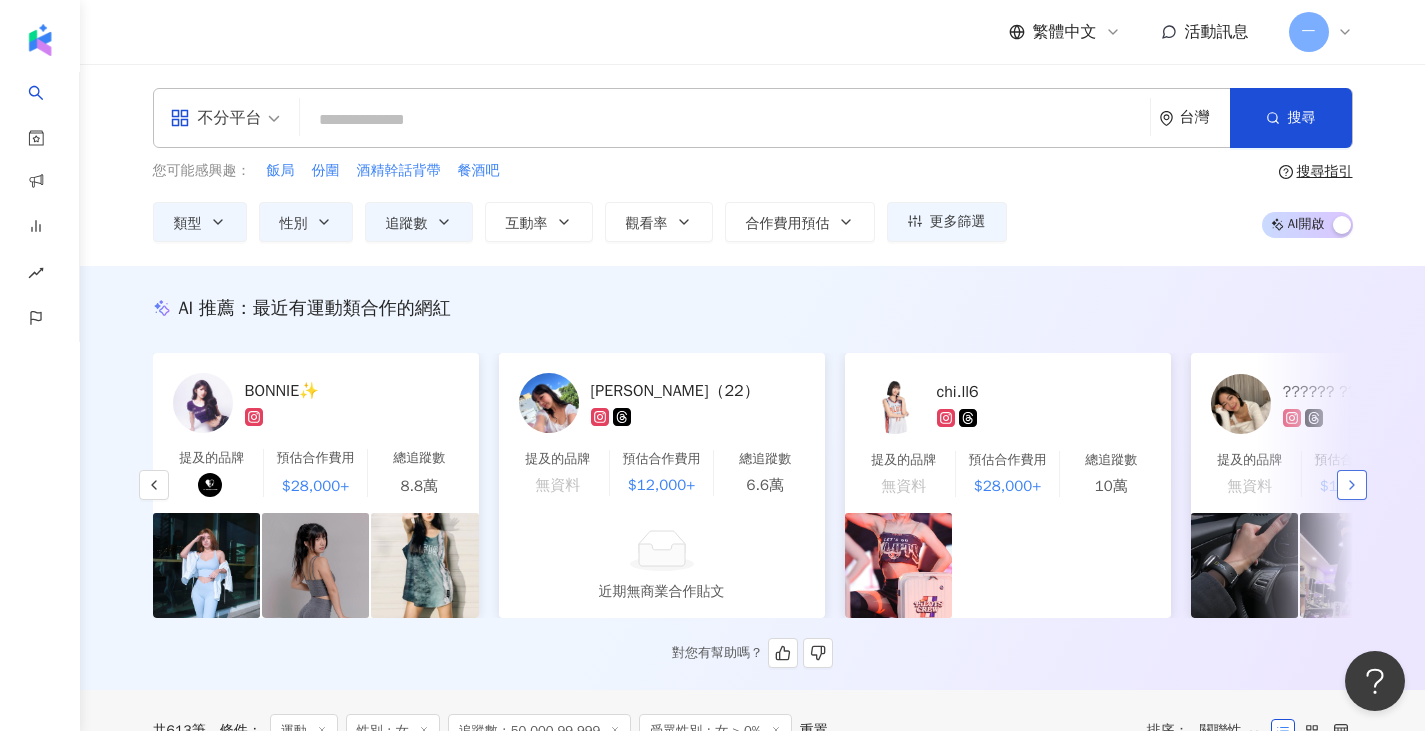 click at bounding box center [1352, 485] 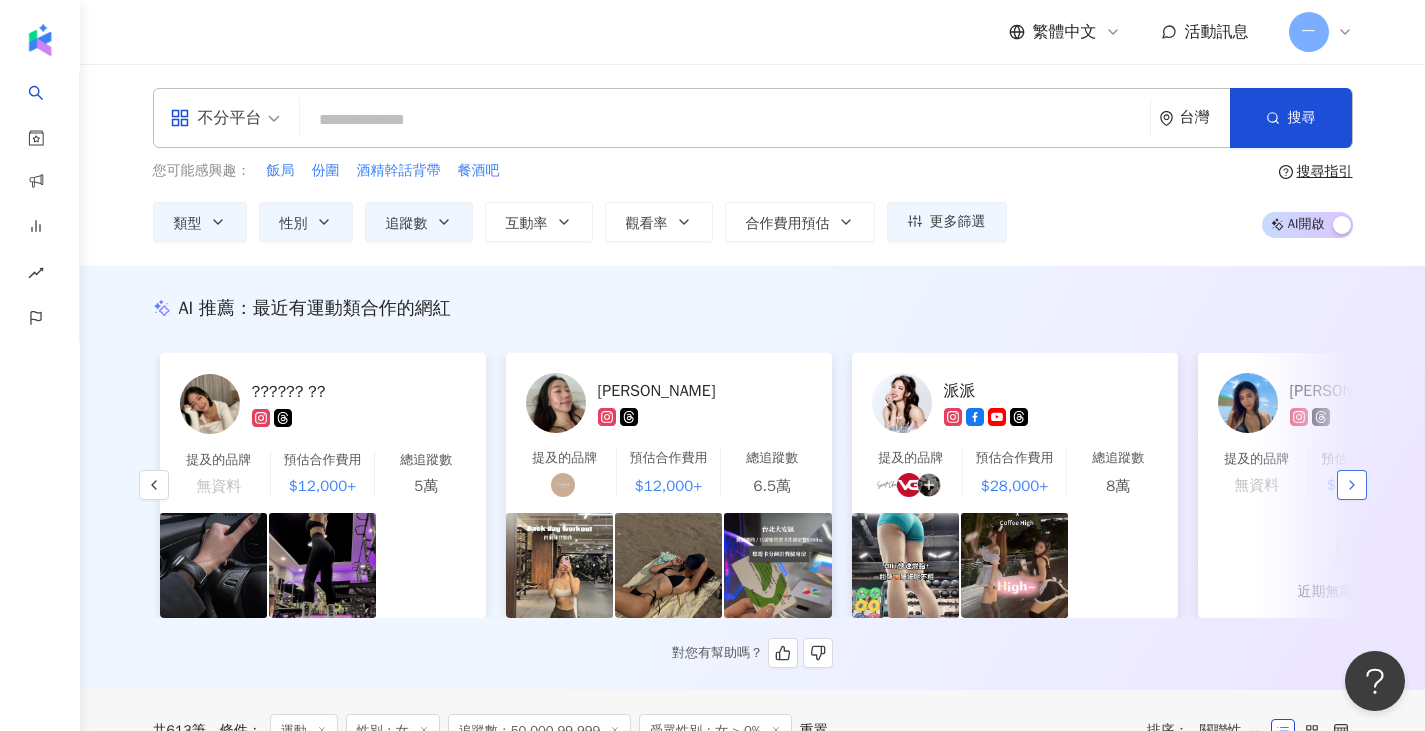 scroll, scrollTop: 0, scrollLeft: 2076, axis: horizontal 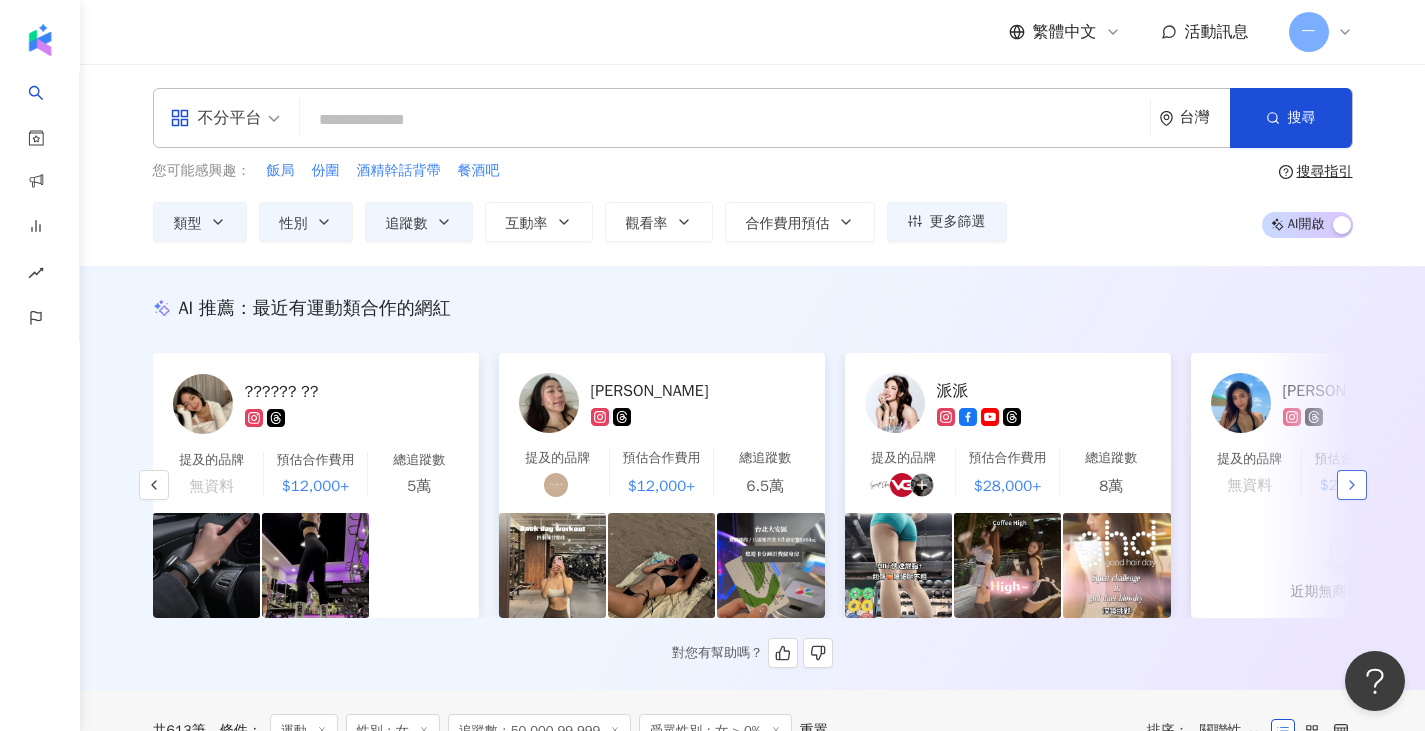 click at bounding box center (1352, 485) 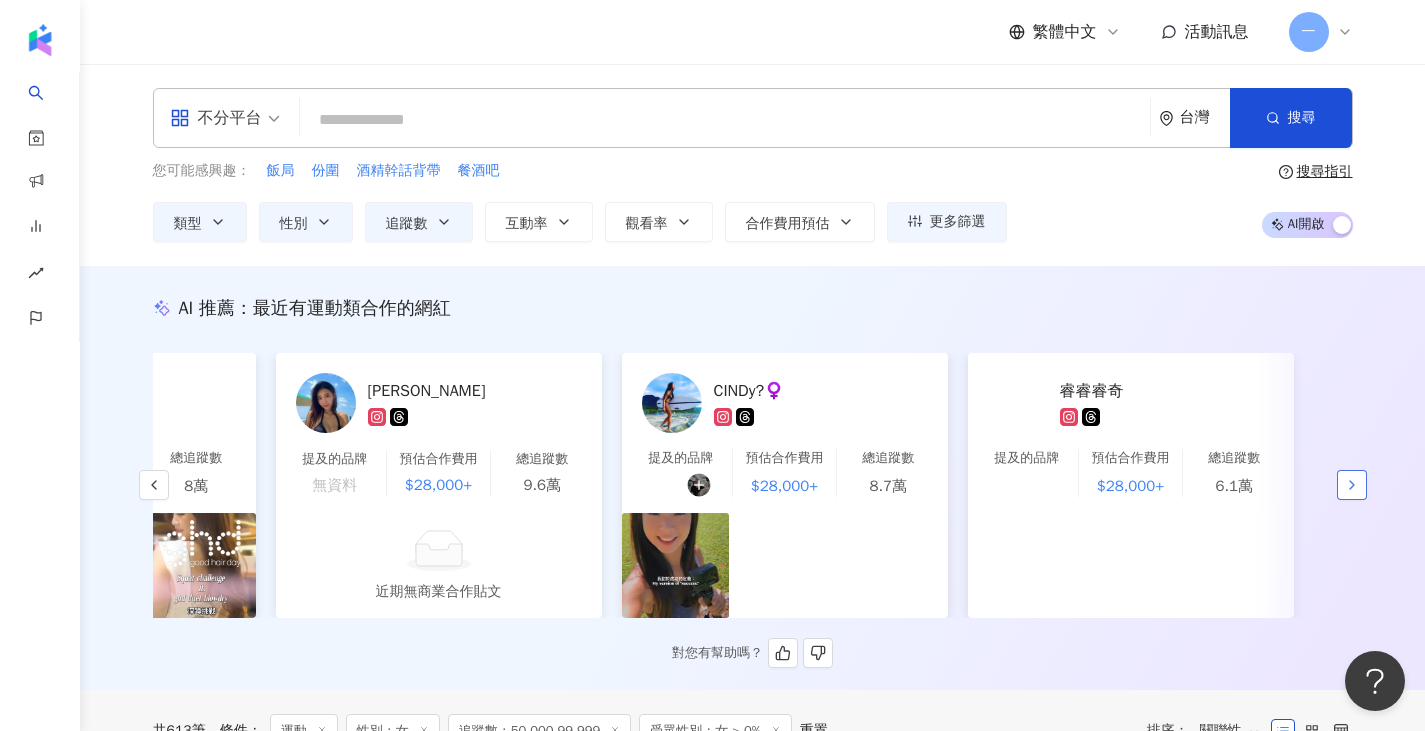 scroll, scrollTop: 0, scrollLeft: 2992, axis: horizontal 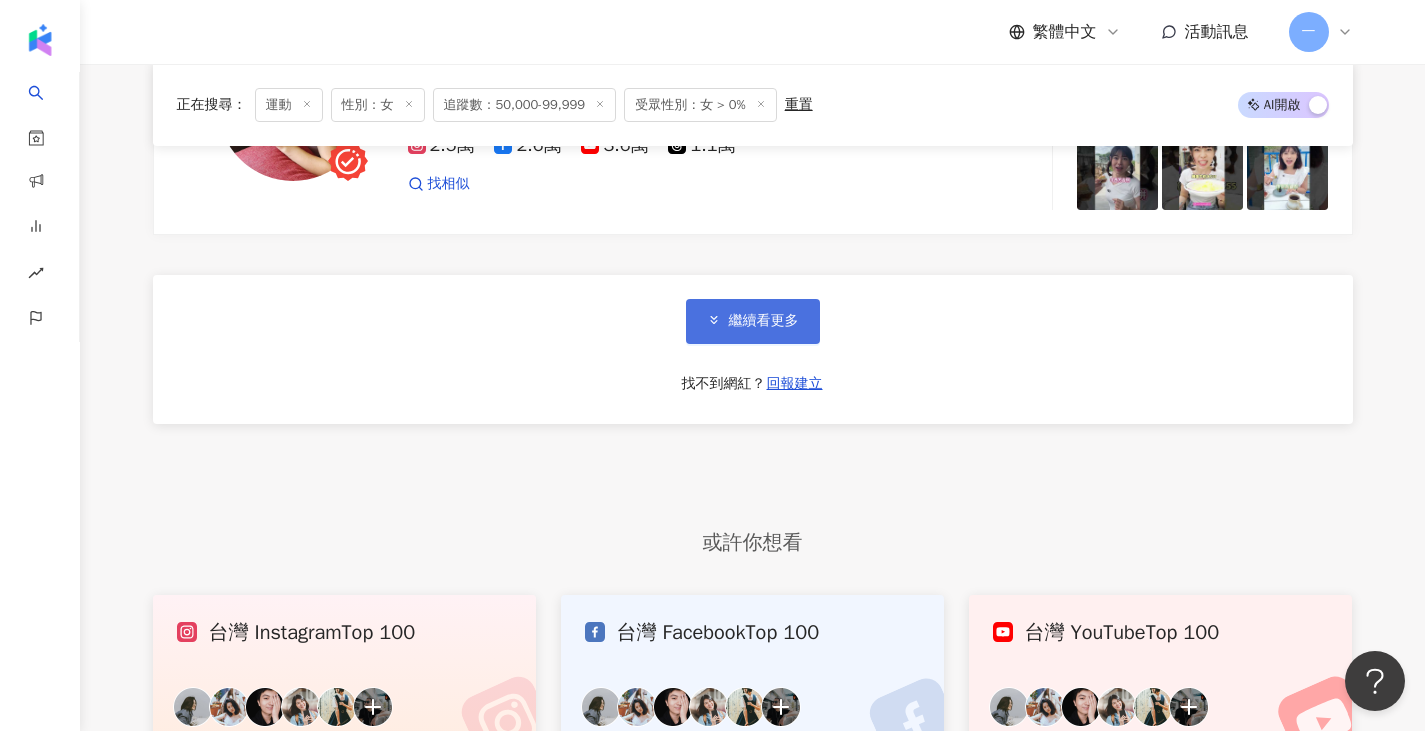 click on "繼續看更多" at bounding box center [764, 321] 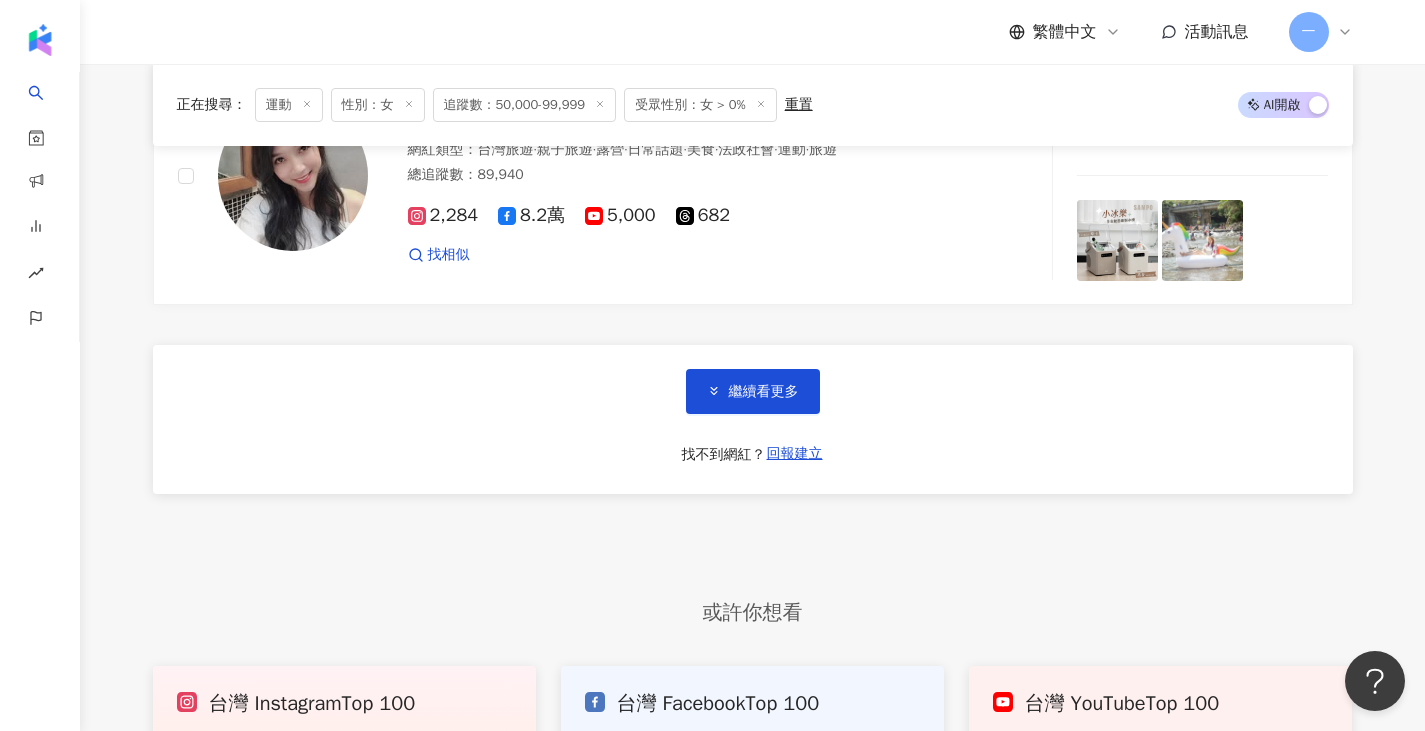 scroll, scrollTop: 7300, scrollLeft: 0, axis: vertical 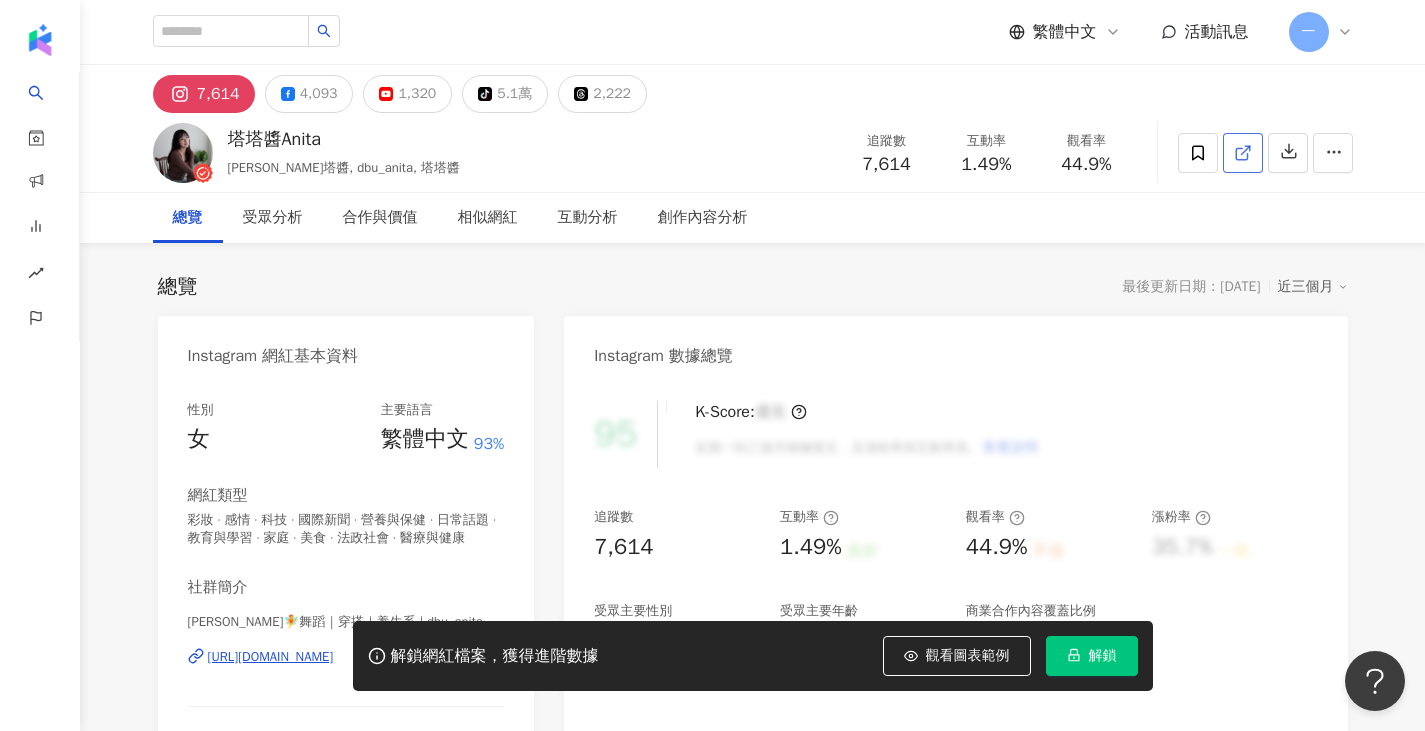 click 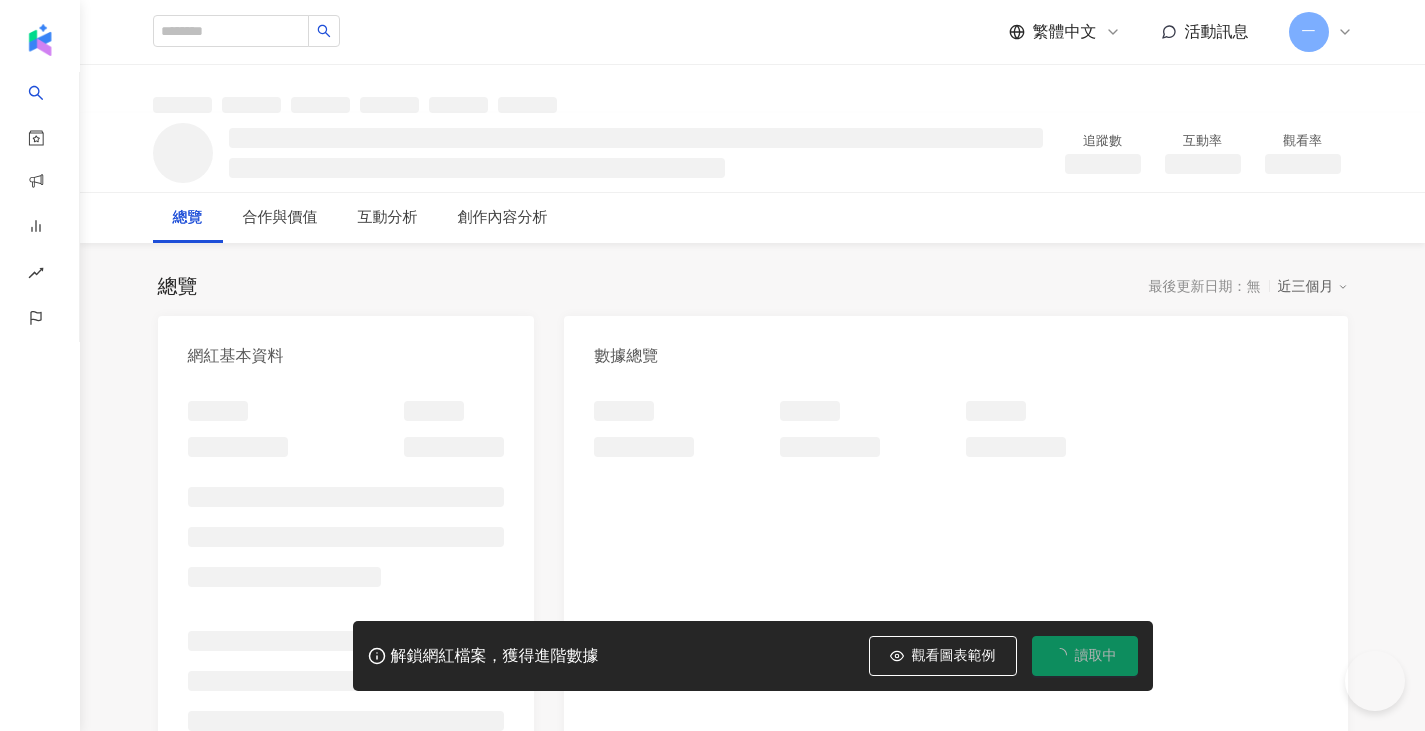 scroll, scrollTop: 0, scrollLeft: 0, axis: both 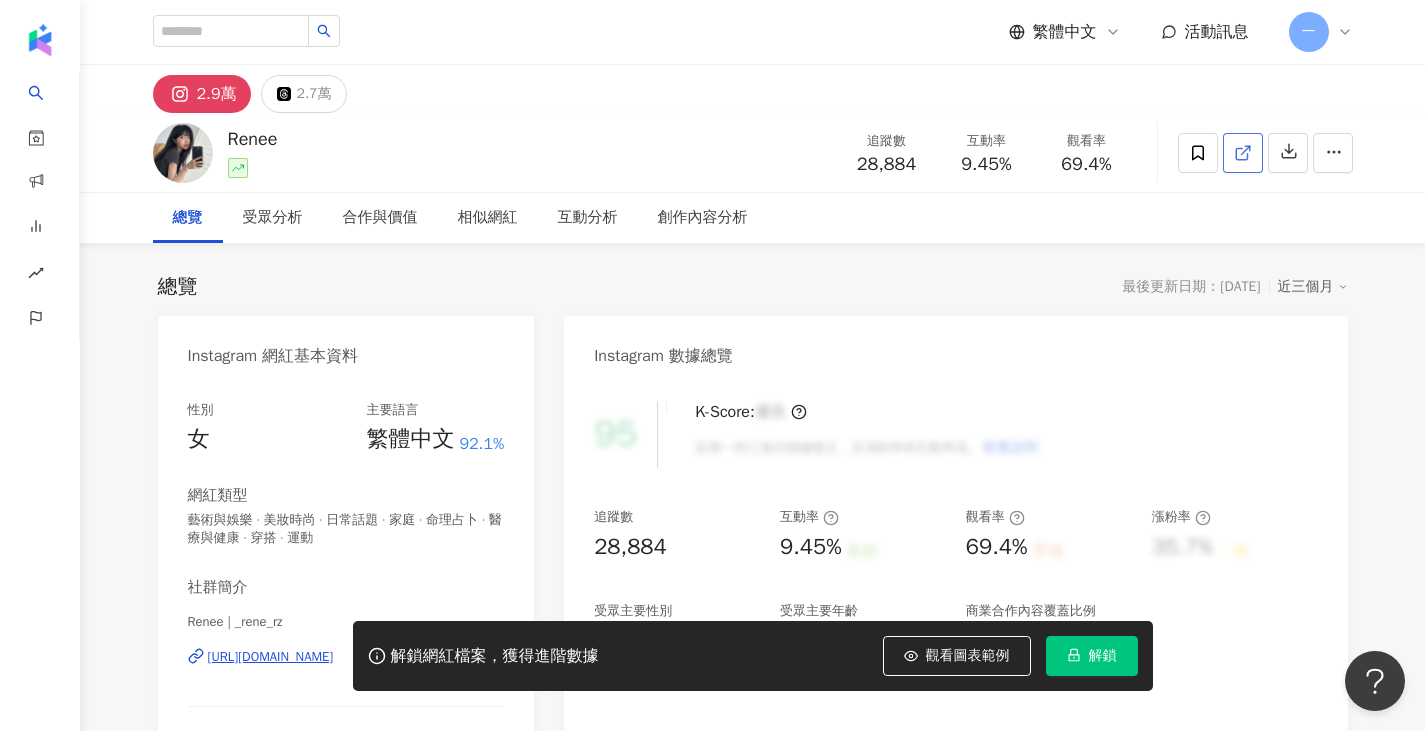 click 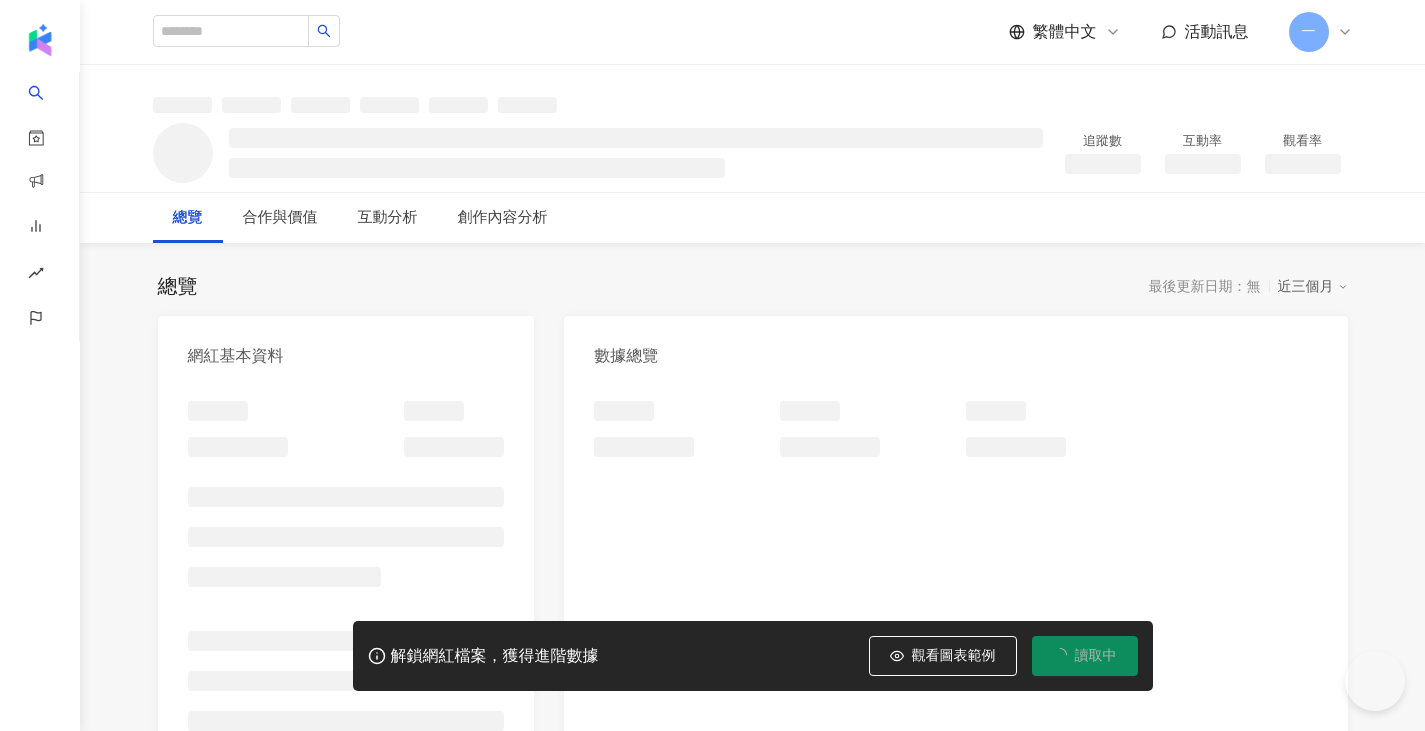 scroll, scrollTop: 0, scrollLeft: 0, axis: both 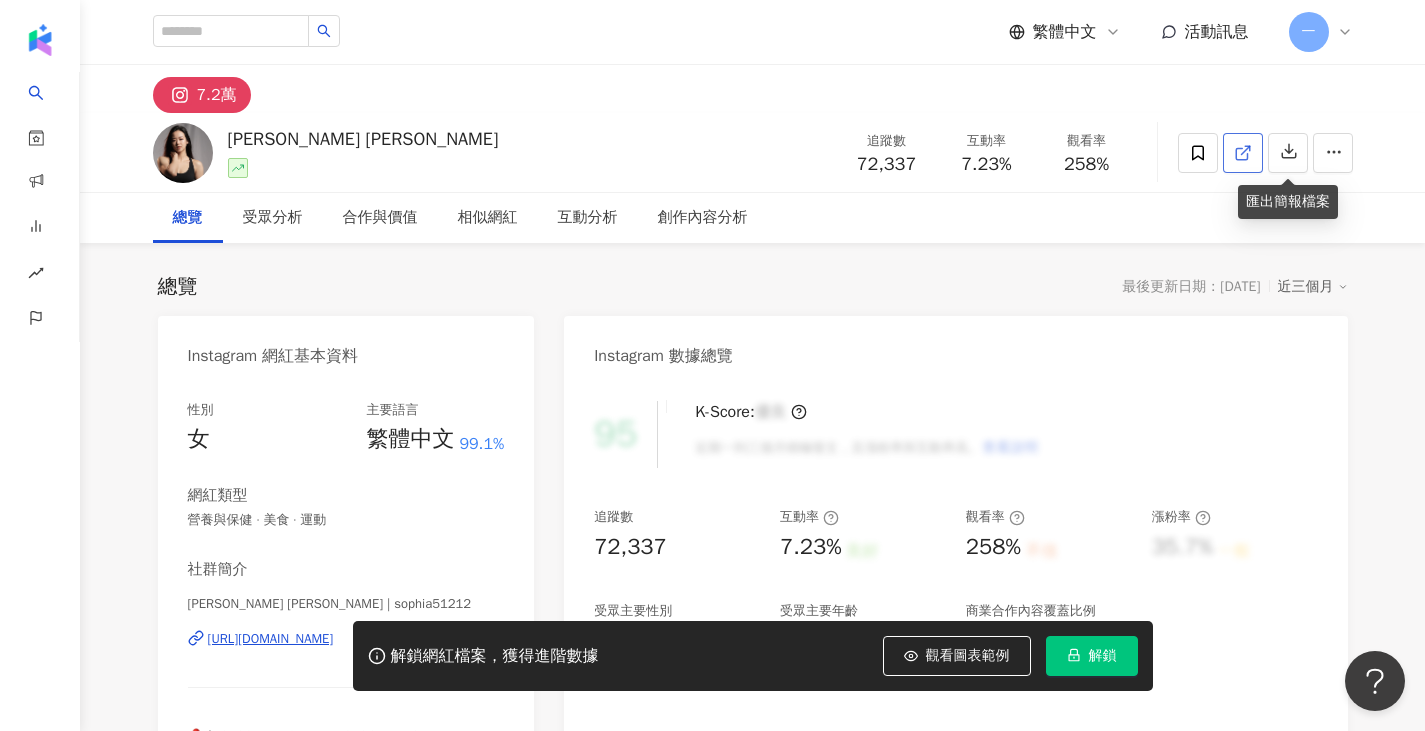click at bounding box center (1243, 153) 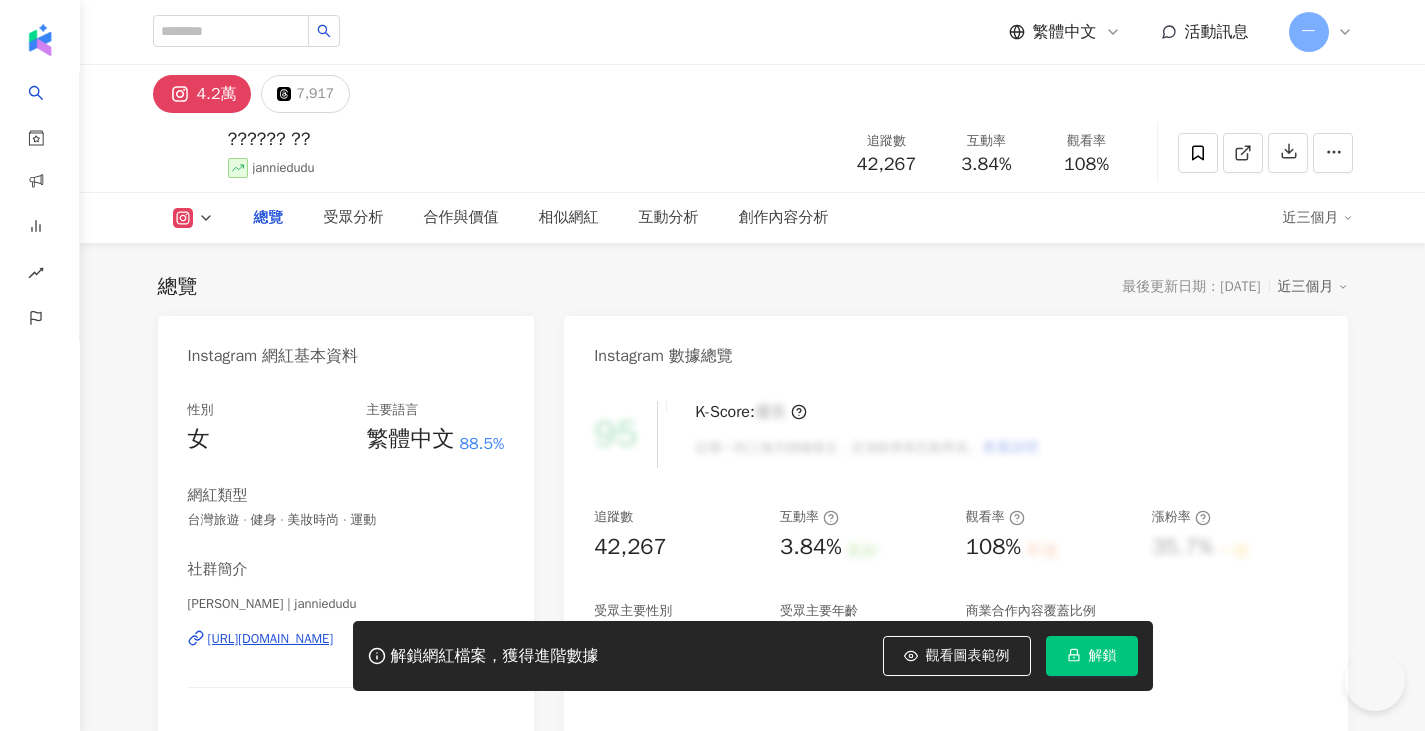 scroll, scrollTop: 0, scrollLeft: 0, axis: both 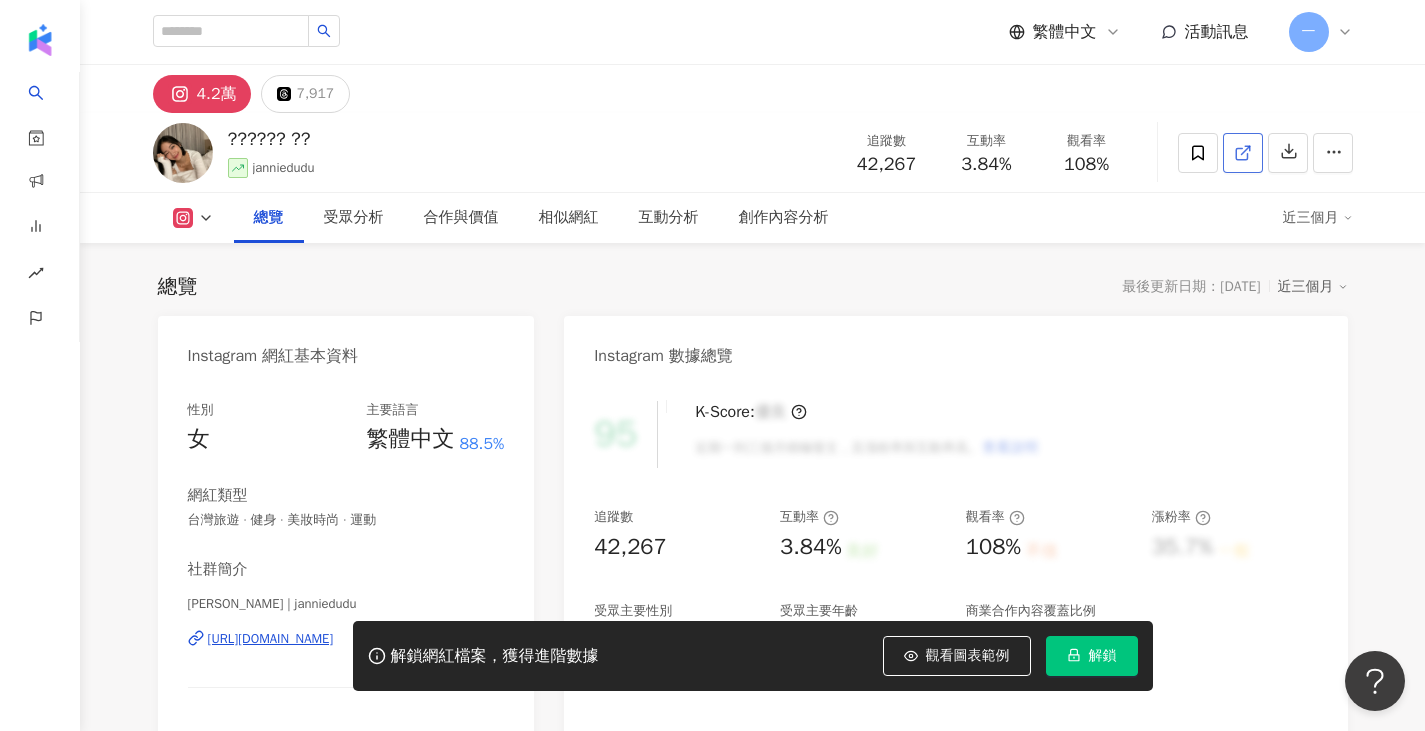 click 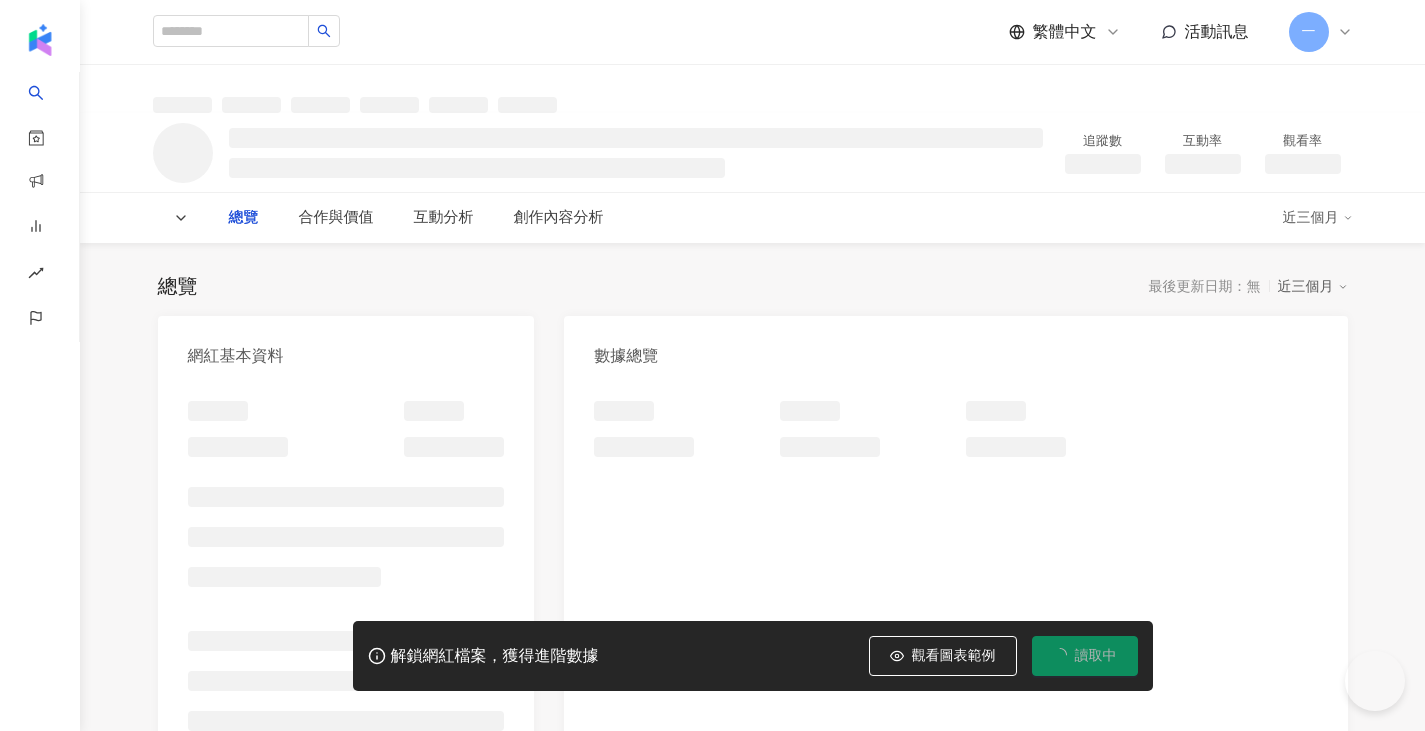 scroll, scrollTop: 0, scrollLeft: 0, axis: both 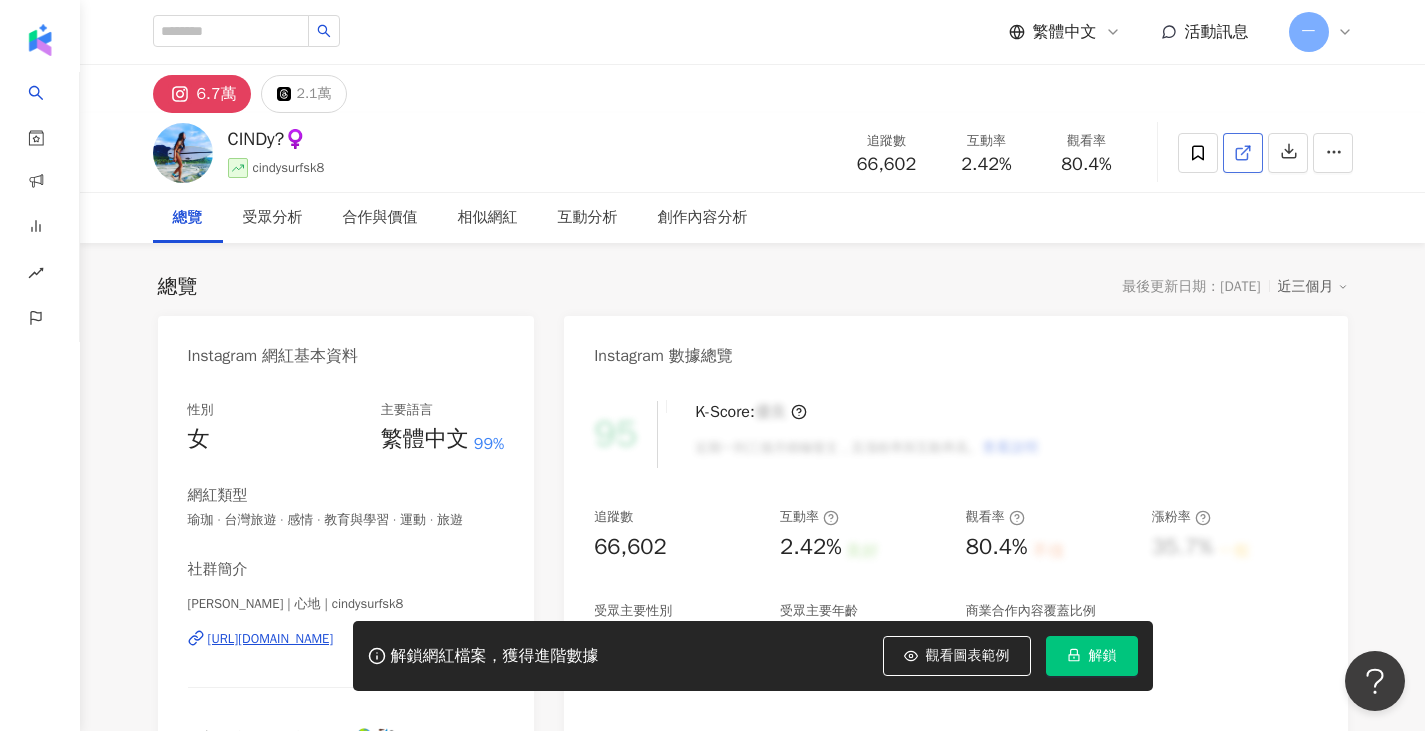 click 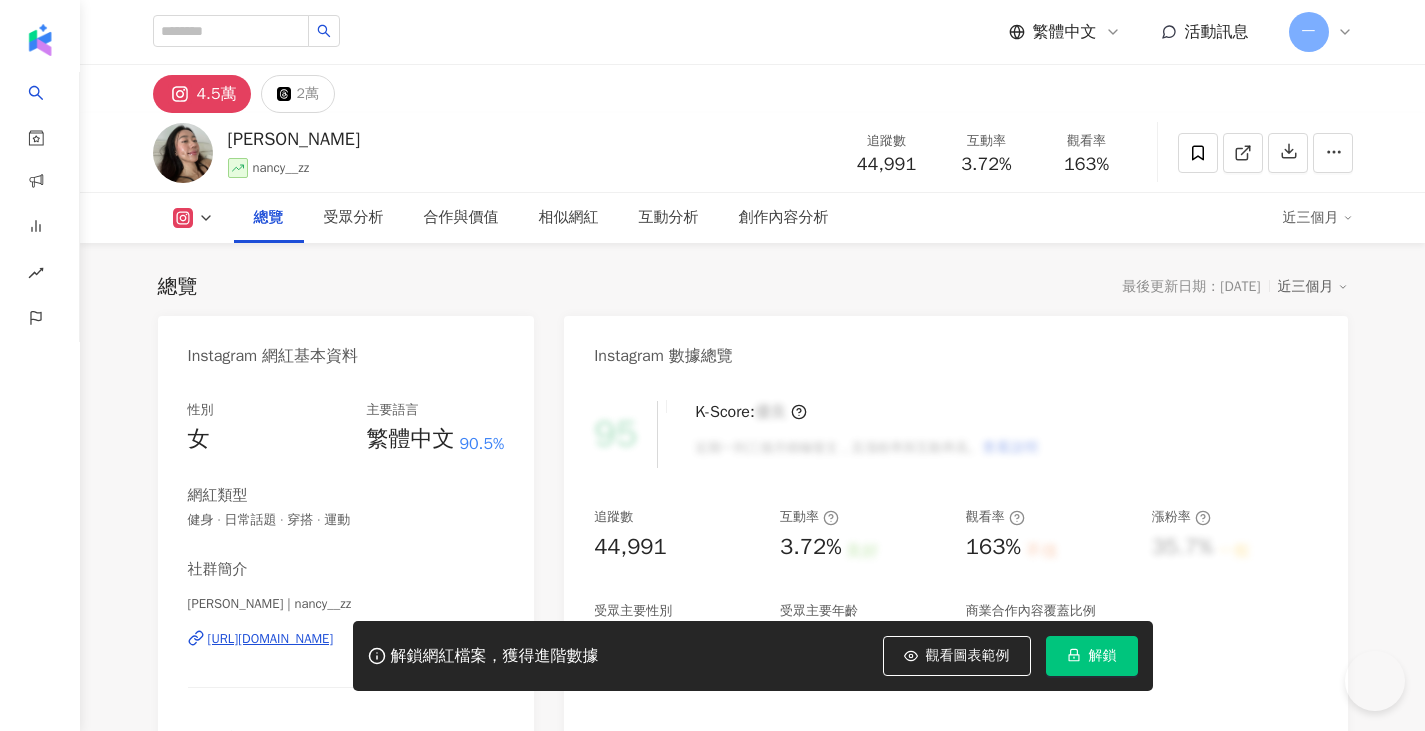 scroll, scrollTop: 0, scrollLeft: 0, axis: both 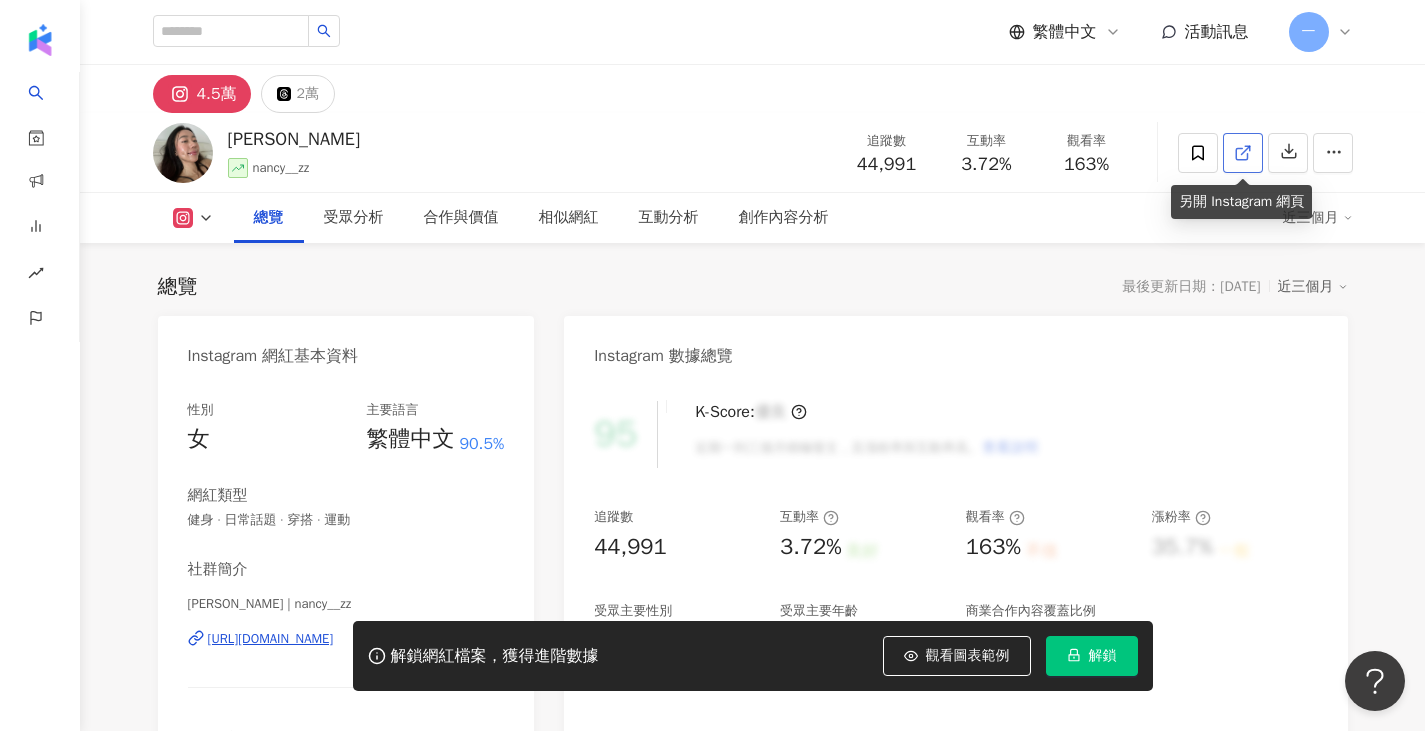 click 